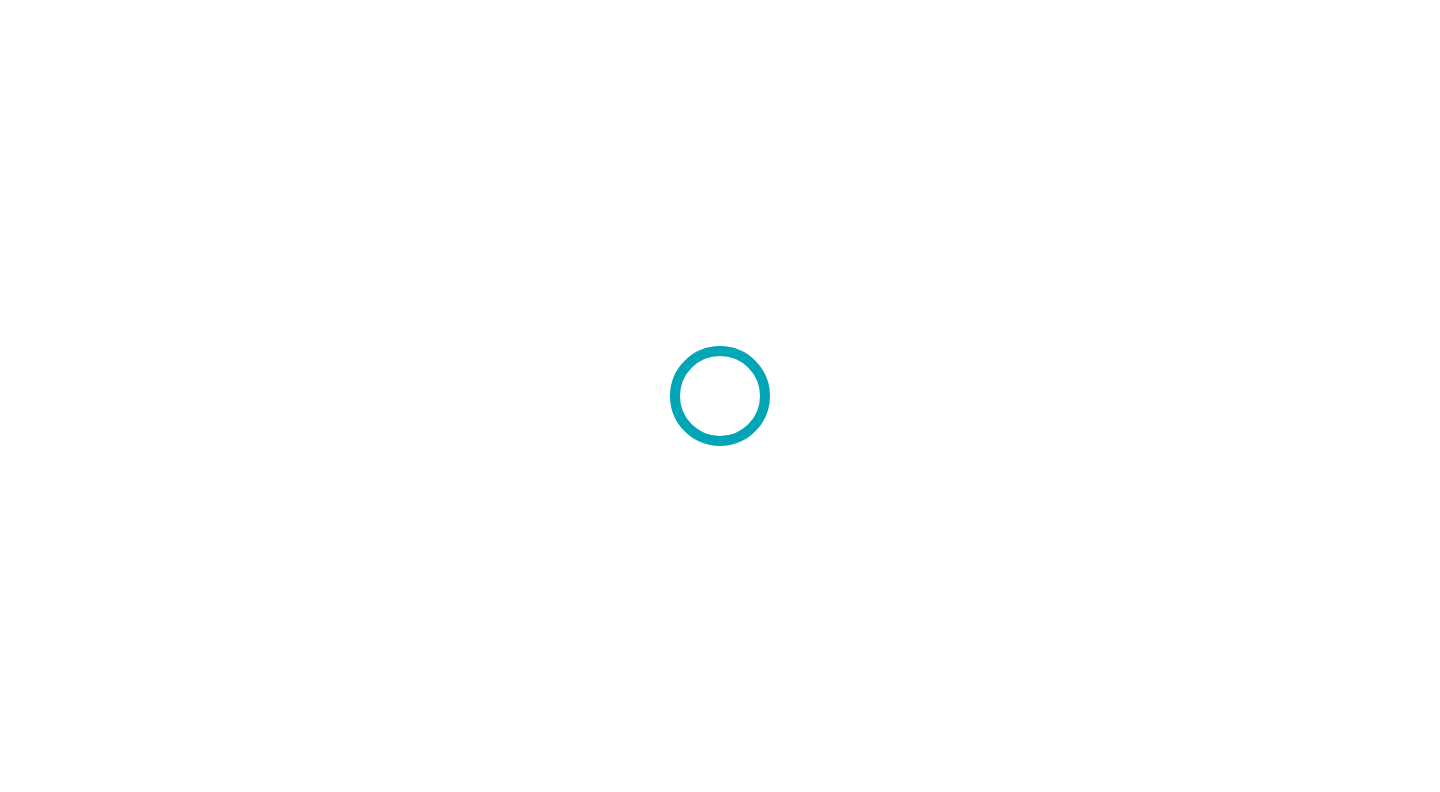 scroll, scrollTop: 0, scrollLeft: 0, axis: both 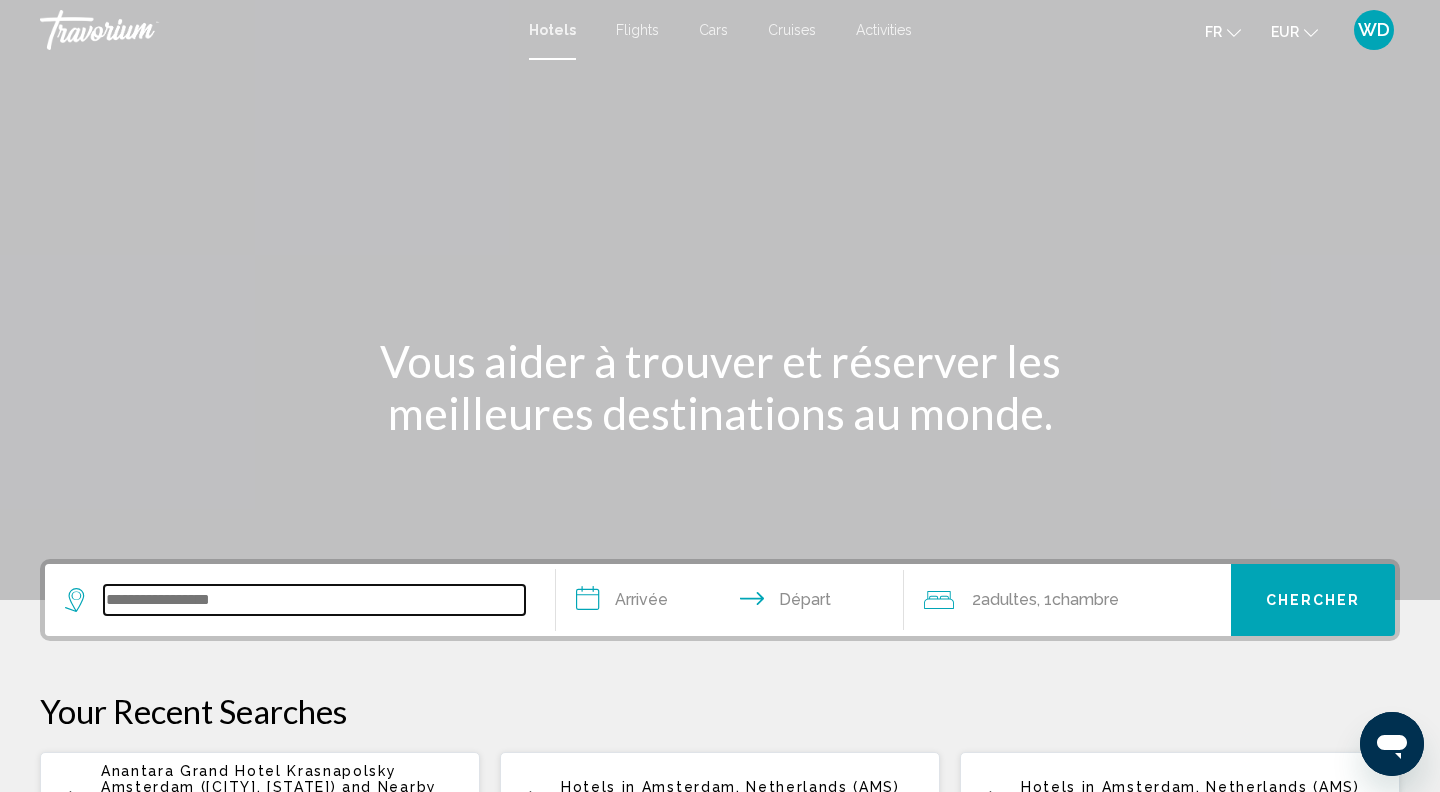 click at bounding box center (314, 600) 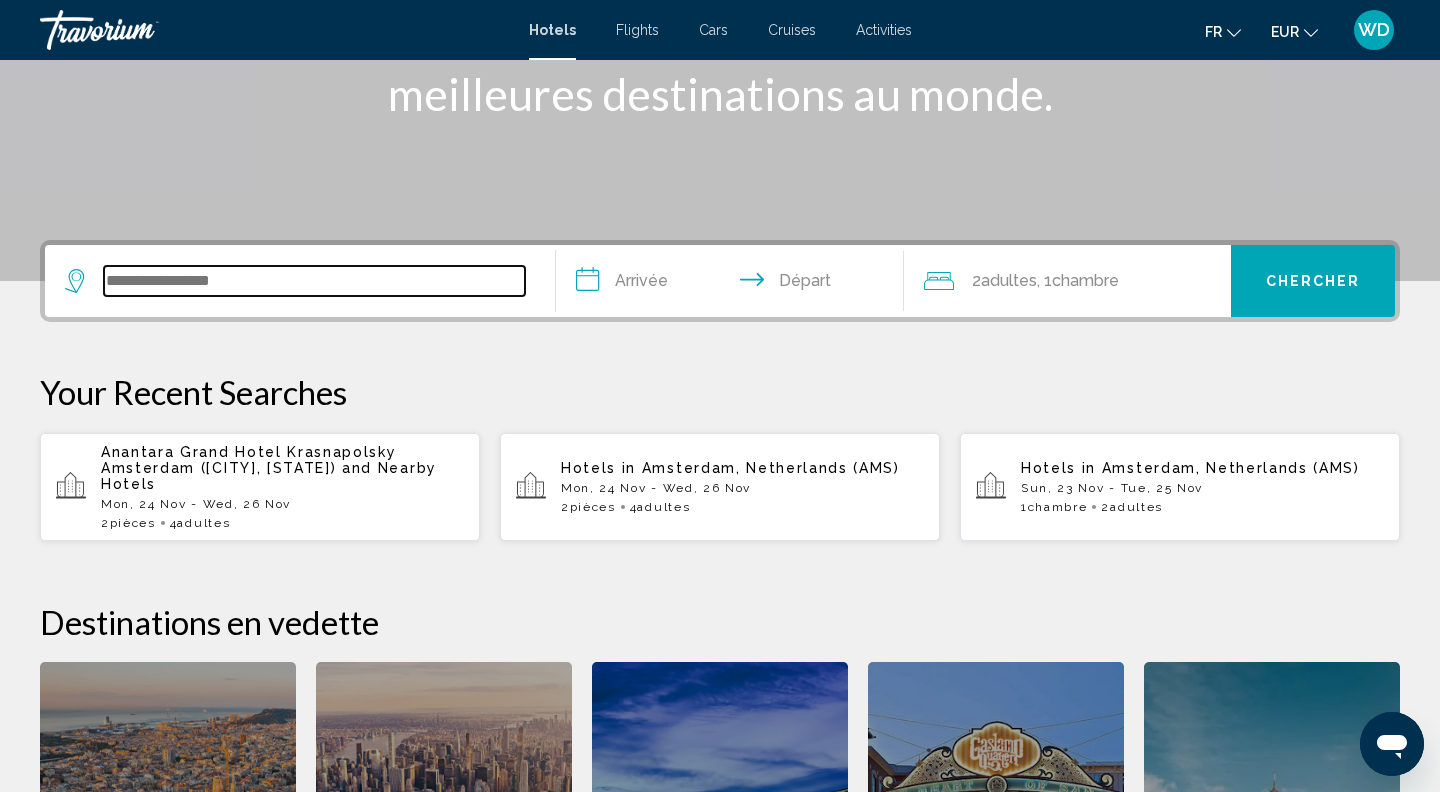 scroll, scrollTop: 494, scrollLeft: 0, axis: vertical 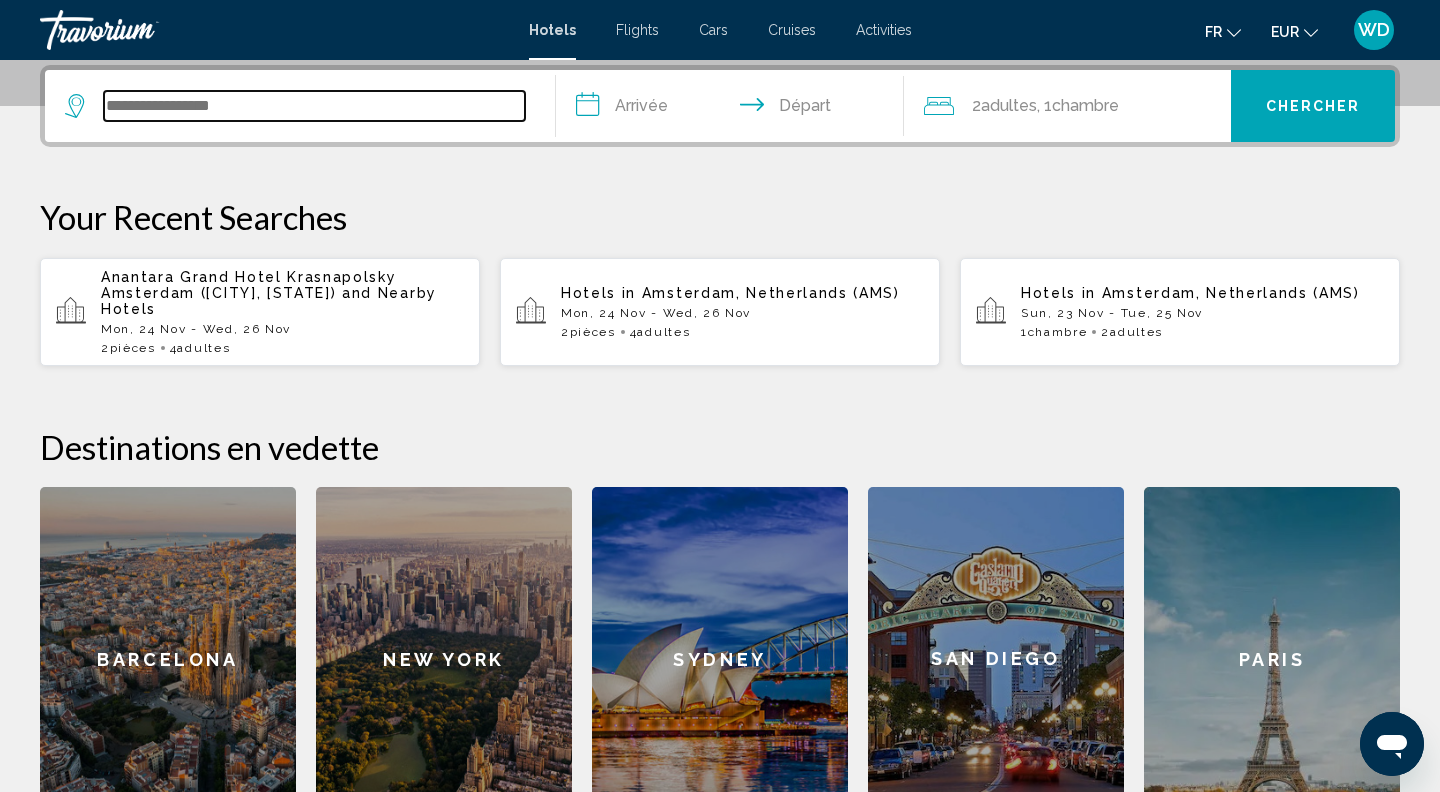 click at bounding box center (314, 106) 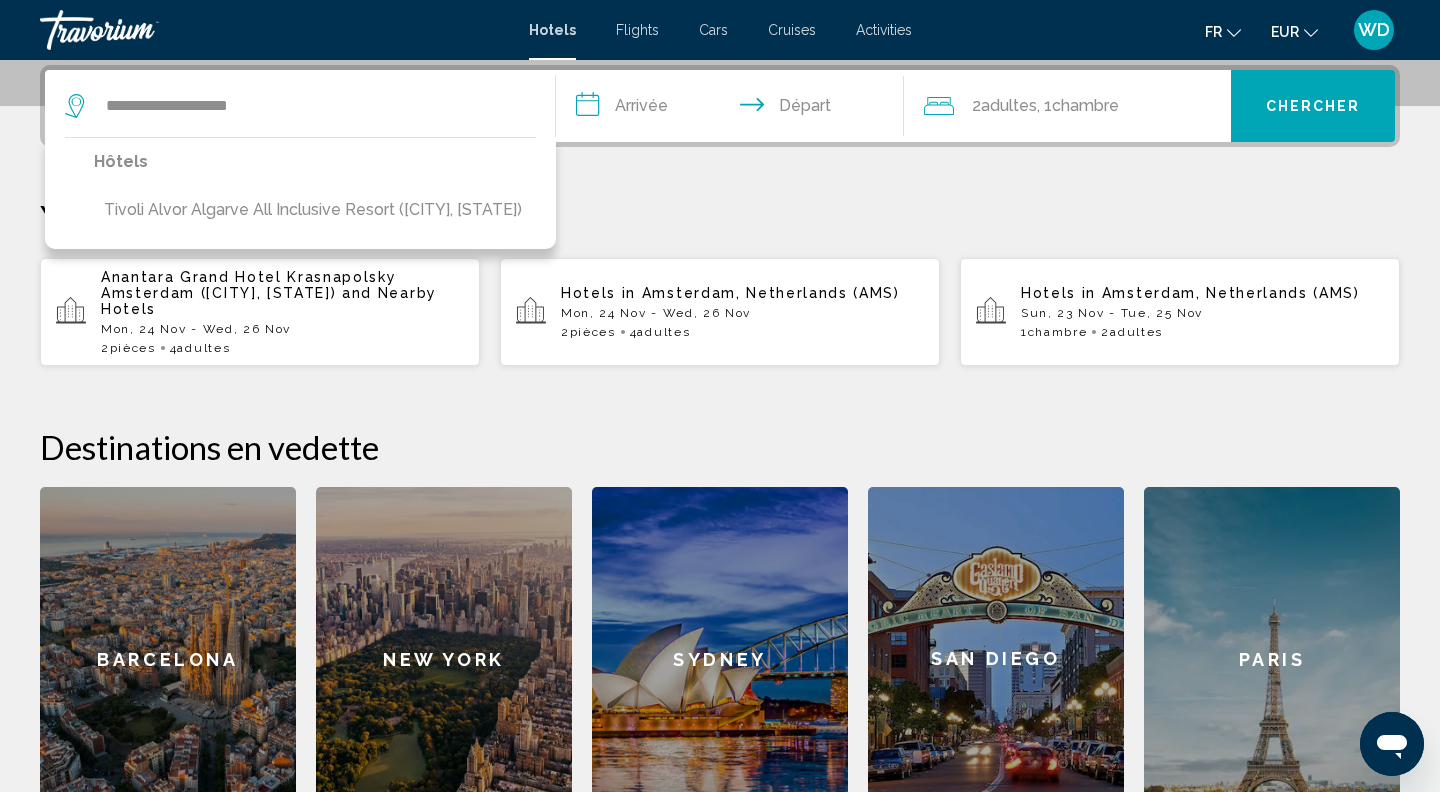 click on "Hôtels Tivoli Alvor Algarve All Inclusive Resort ([CITY], [STATE])" at bounding box center (300, 193) 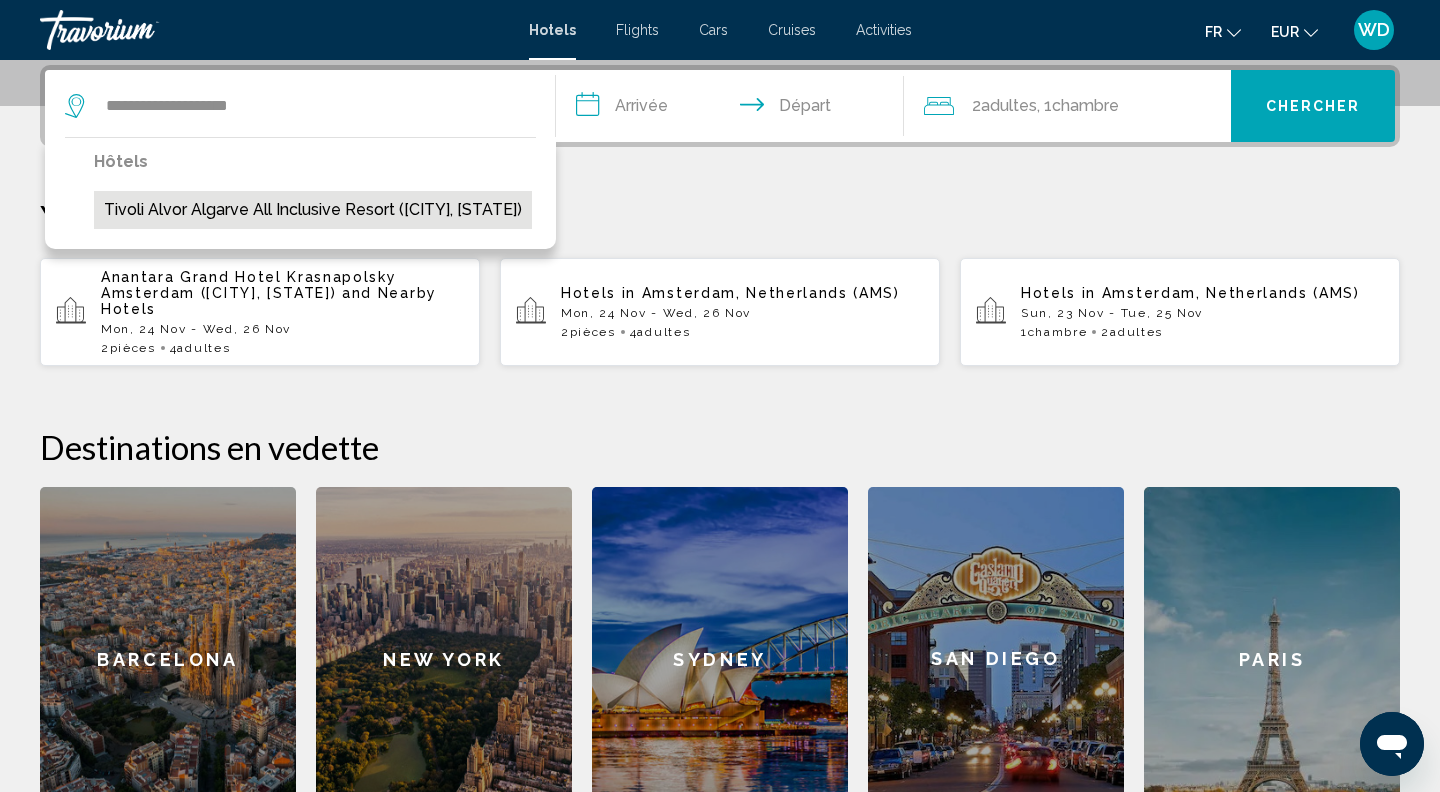click on "Tivoli Alvor Algarve All Inclusive Resort ([CITY], [STATE])" at bounding box center [313, 210] 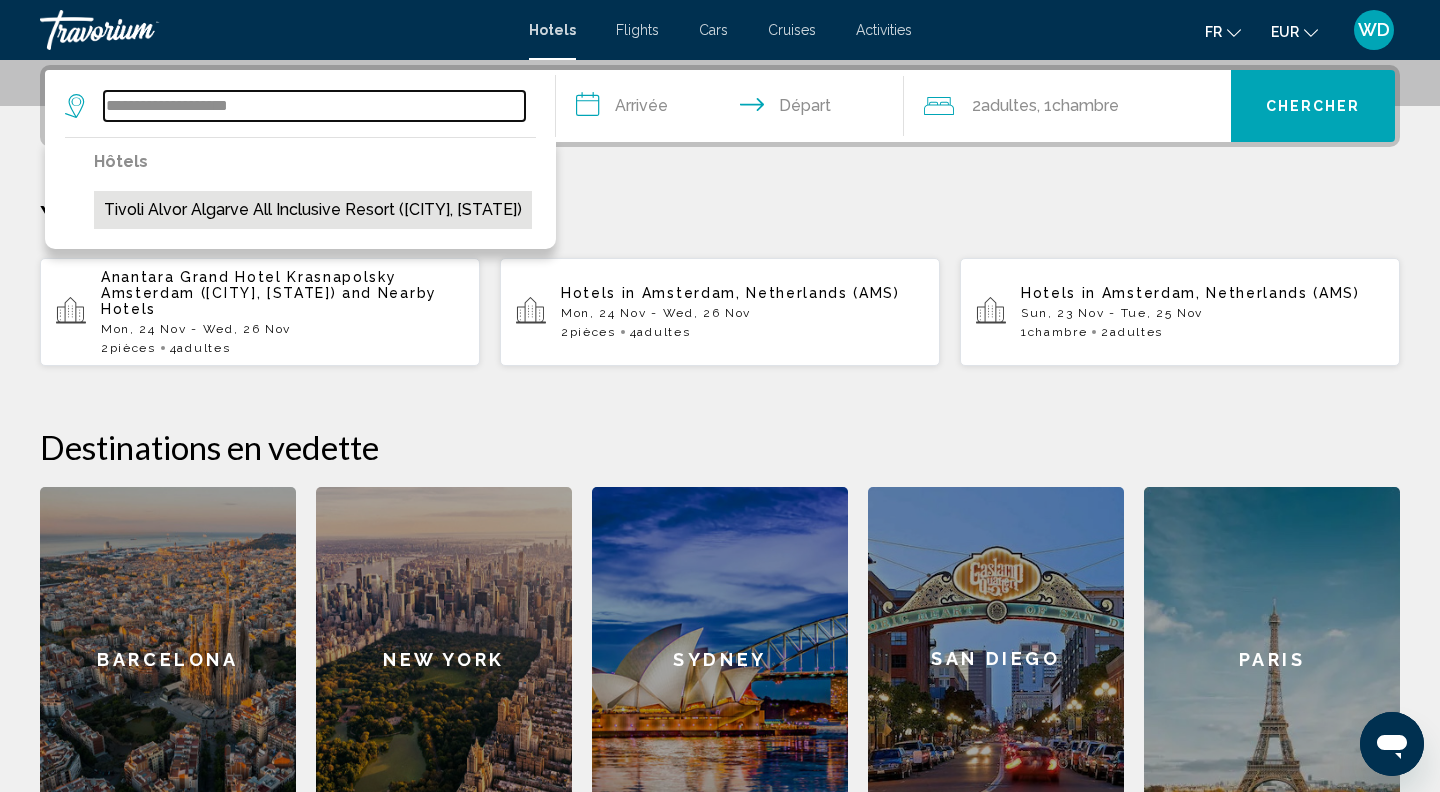 type on "**********" 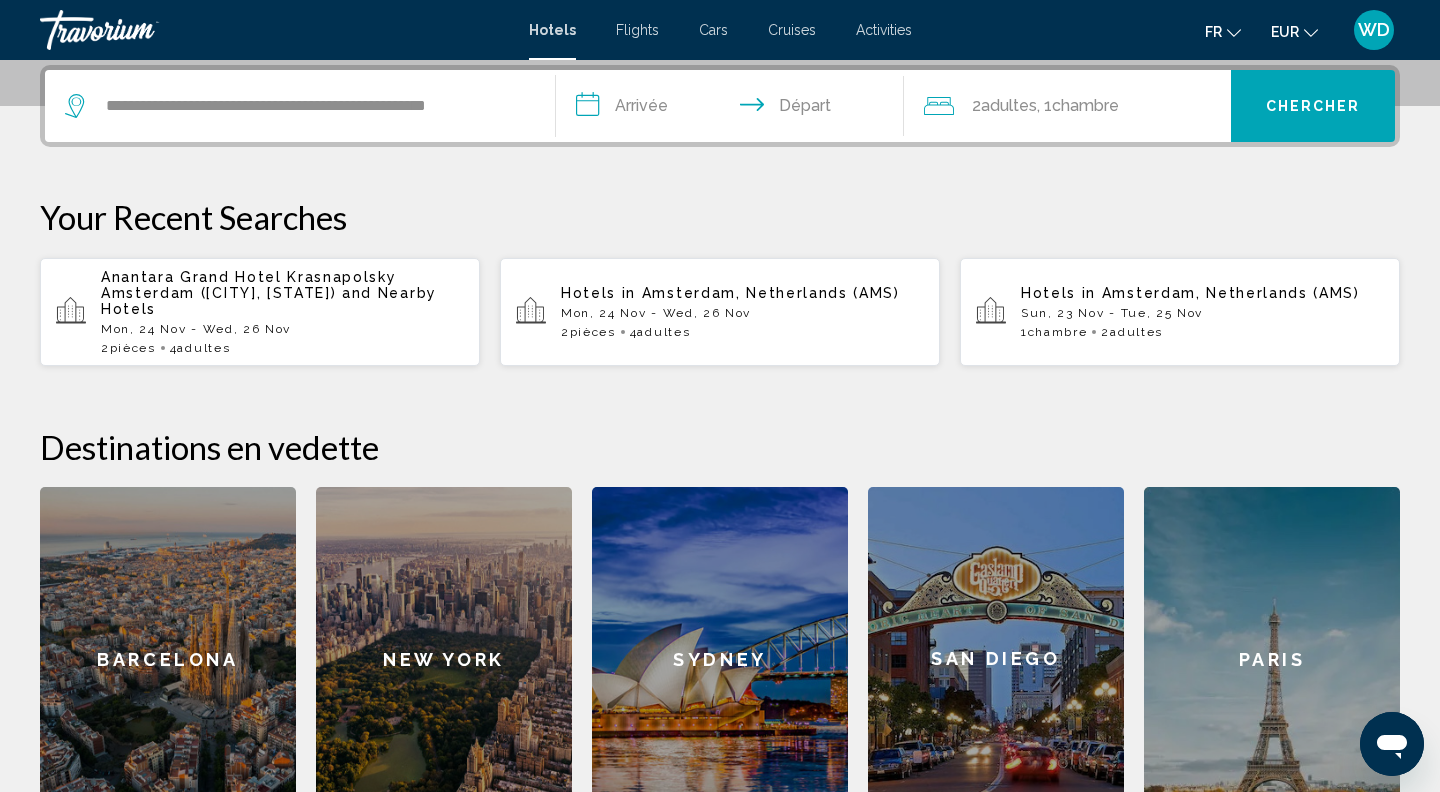 click on "**********" at bounding box center [734, 109] 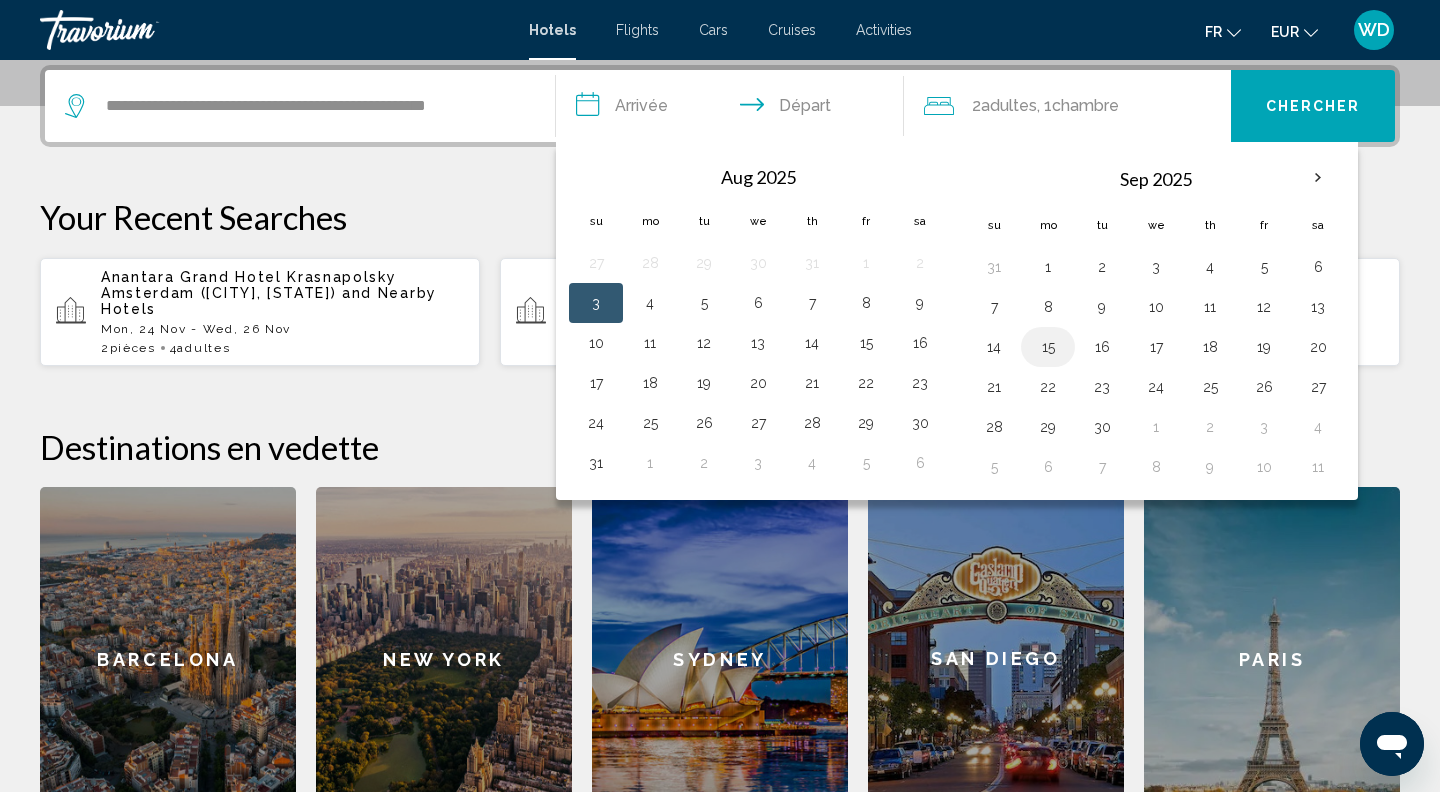 click on "15" at bounding box center (1048, 347) 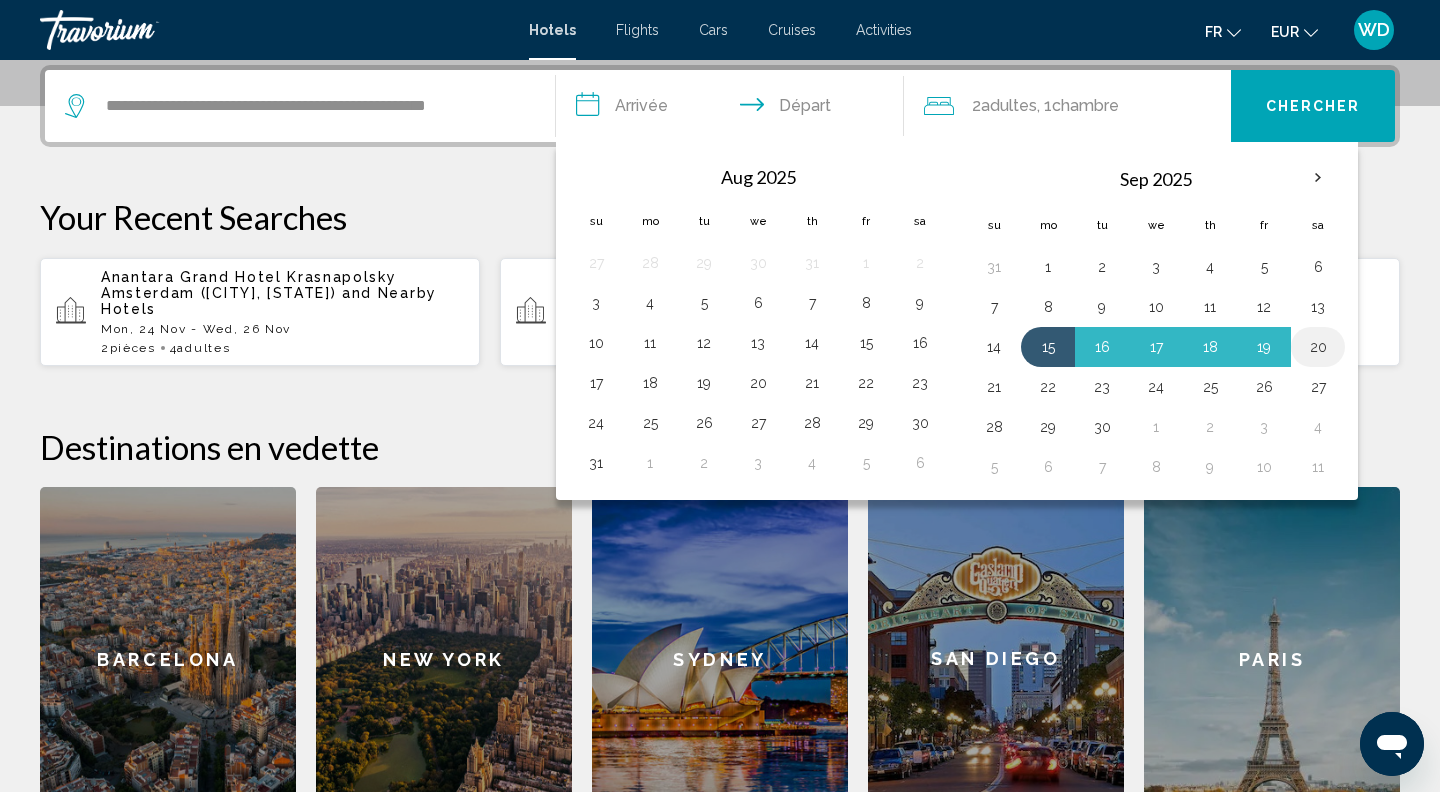 click on "20" at bounding box center (1318, 347) 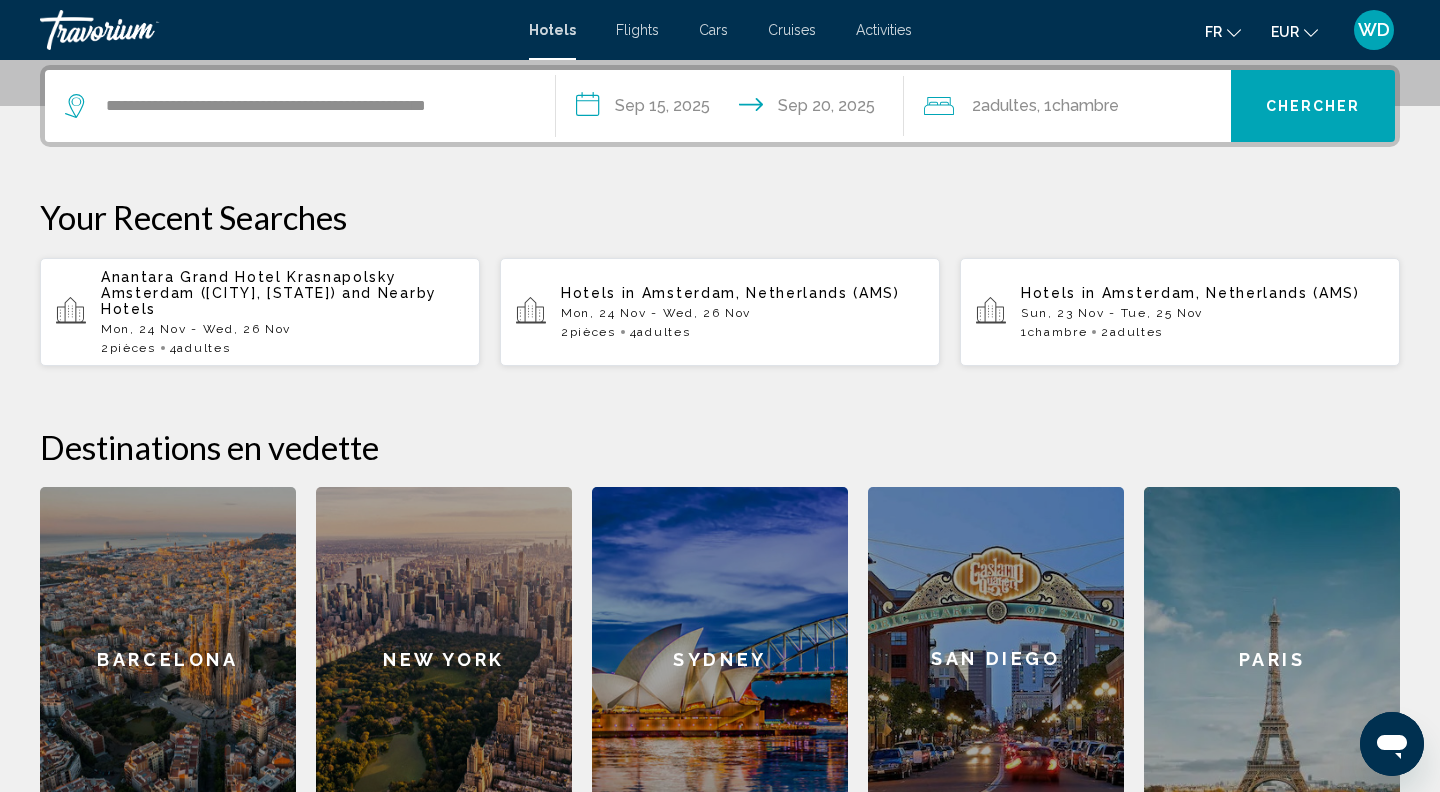 click on ", 1  Chambre pièces" 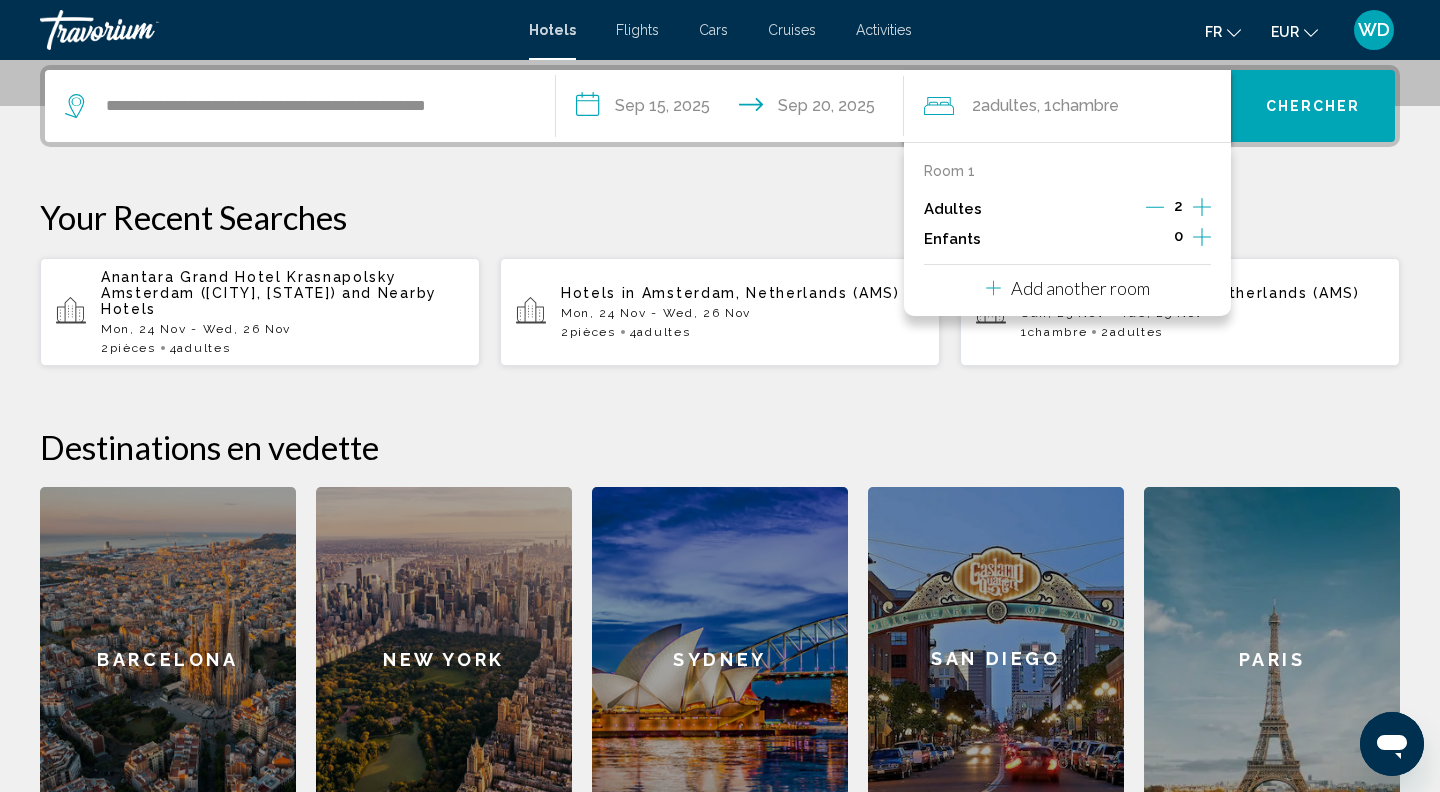 click on "2" at bounding box center [1178, 209] 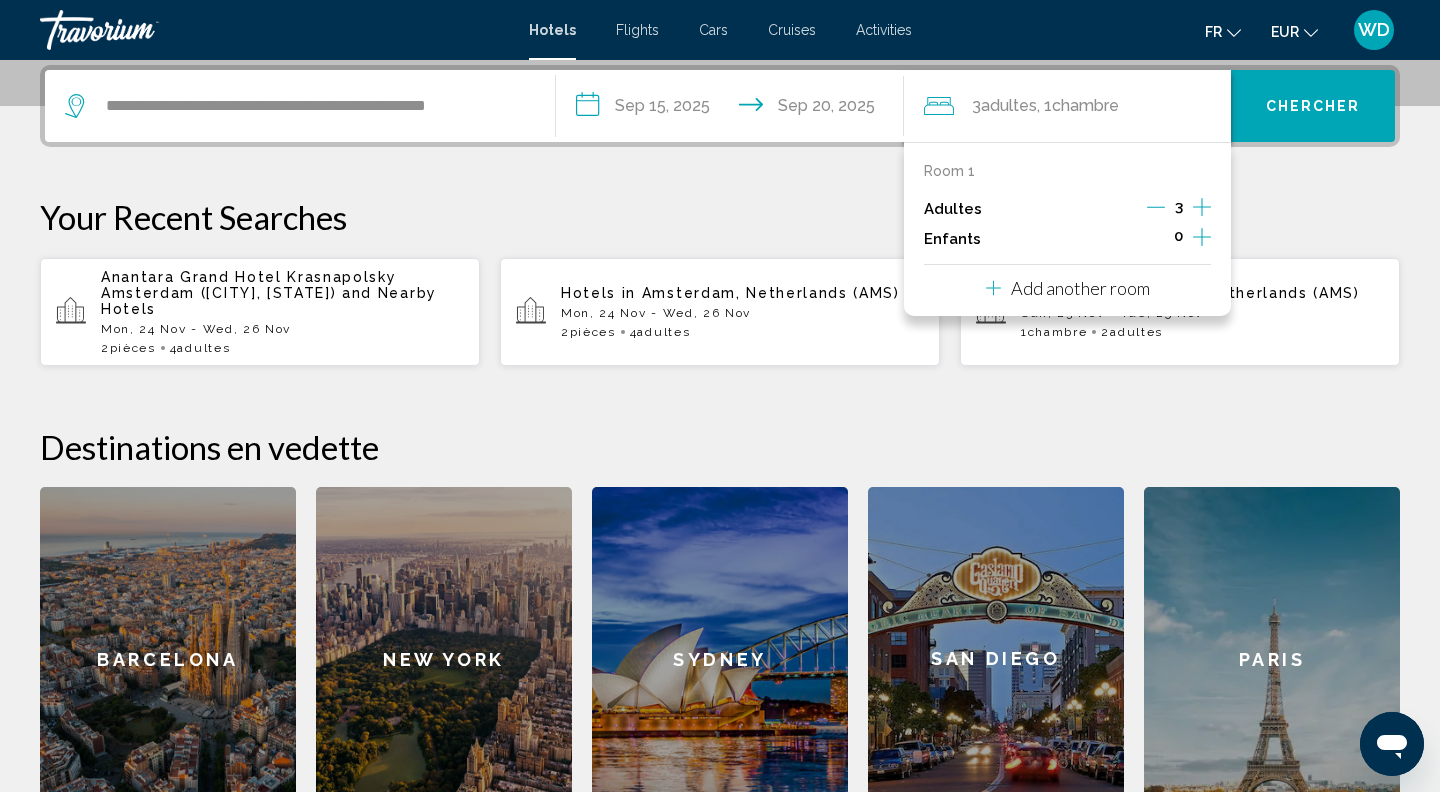 click 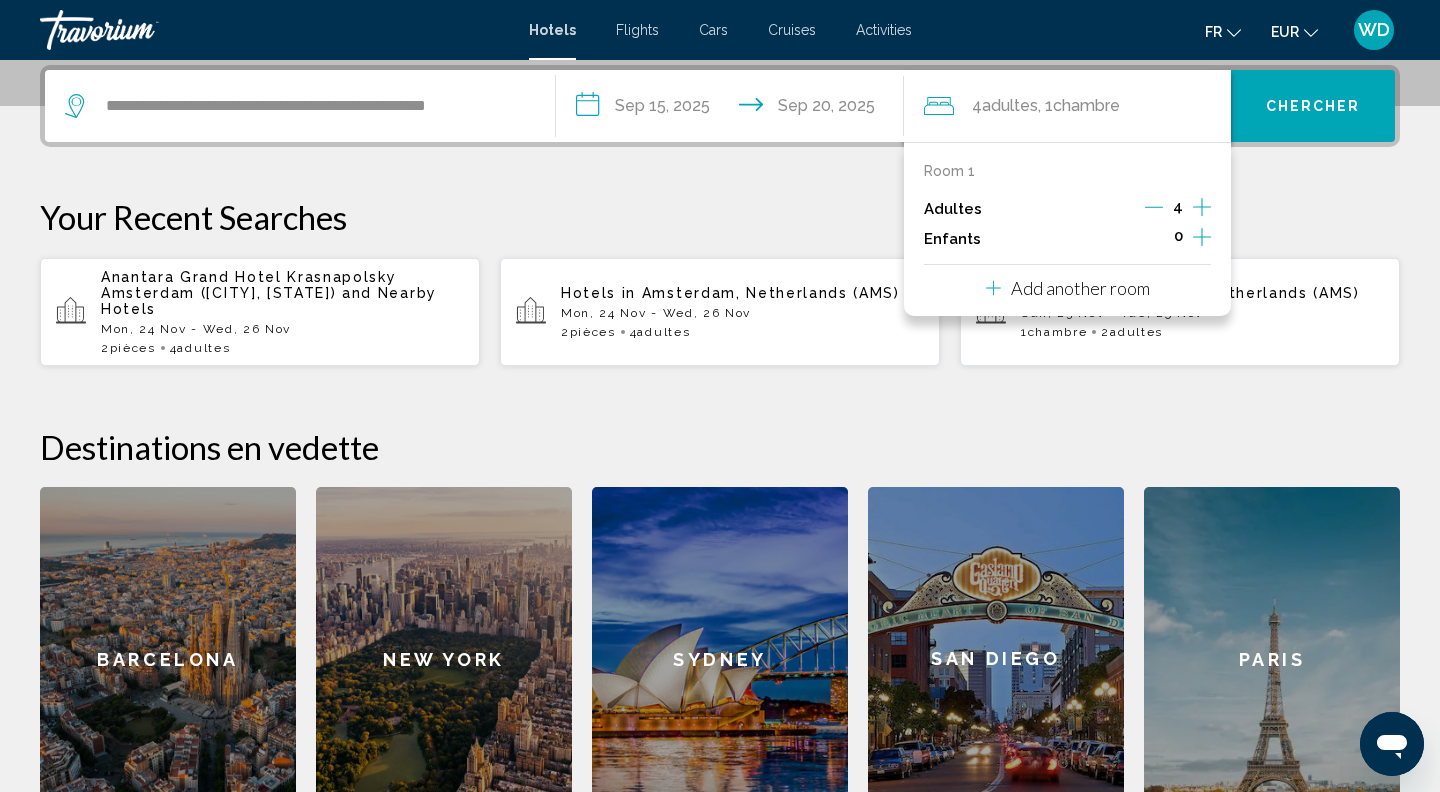 click 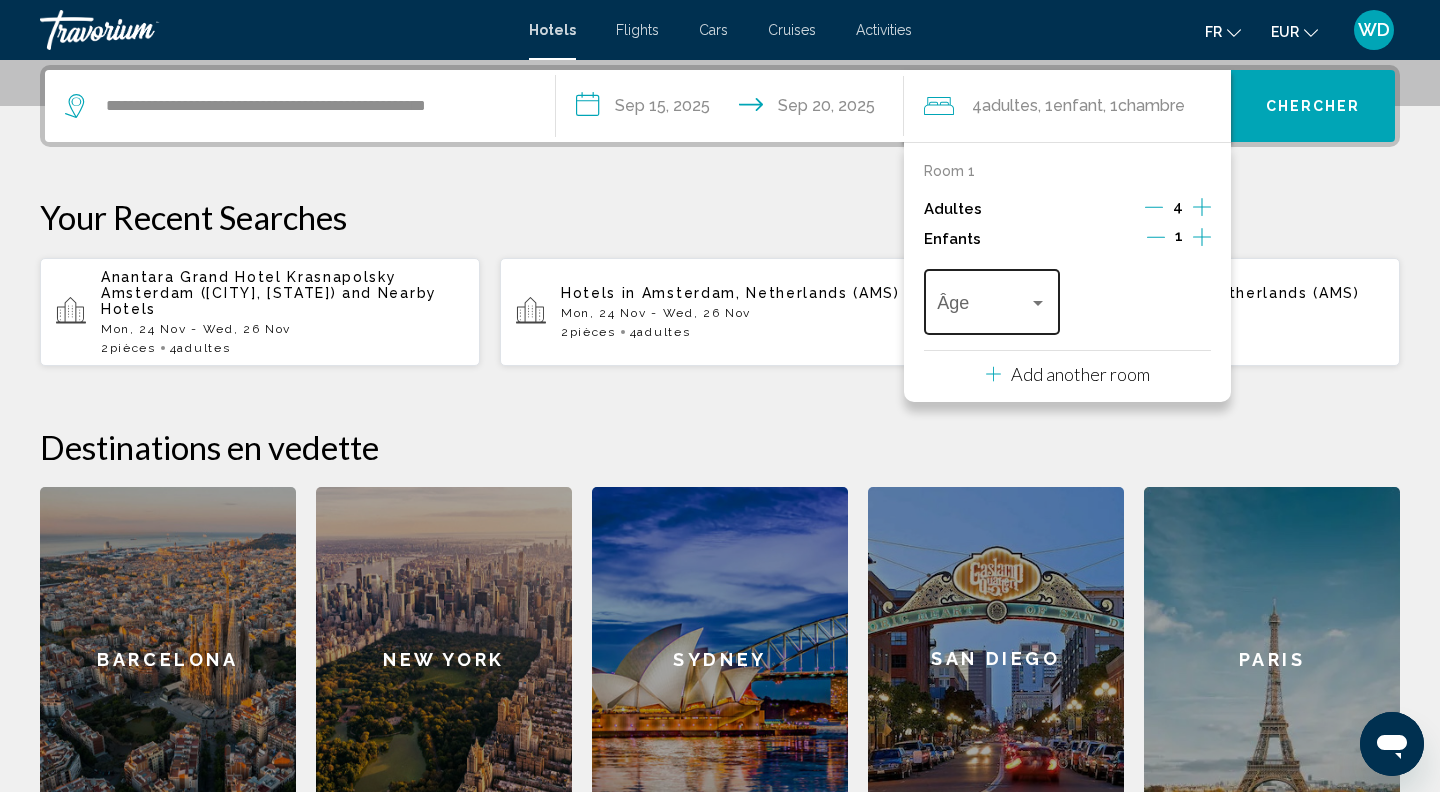 click at bounding box center [1038, 303] 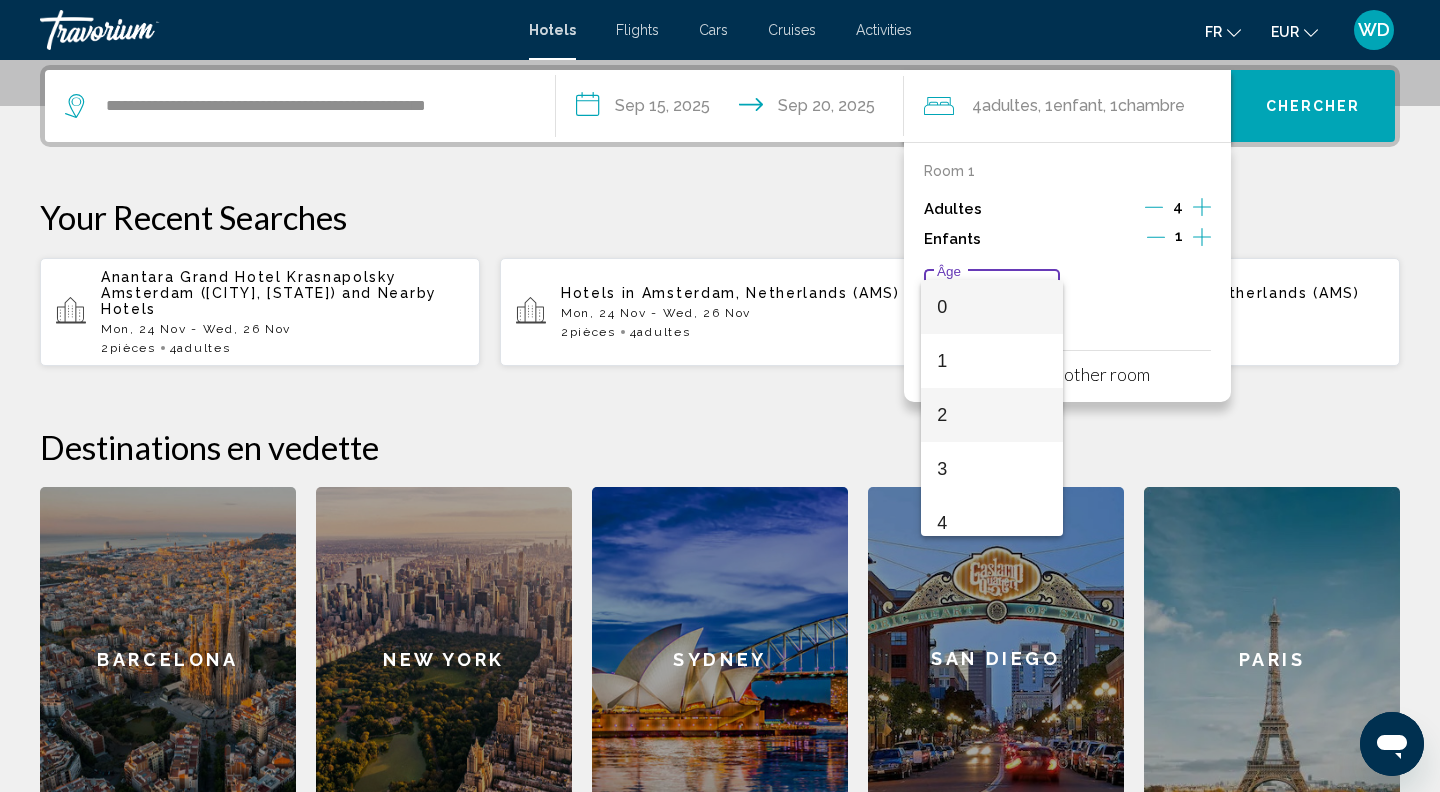 click on "2" at bounding box center [991, 415] 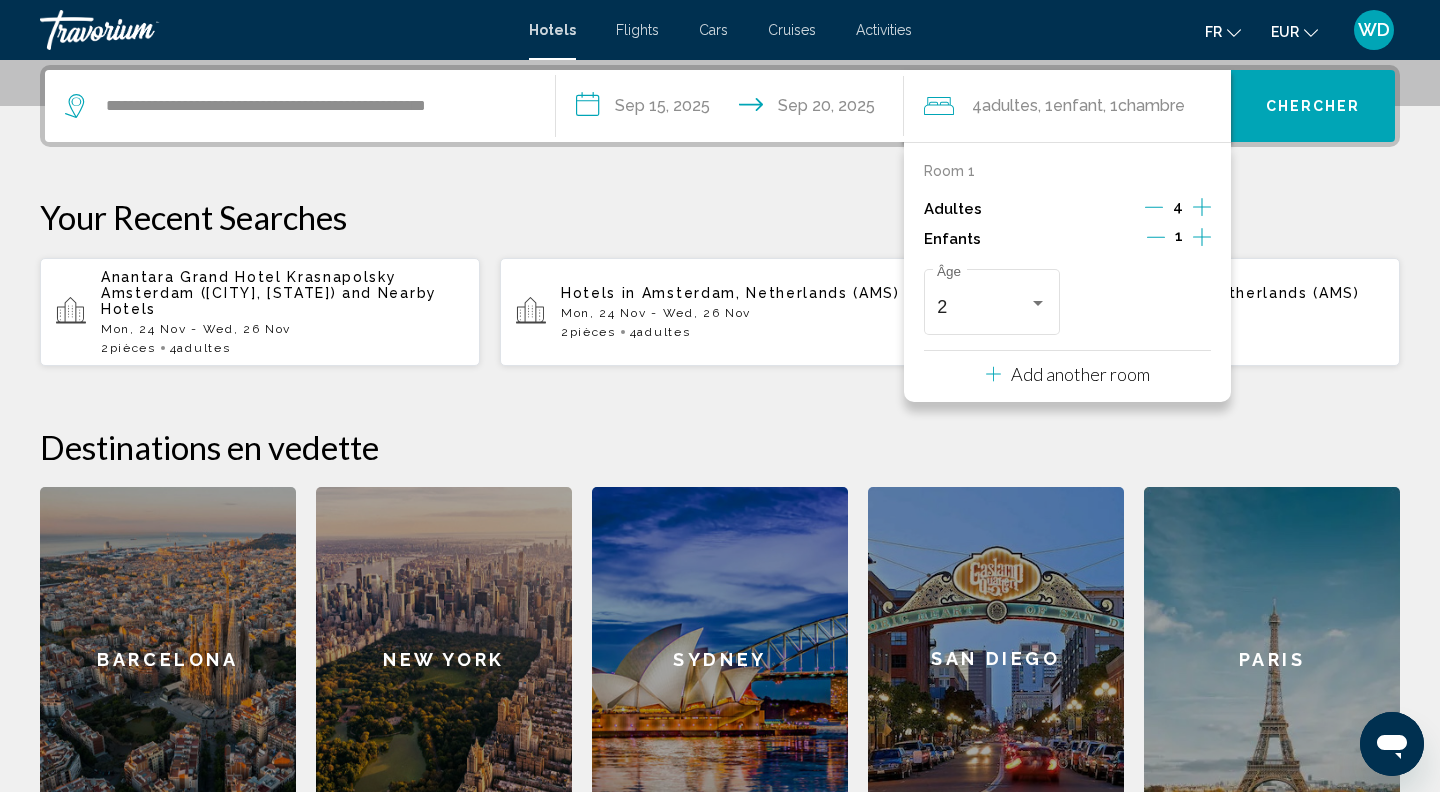 click on "Add another room" at bounding box center [1080, 374] 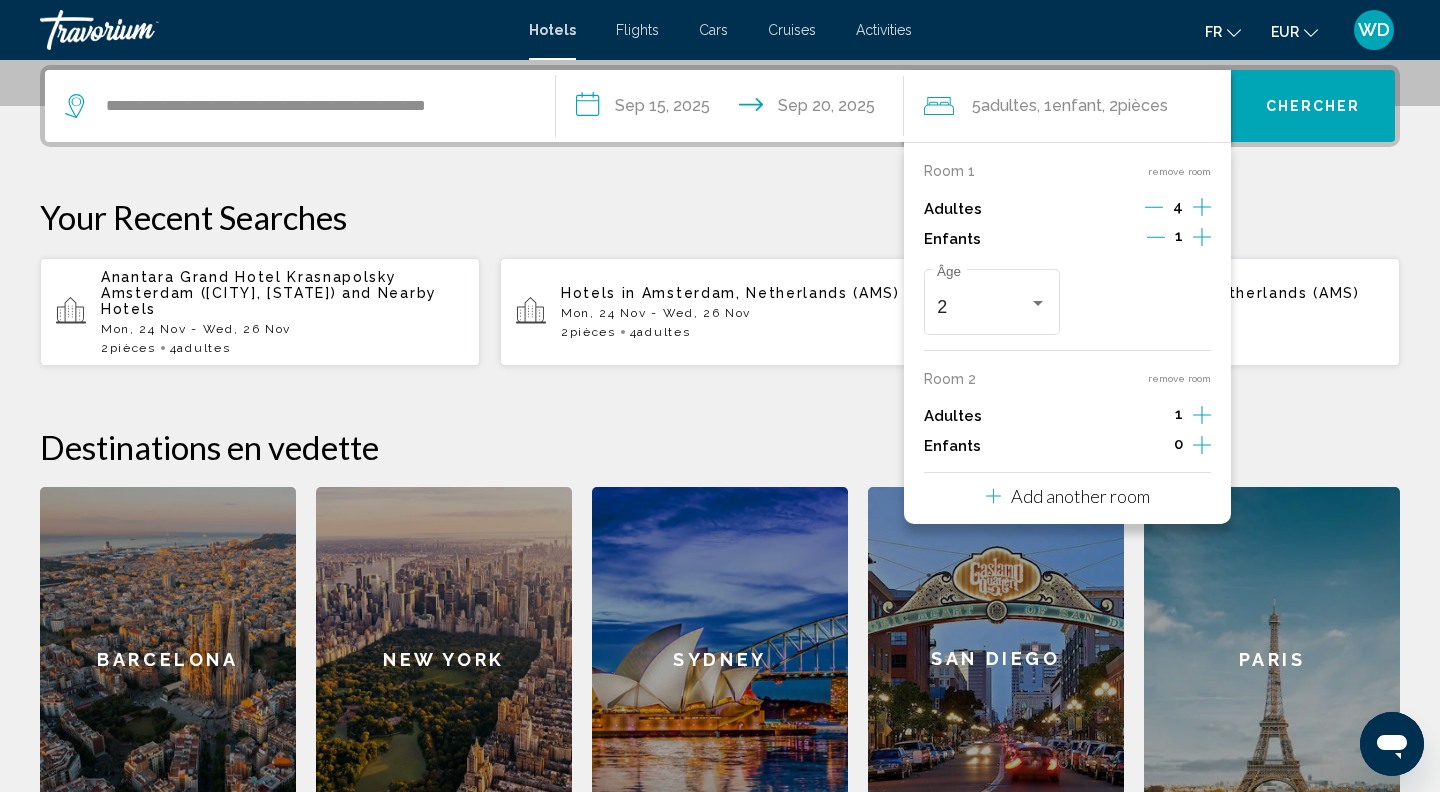 click at bounding box center [1154, 209] 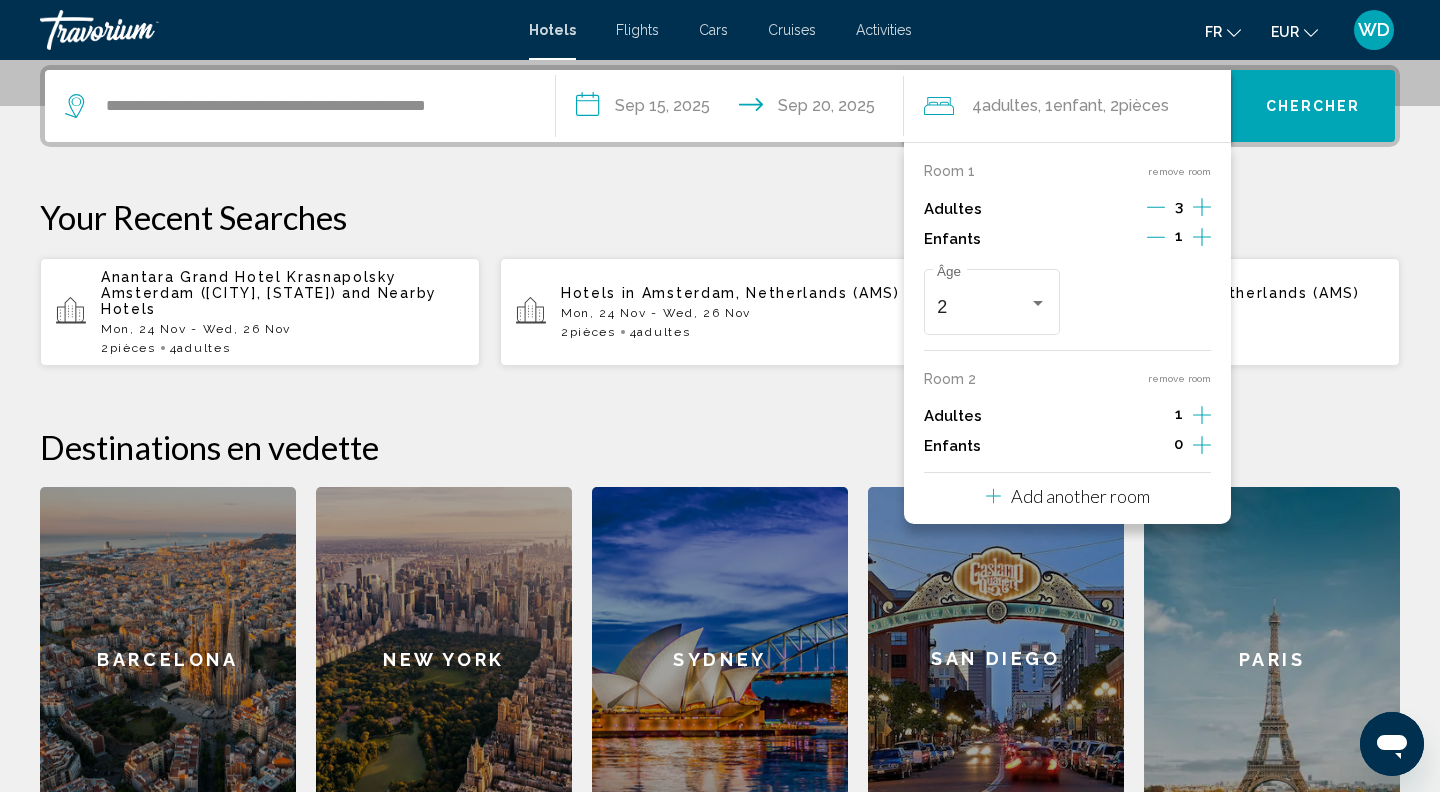 click at bounding box center [1156, 209] 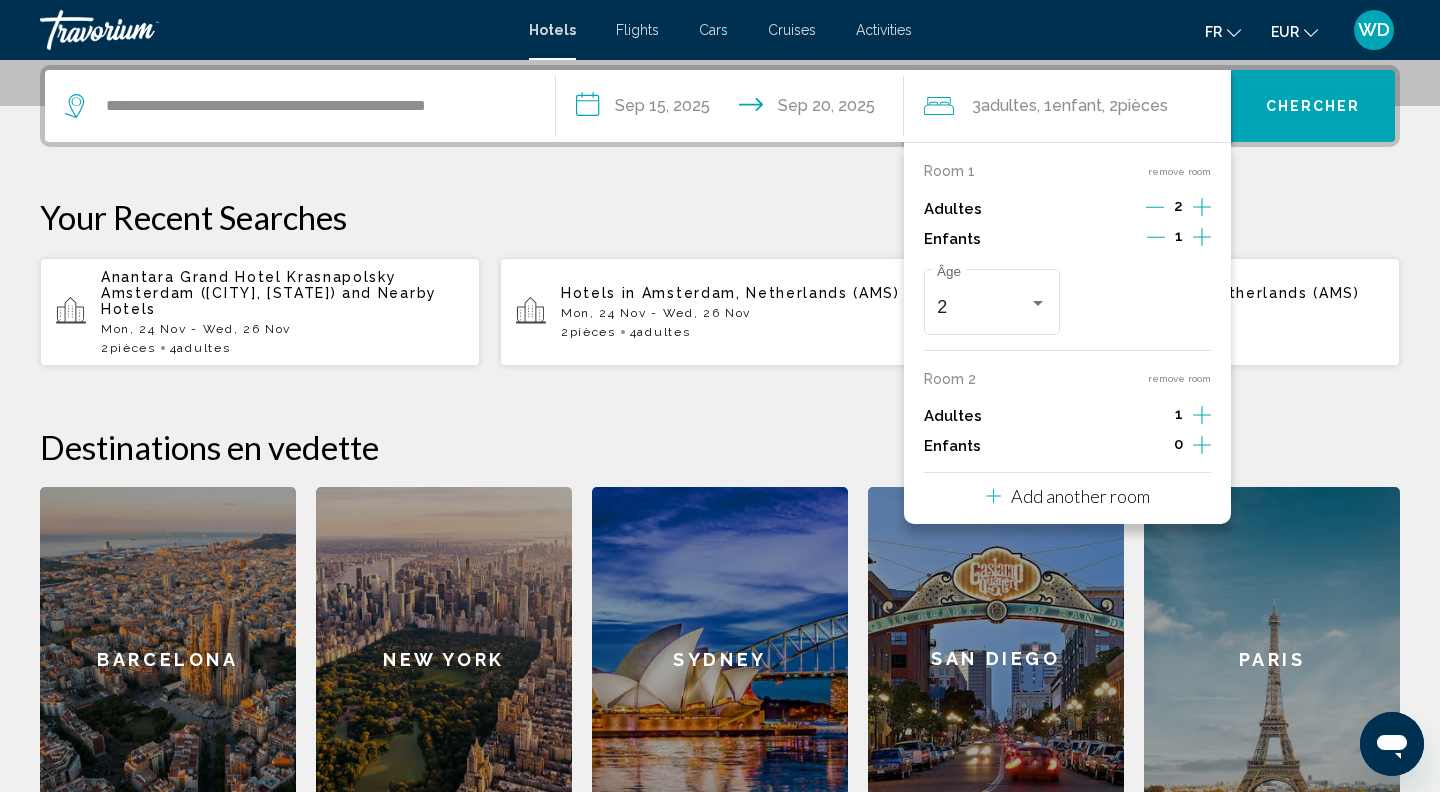 click 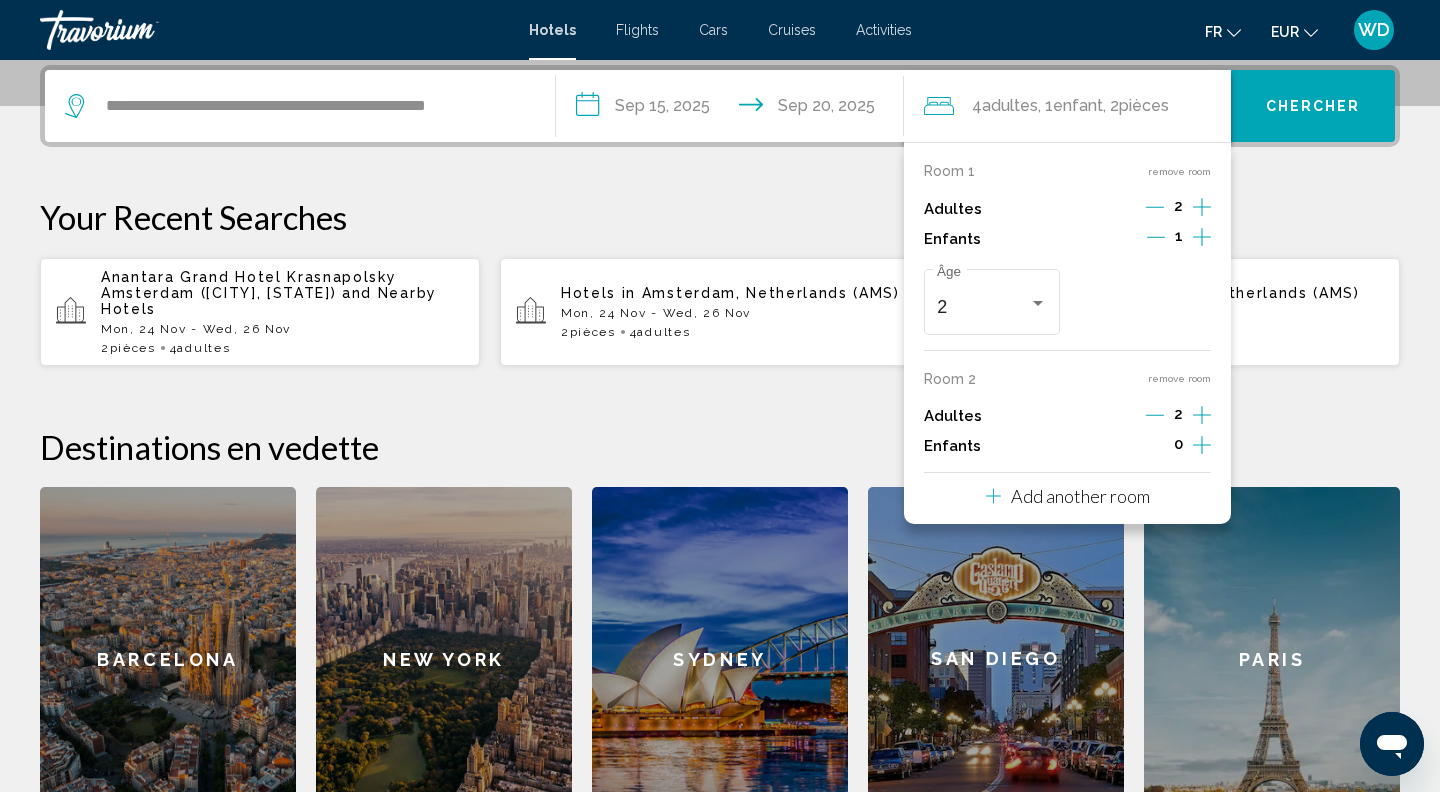 click on "Chercher" at bounding box center (1313, 106) 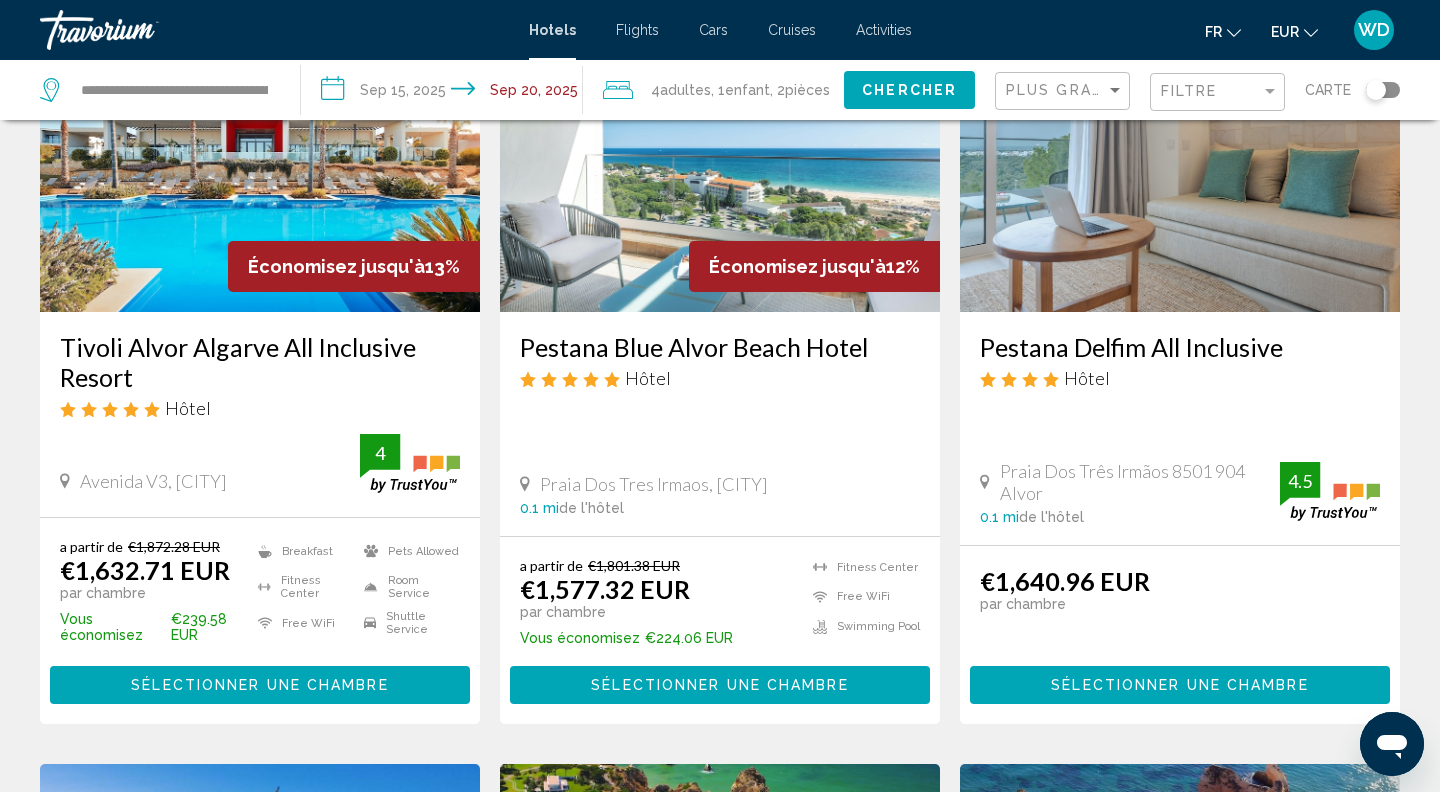 scroll, scrollTop: 197, scrollLeft: 0, axis: vertical 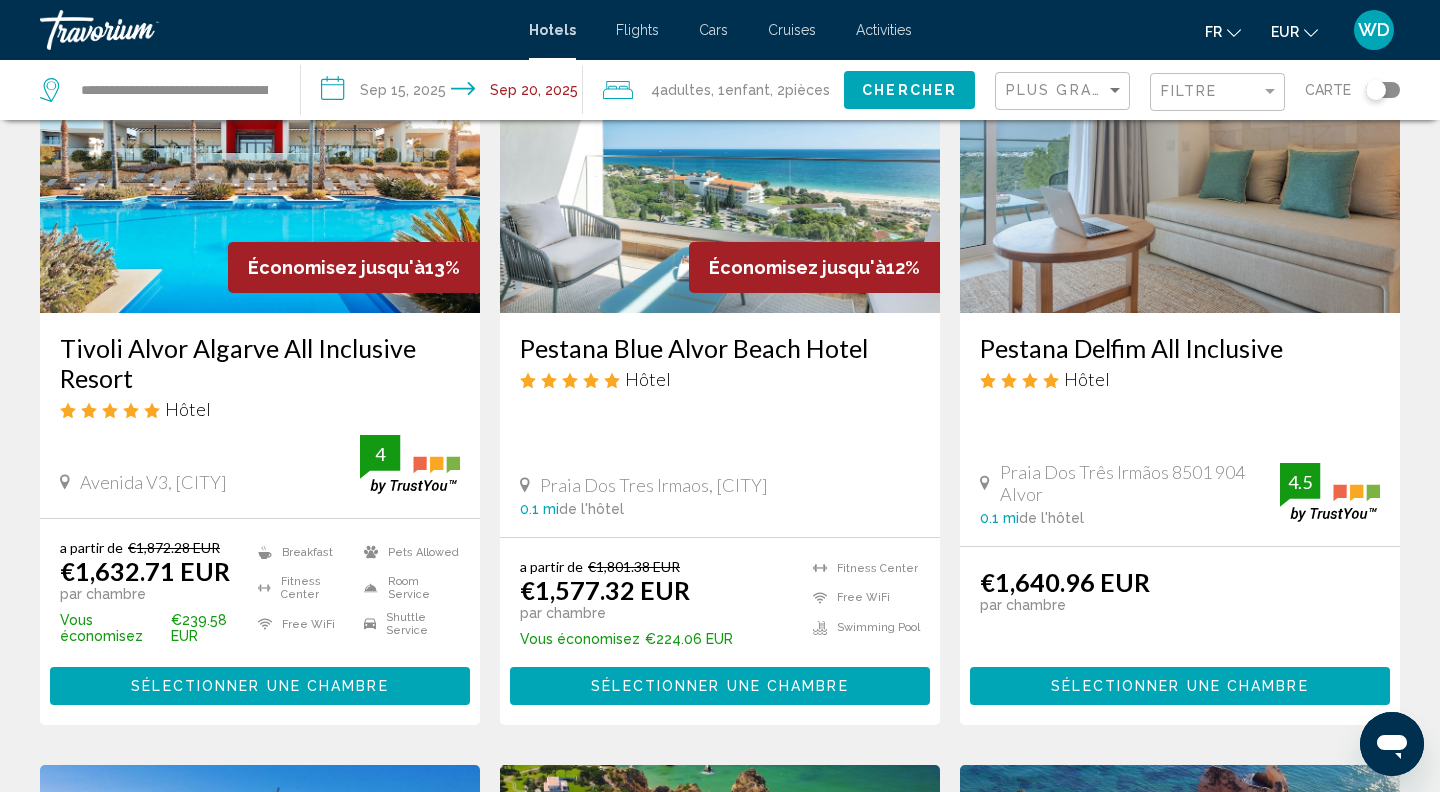 click on "**********" 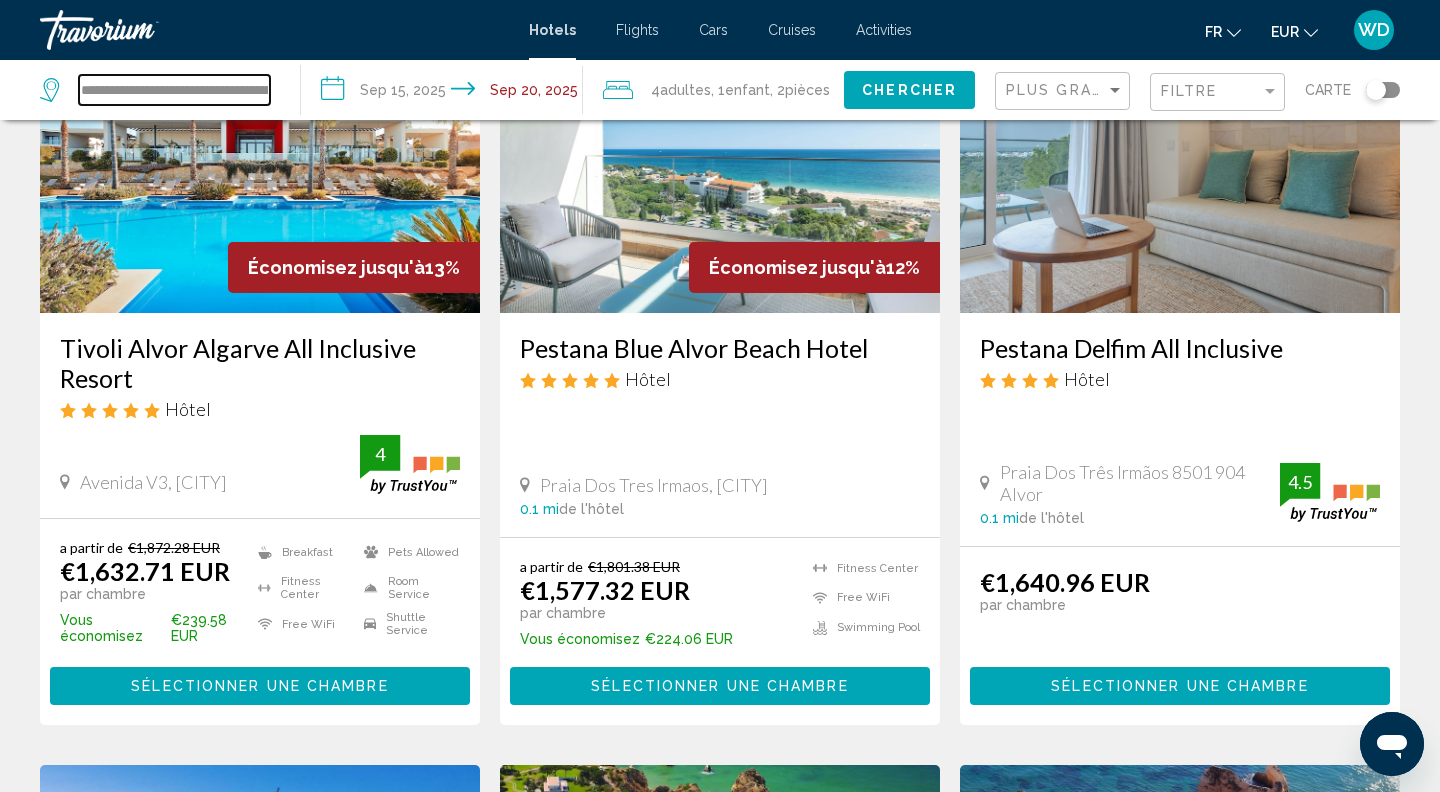 click on "**********" at bounding box center [174, 90] 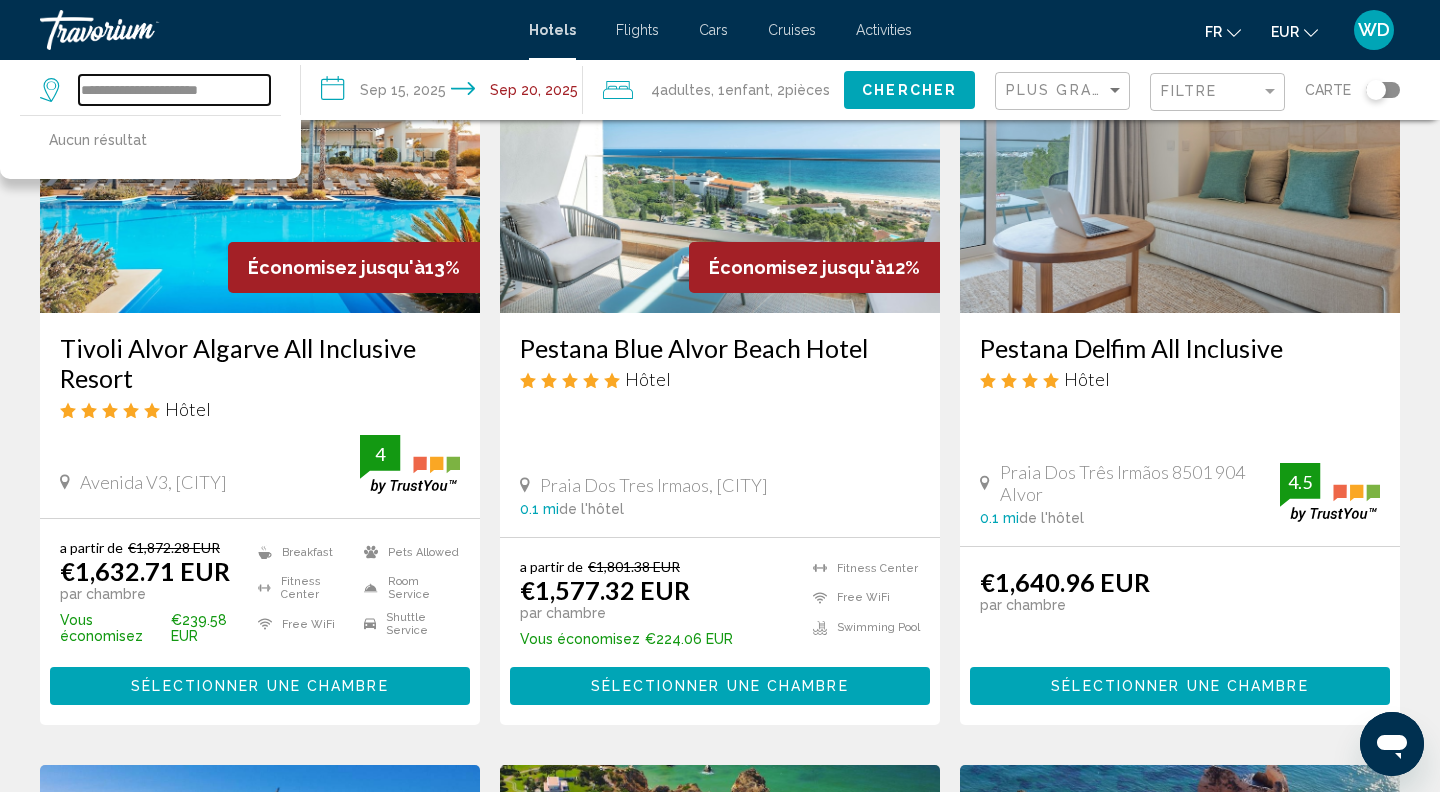 click on "**********" at bounding box center (174, 90) 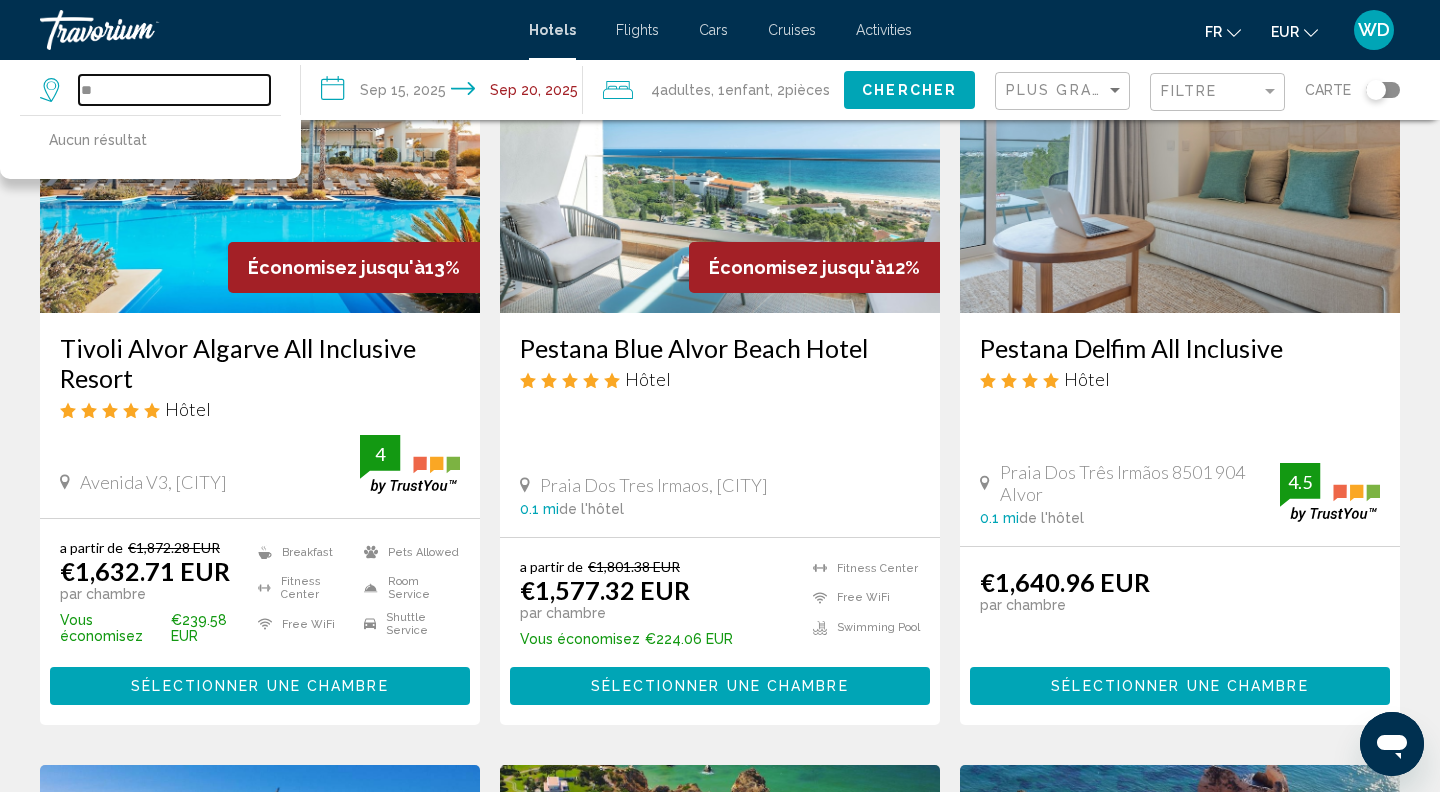 type on "*" 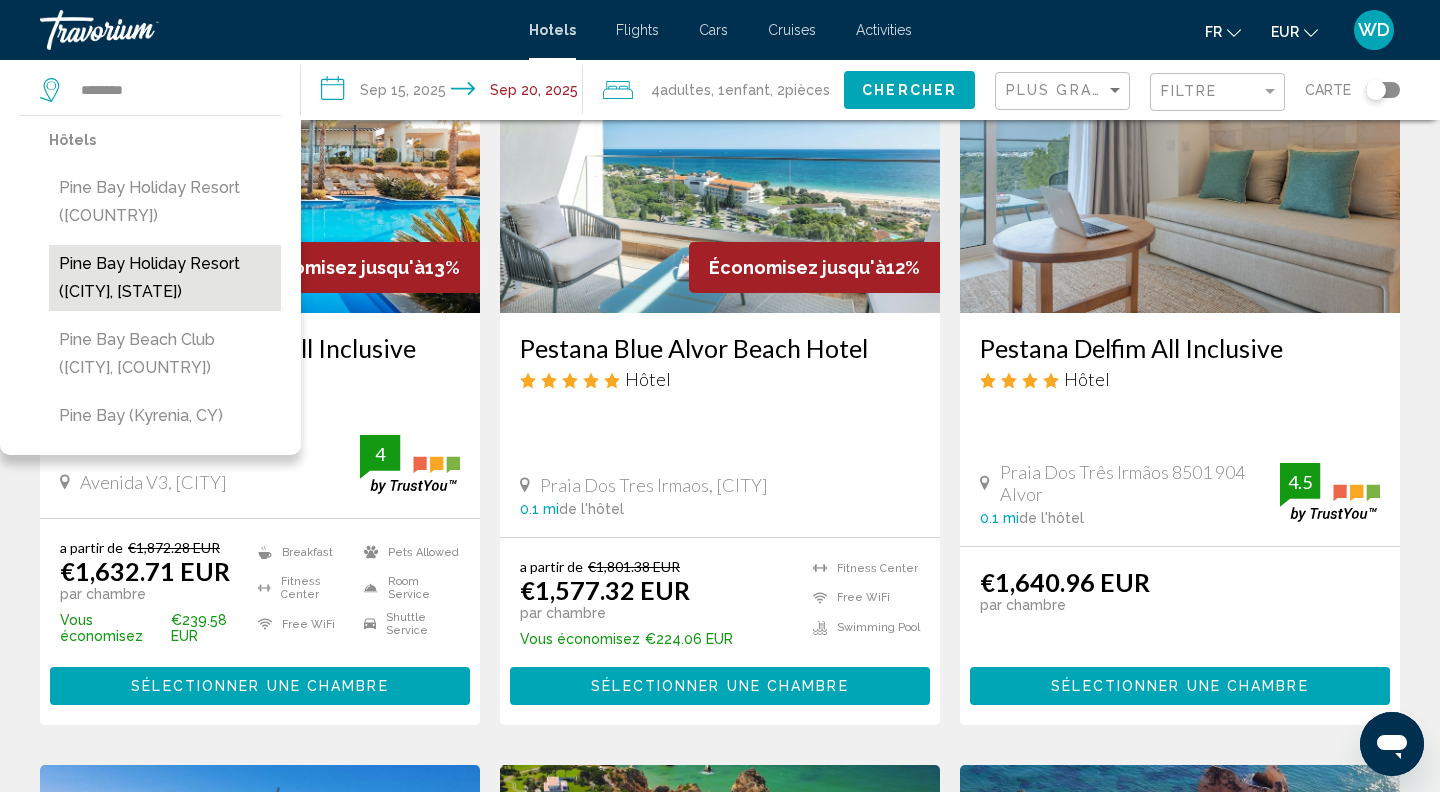 click on "Pine Bay Holiday Resort ([CITY], [STATE])" at bounding box center (165, 278) 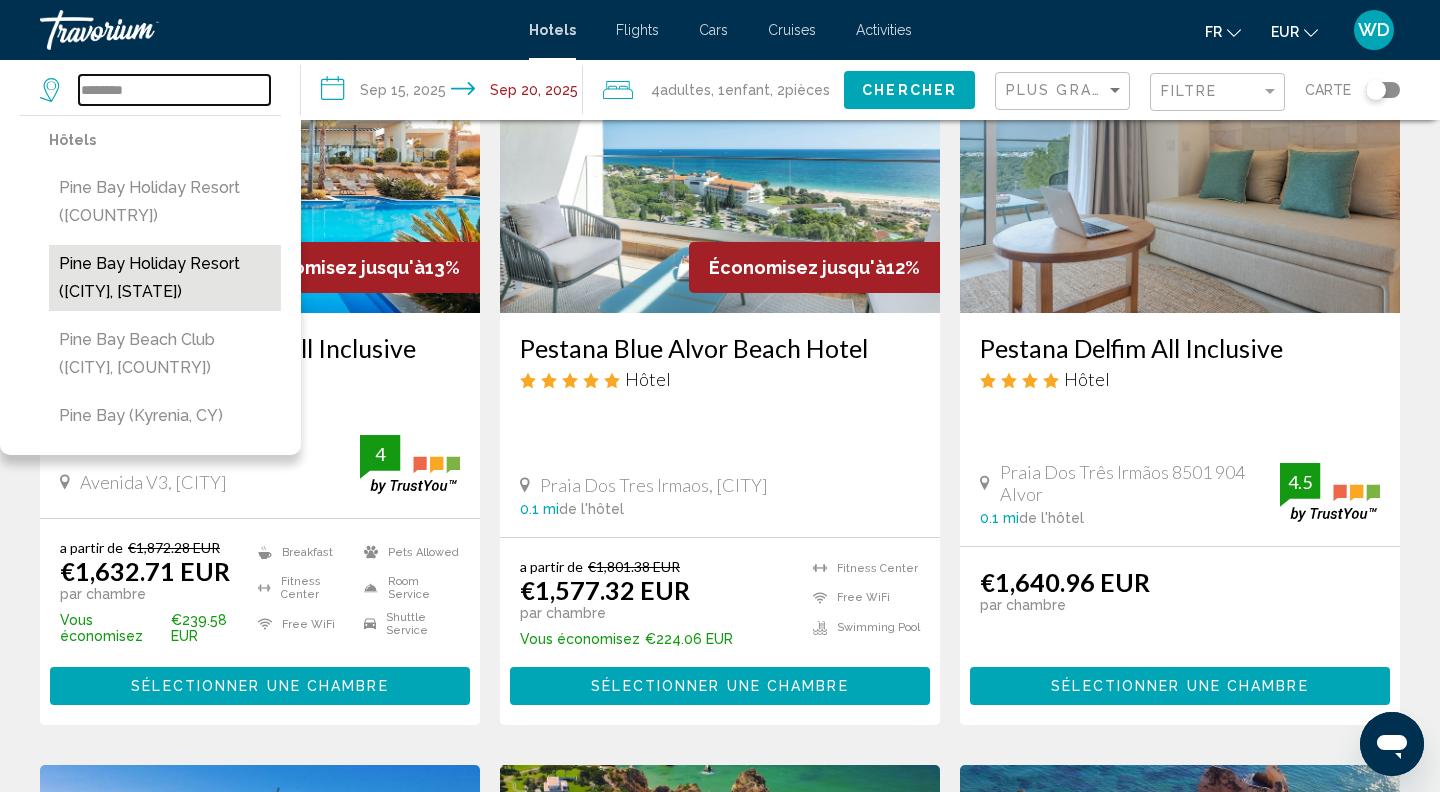 type on "**********" 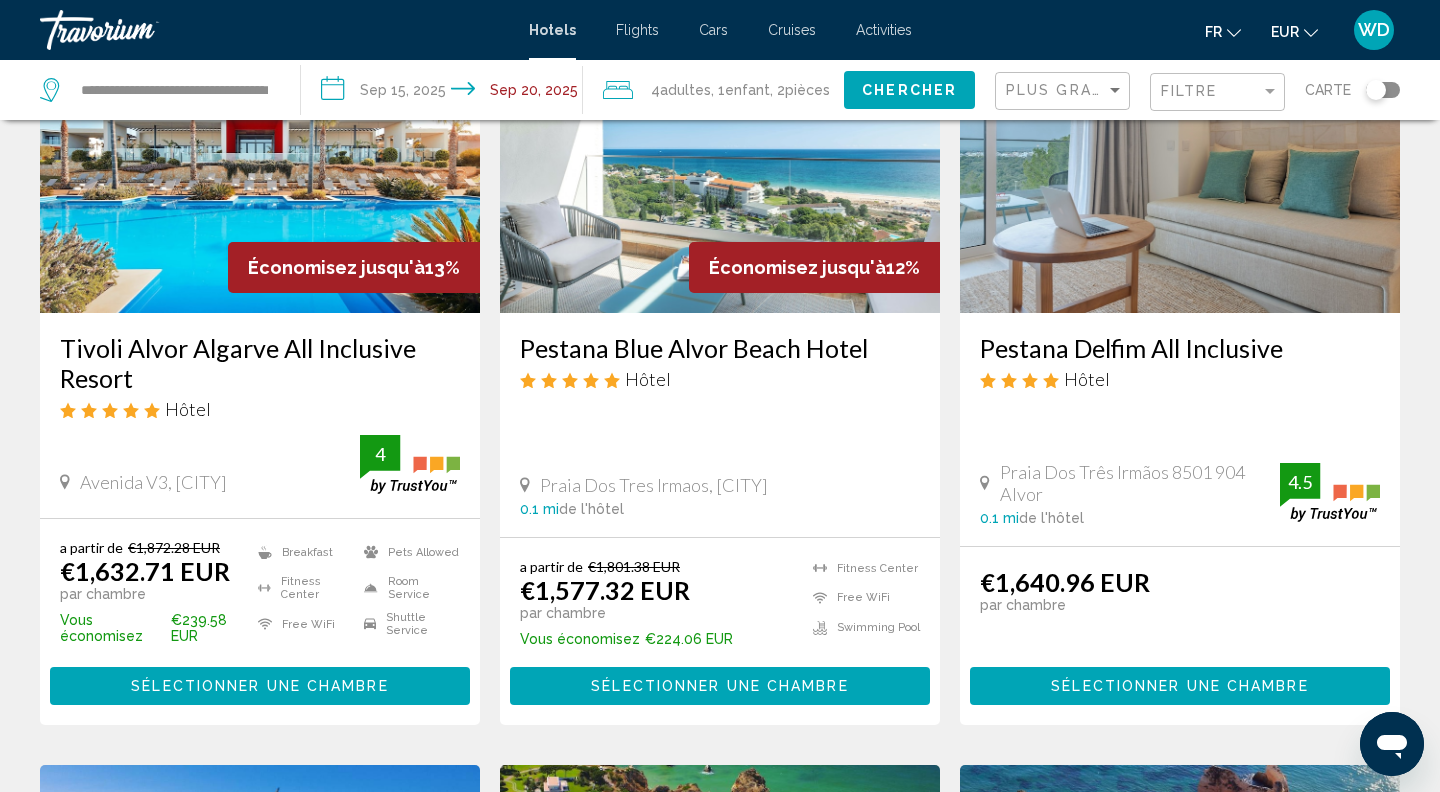 click on "Enfant" 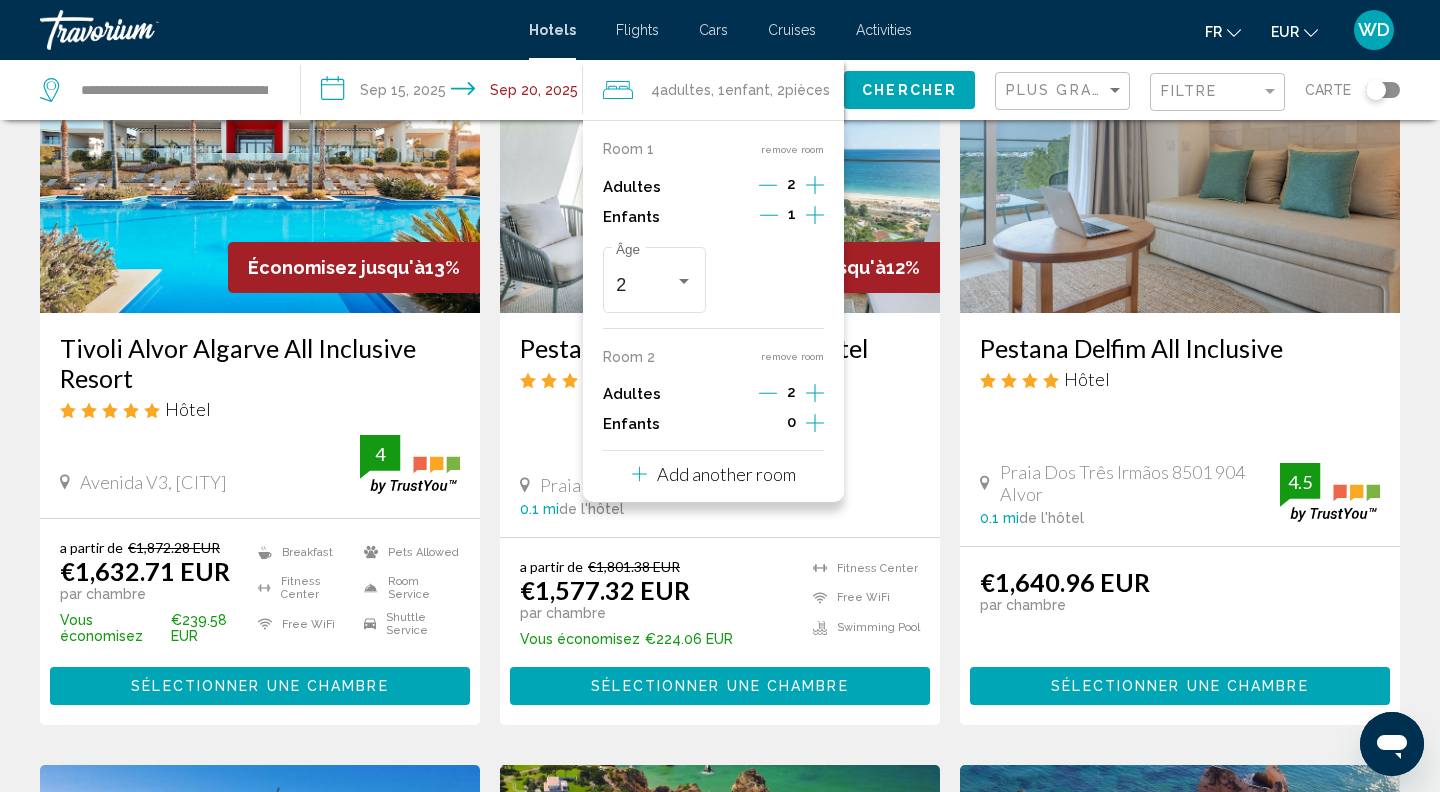 click 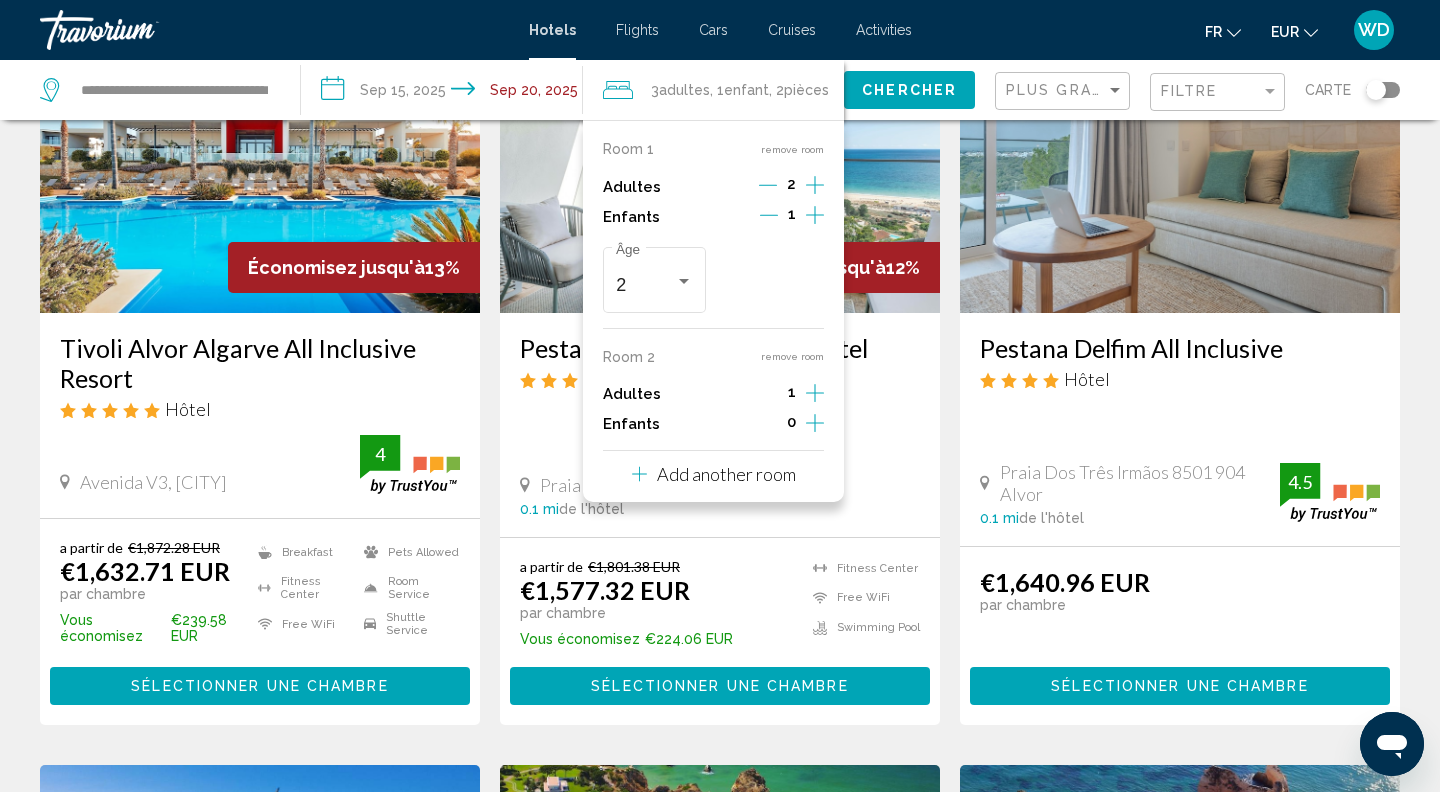 click on "2" at bounding box center [791, 187] 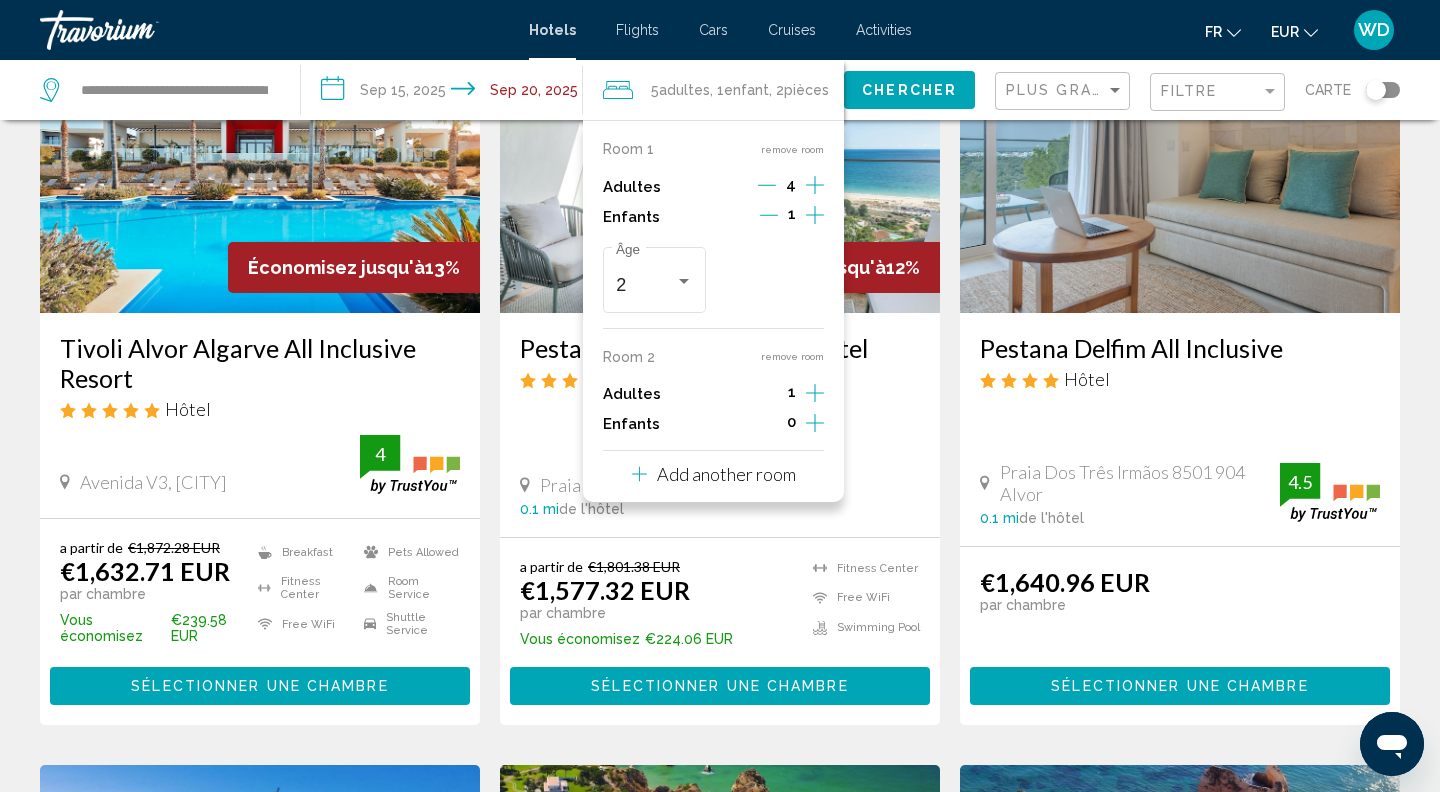 click on "remove room" at bounding box center (792, 356) 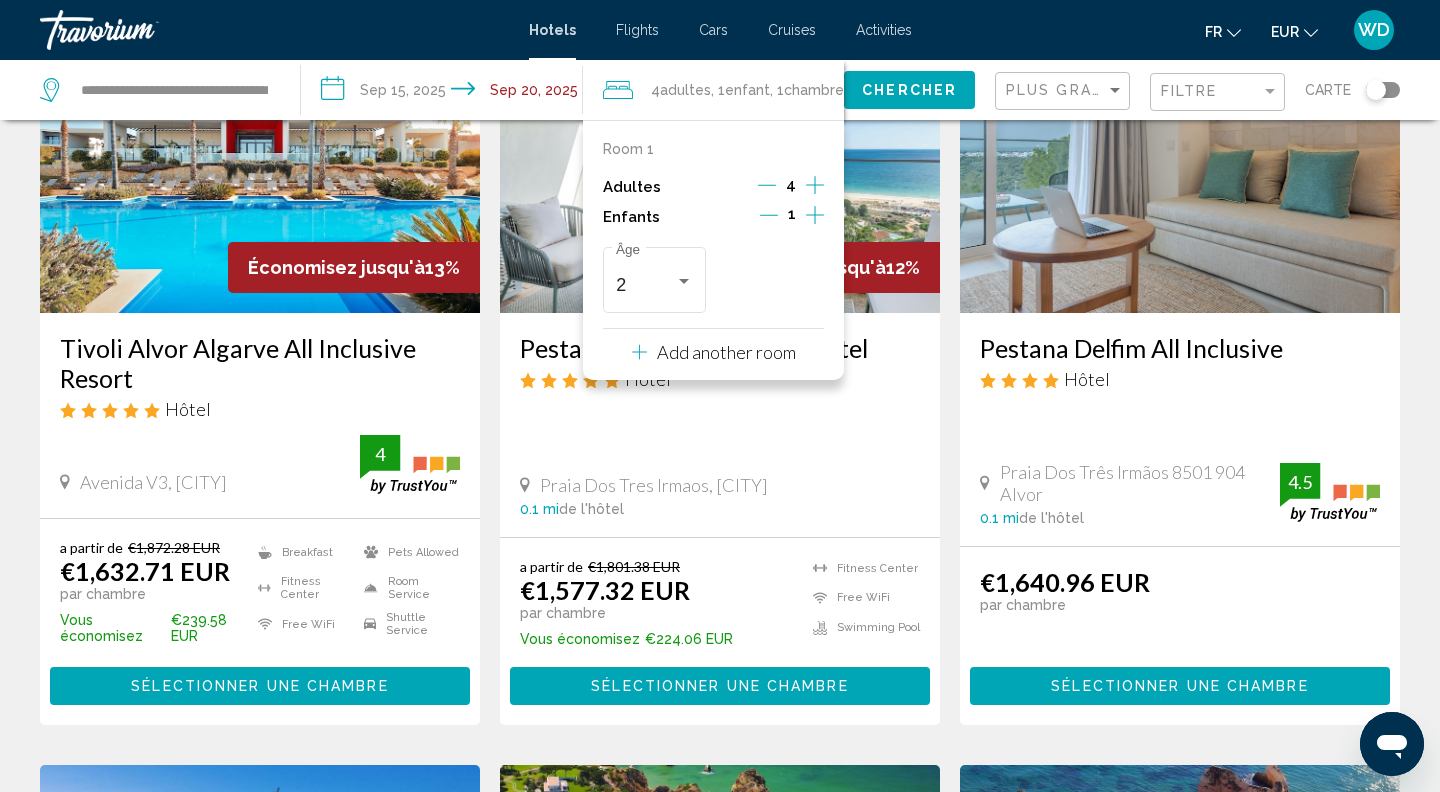 click on "Chercher" 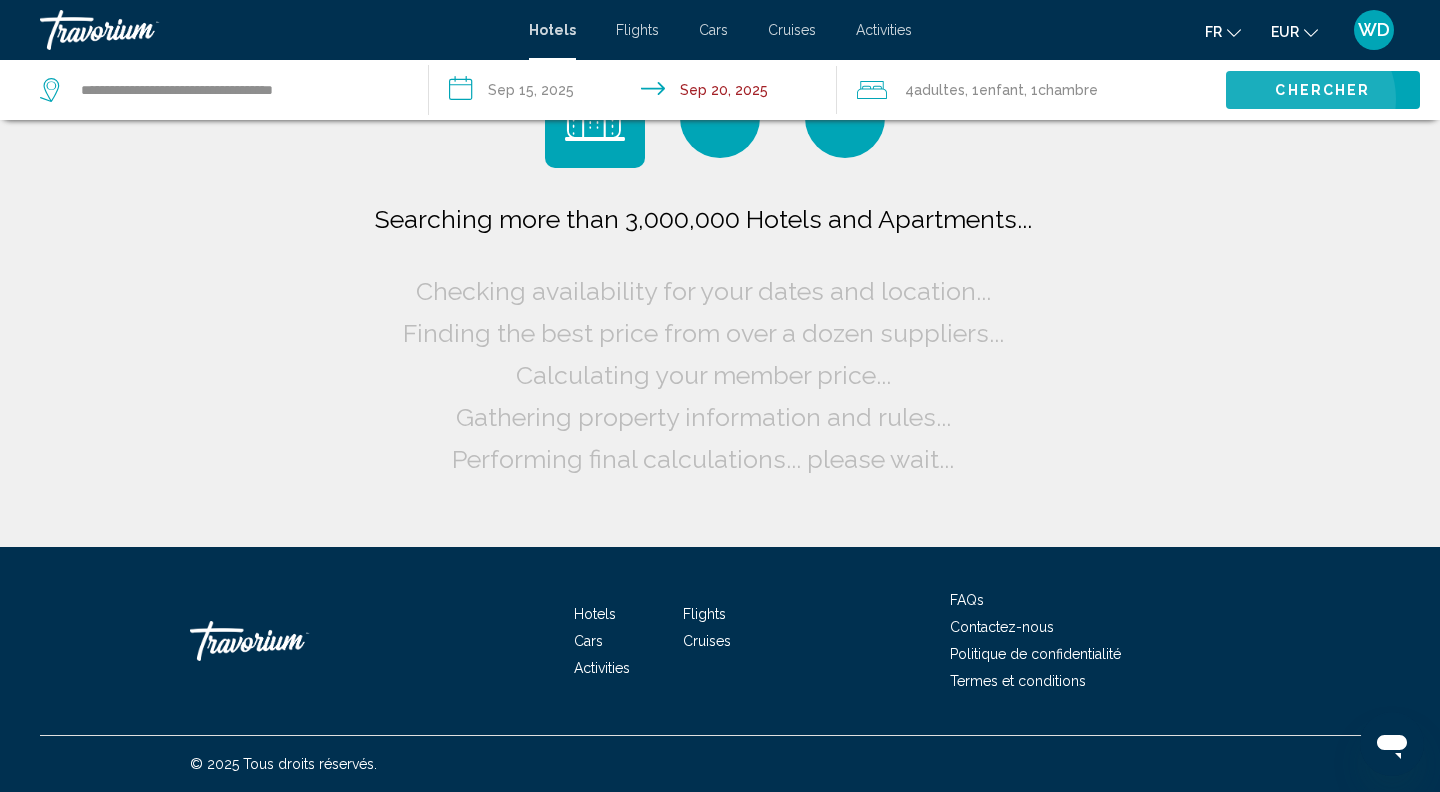scroll, scrollTop: 0, scrollLeft: 0, axis: both 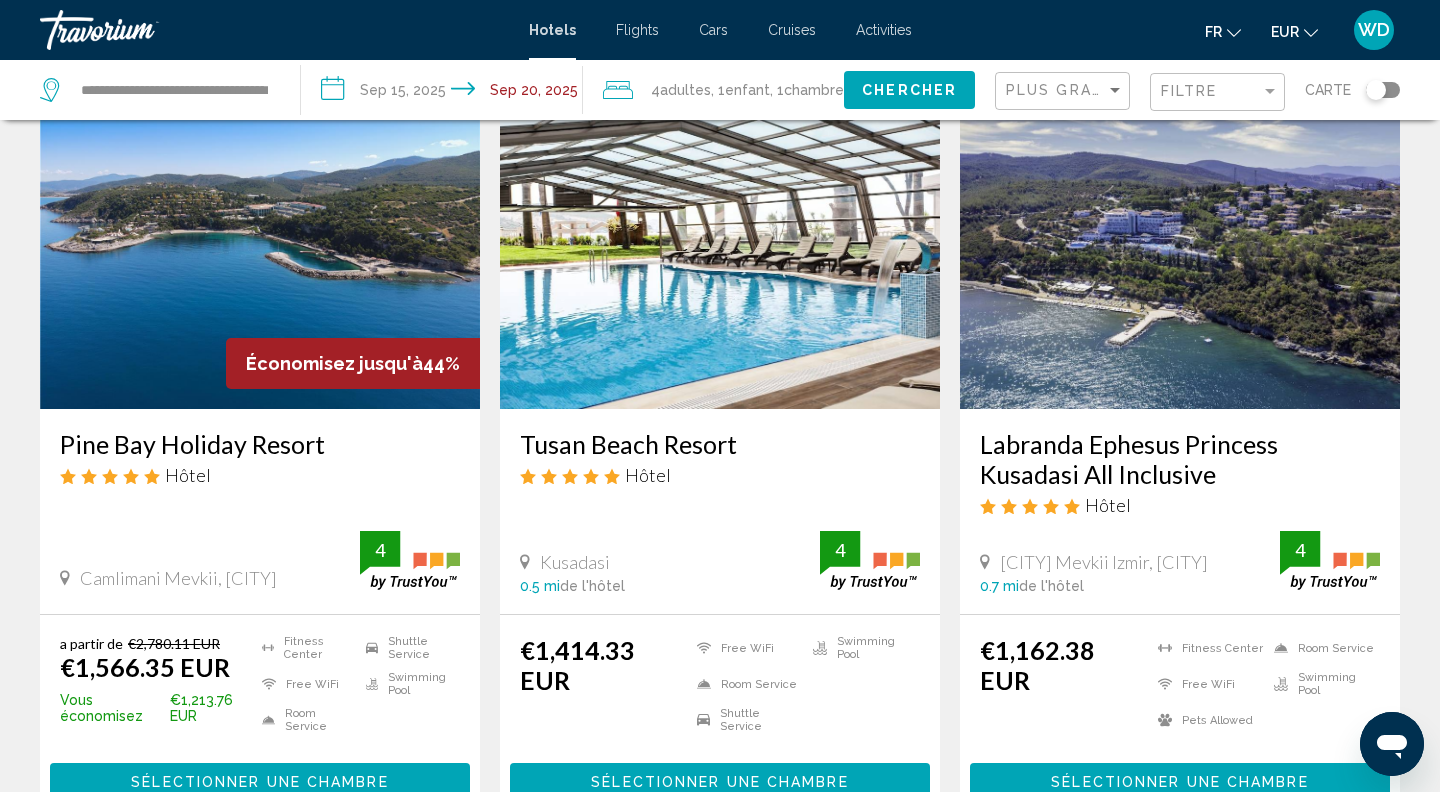 click at bounding box center [260, 249] 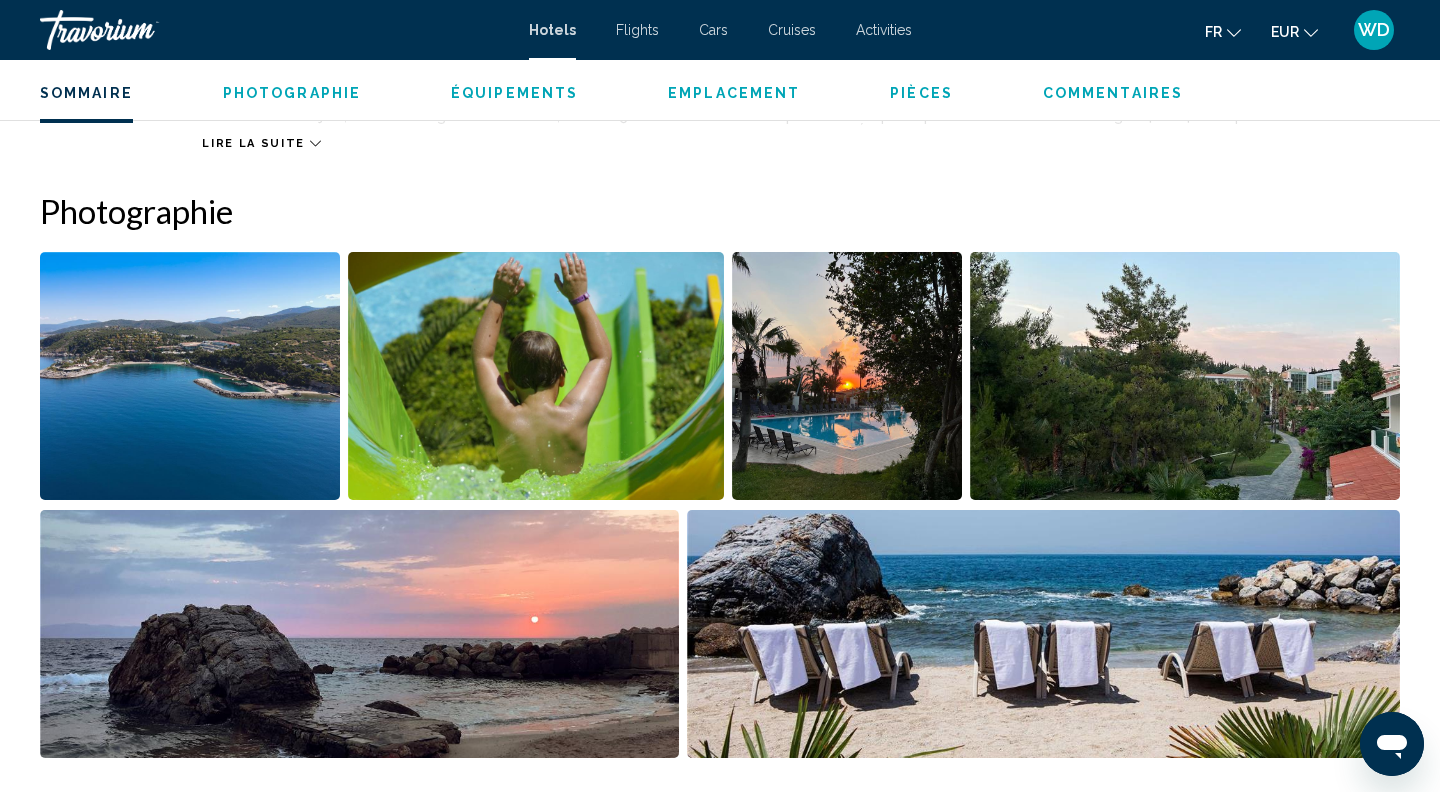 scroll, scrollTop: 906, scrollLeft: 0, axis: vertical 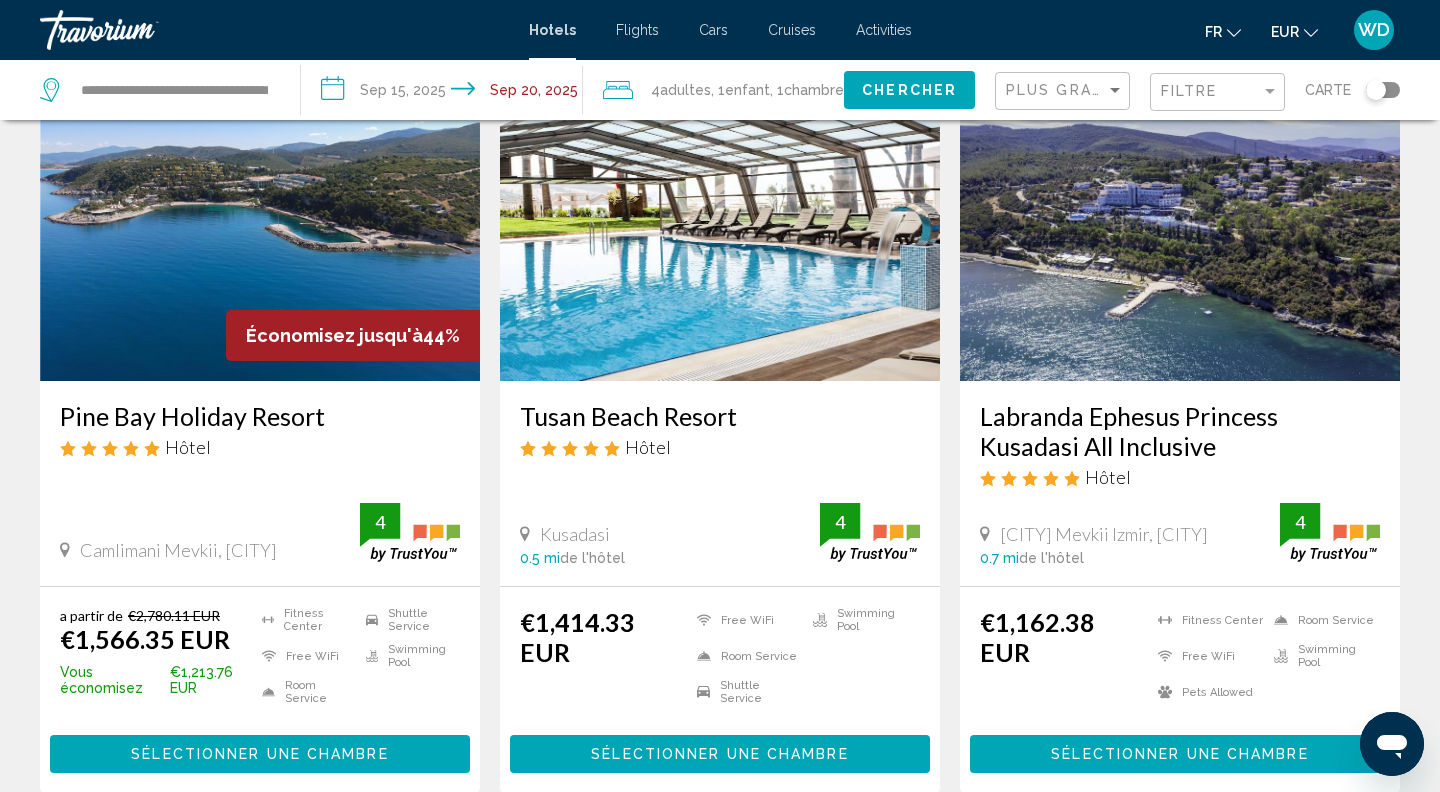 click on "Sélectionner une chambre" at bounding box center (259, 755) 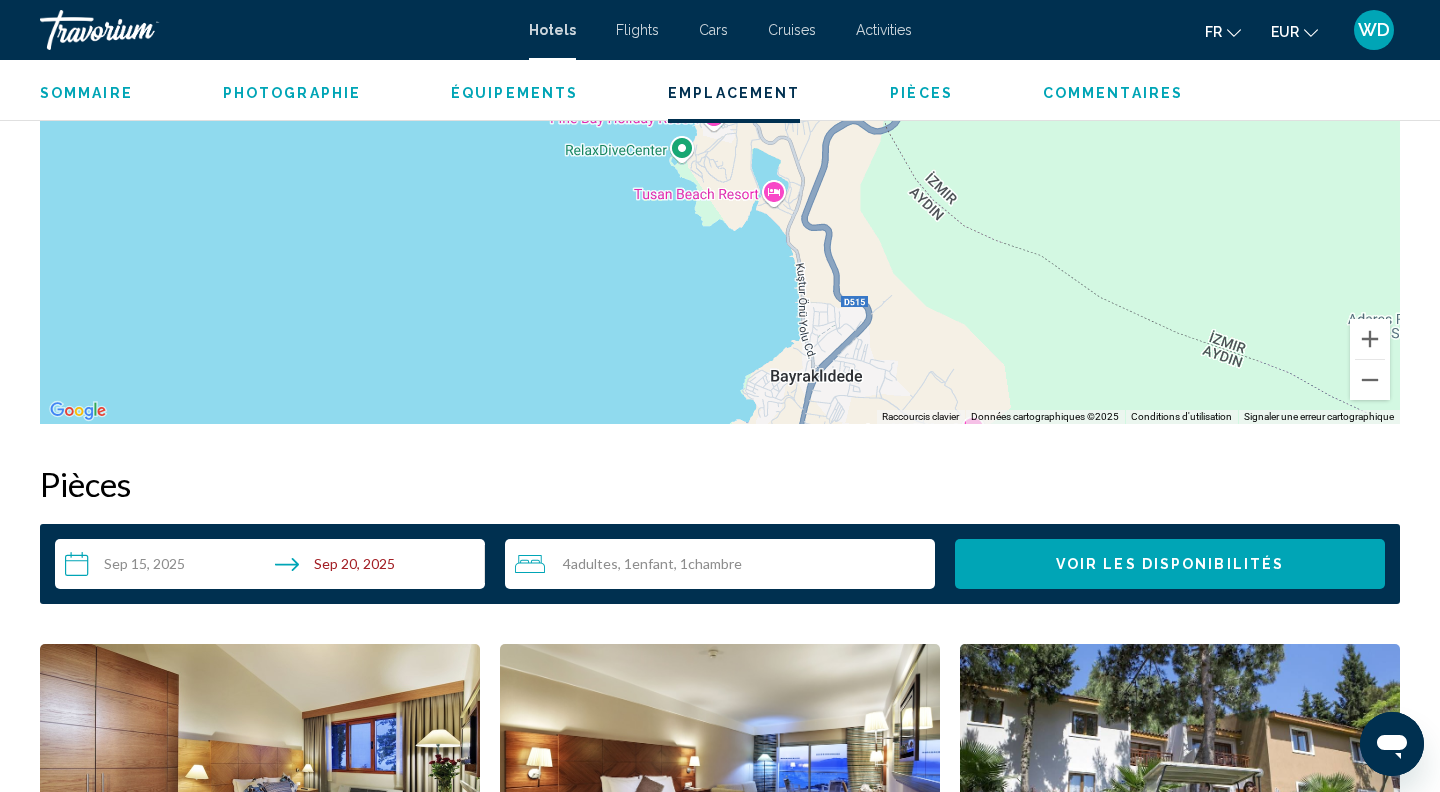 scroll, scrollTop: 2186, scrollLeft: 0, axis: vertical 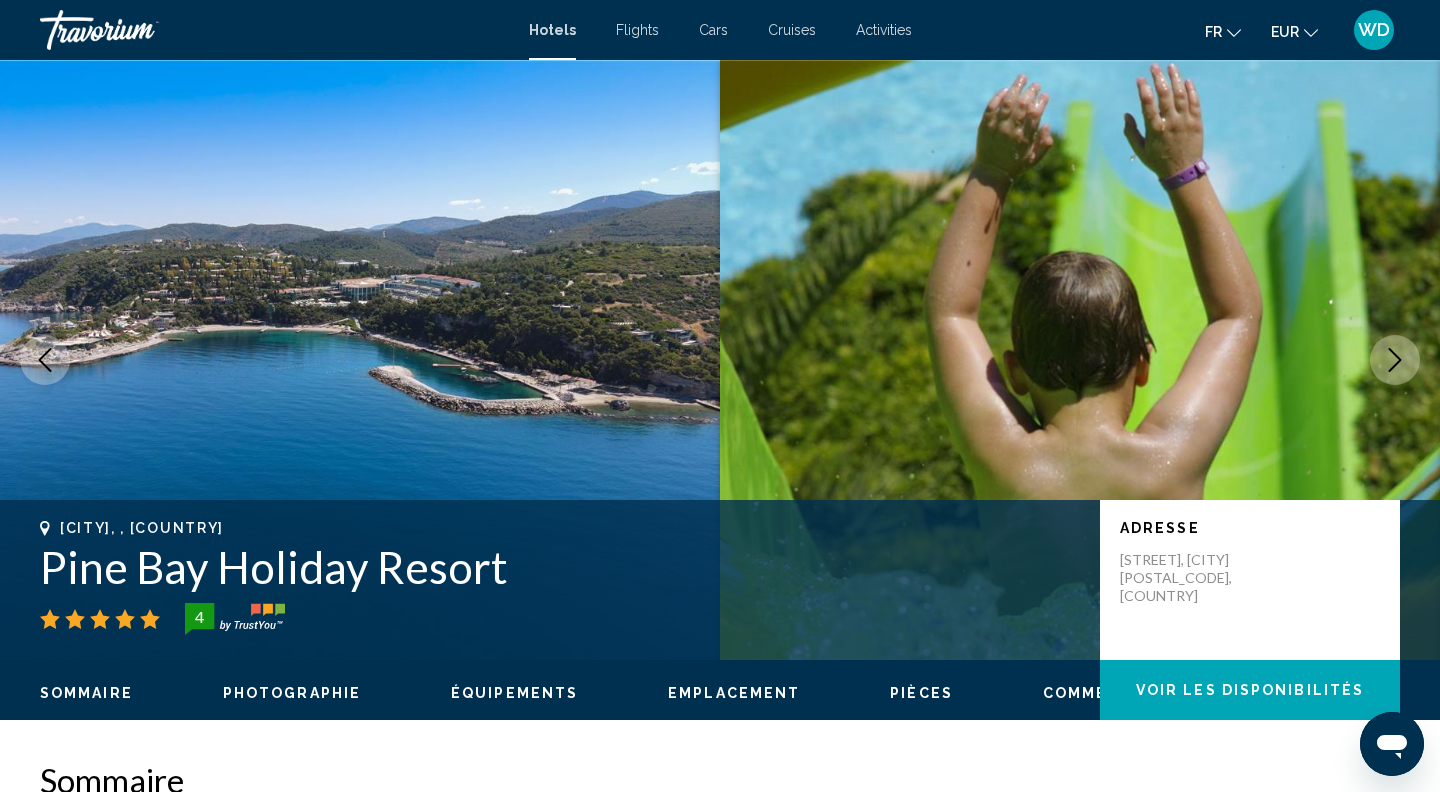 click on "Hotels" at bounding box center (552, 30) 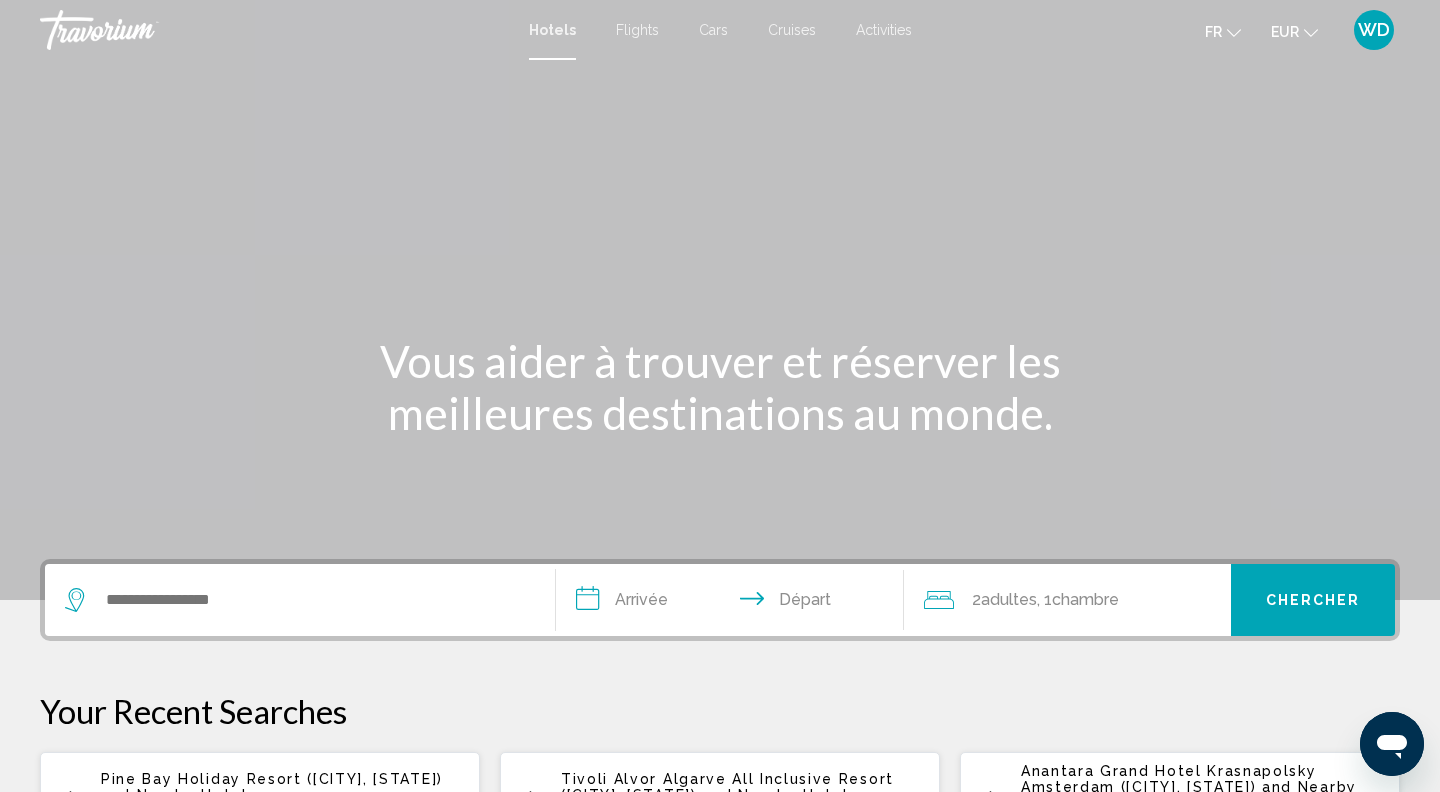 click at bounding box center [300, 600] 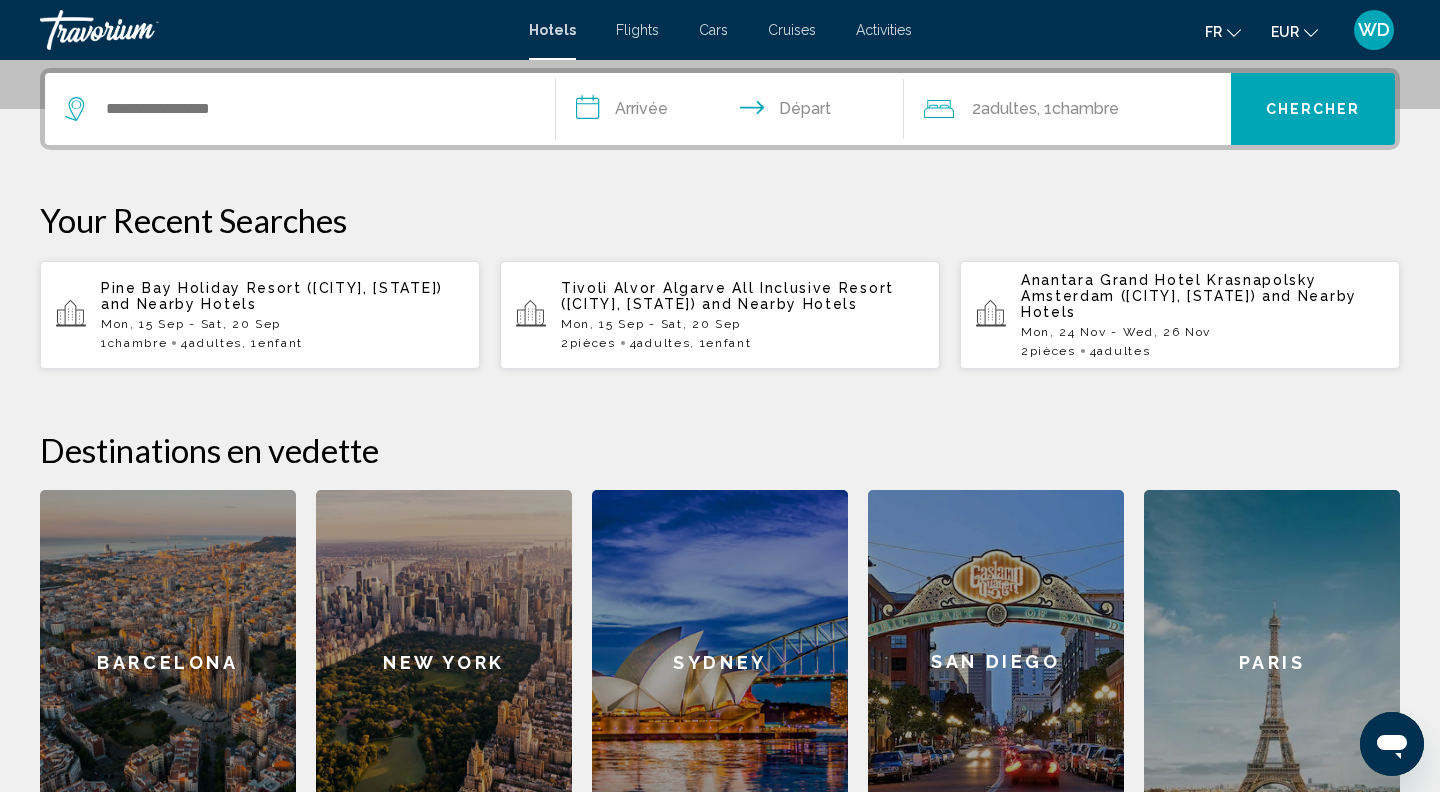 scroll, scrollTop: 494, scrollLeft: 0, axis: vertical 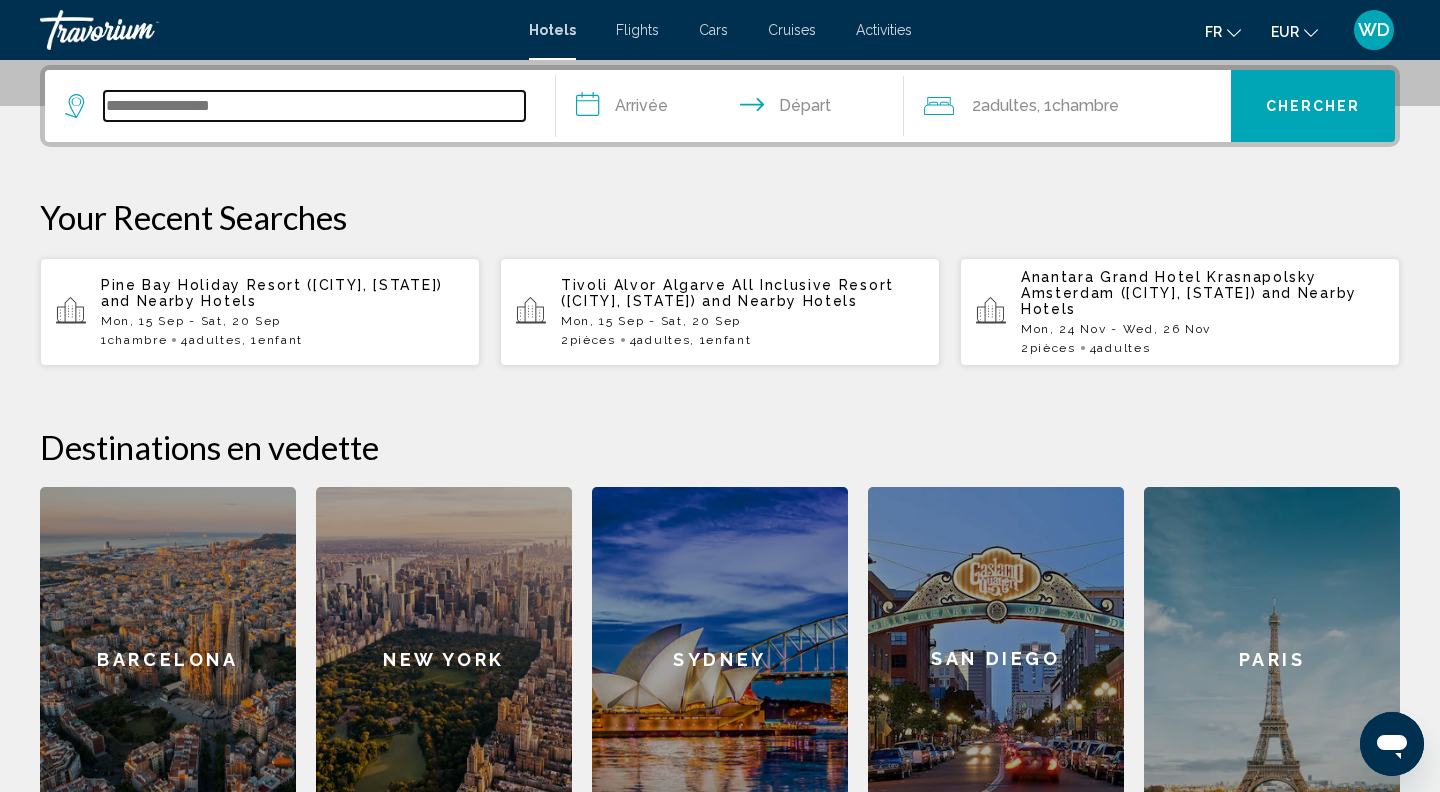 click at bounding box center (314, 106) 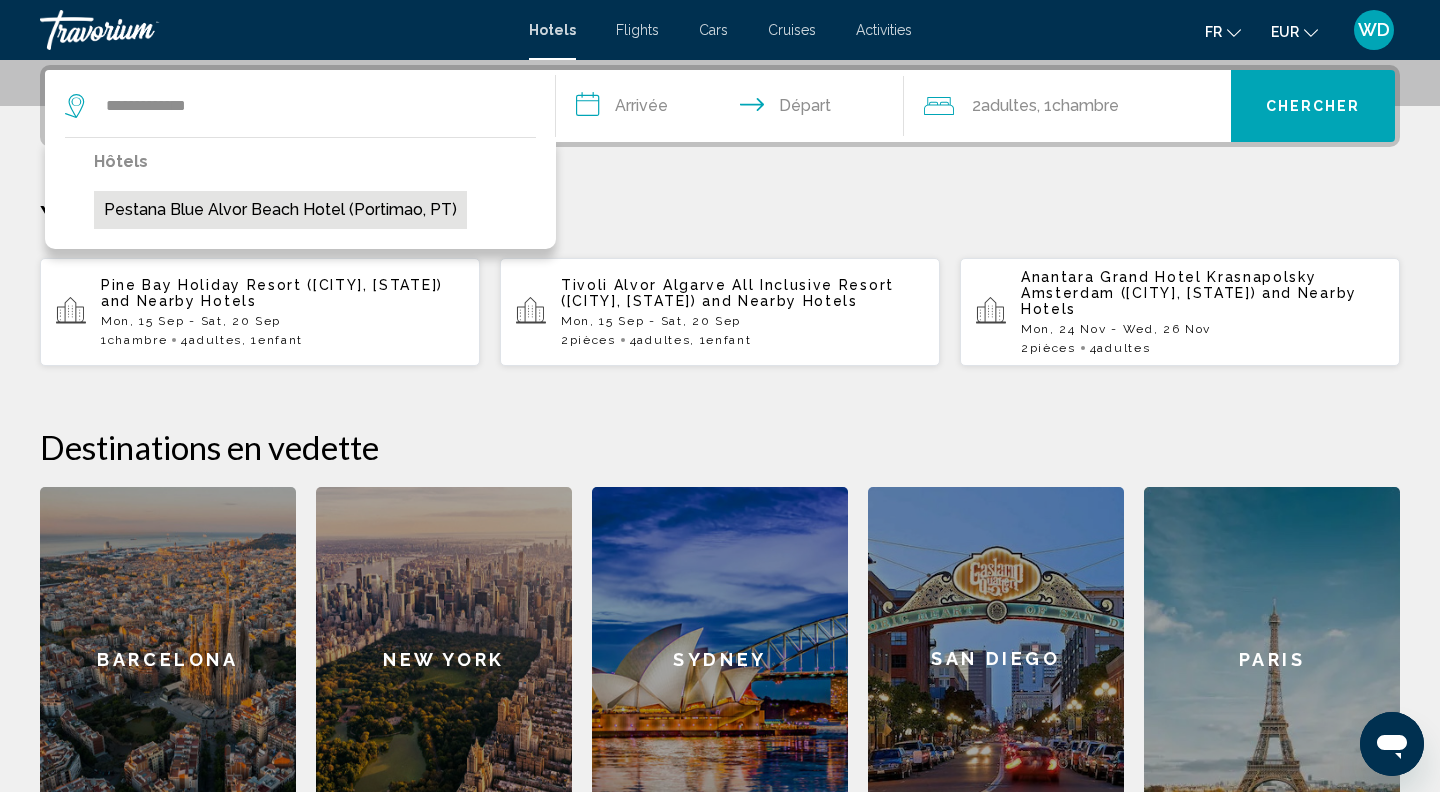 click on "Pestana Blue Alvor Beach Hotel (Portimao, PT)" at bounding box center (280, 210) 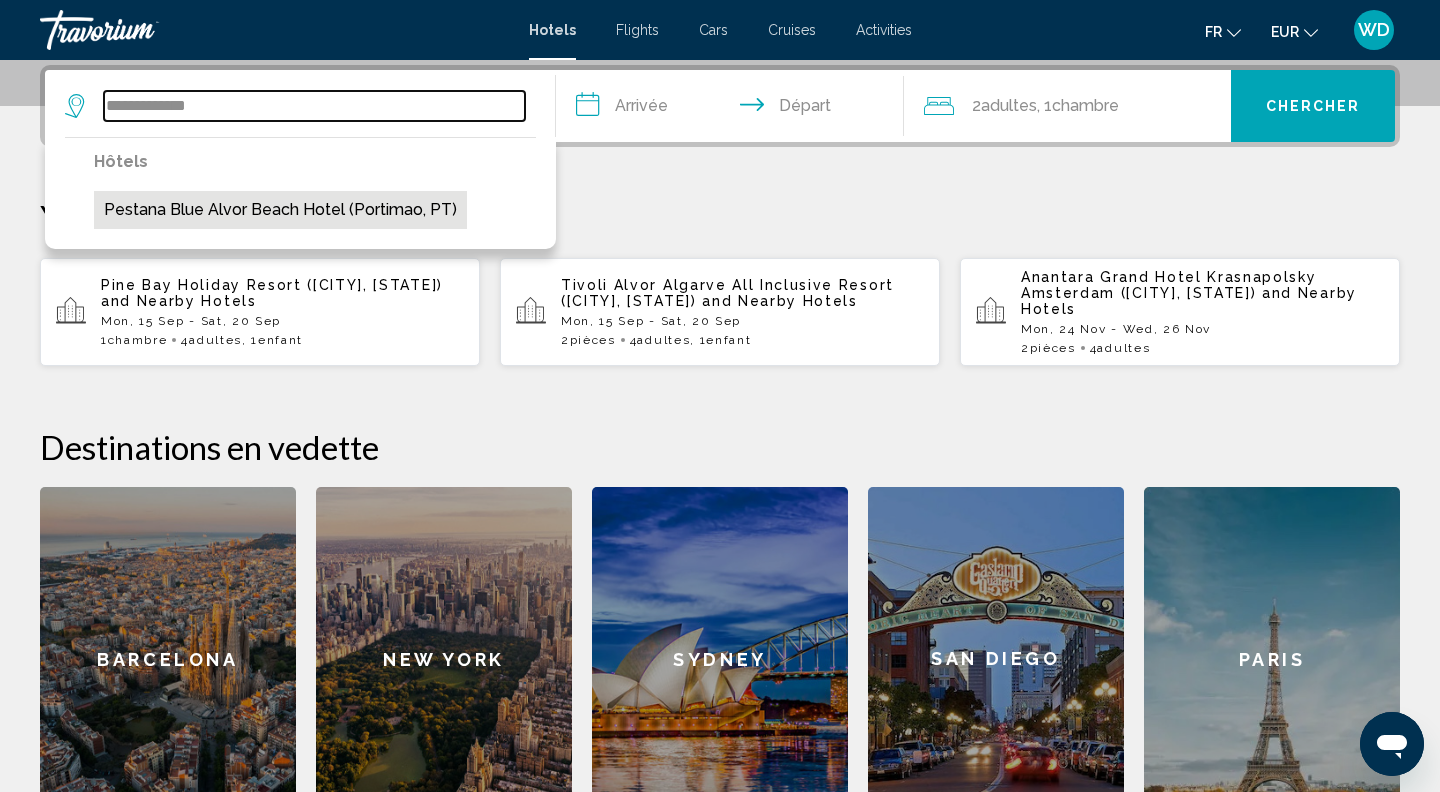type on "**********" 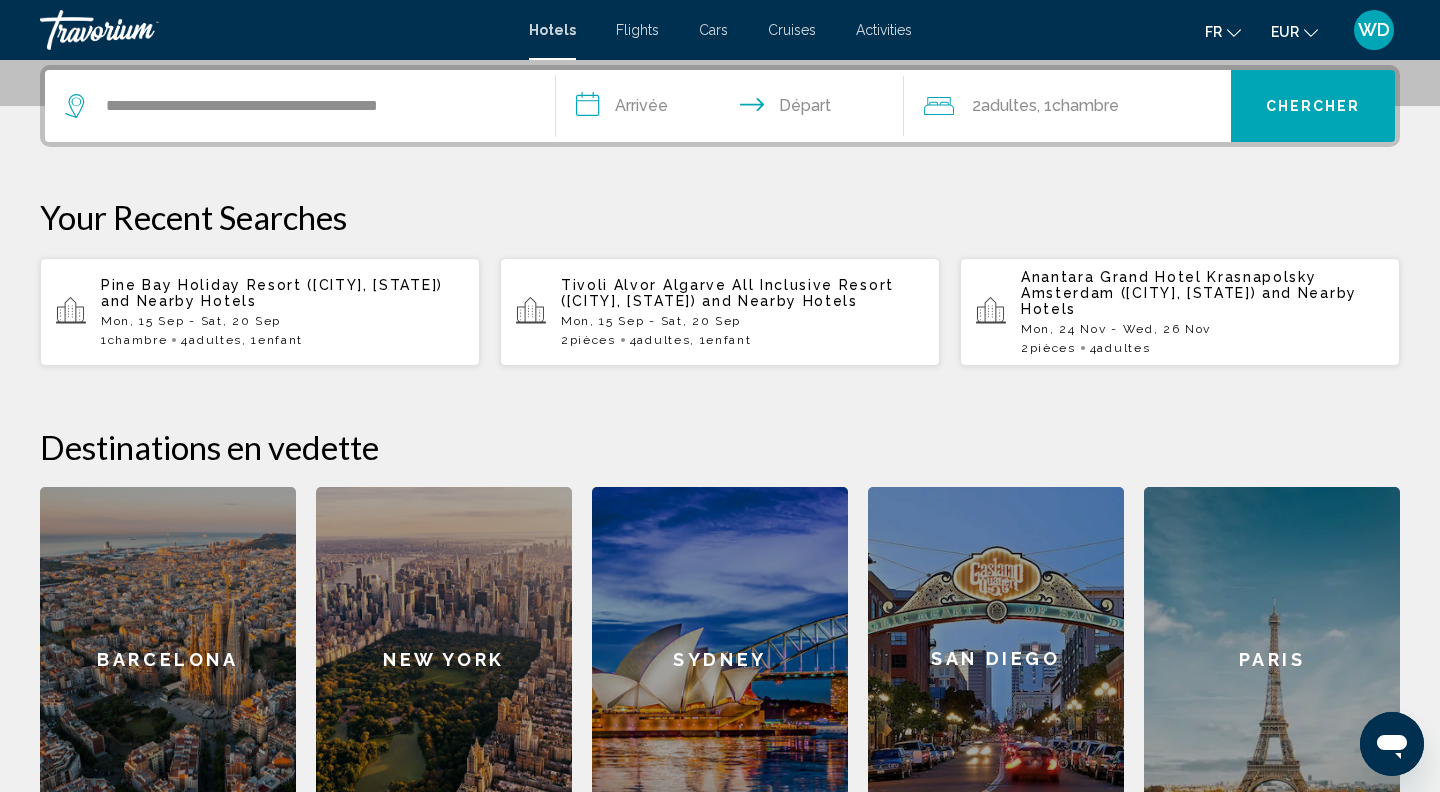 click on "**********" at bounding box center (734, 109) 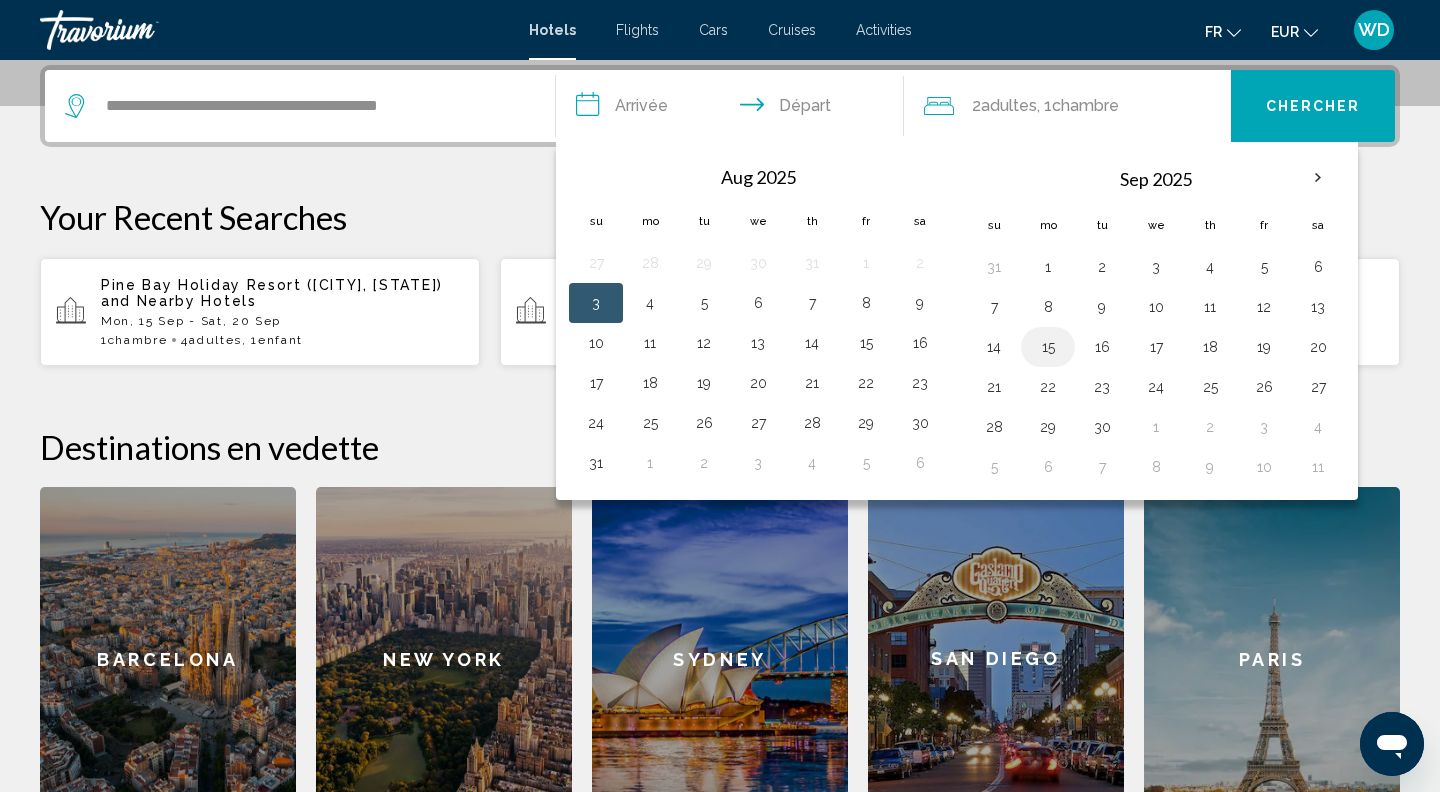 click on "15" at bounding box center (1048, 347) 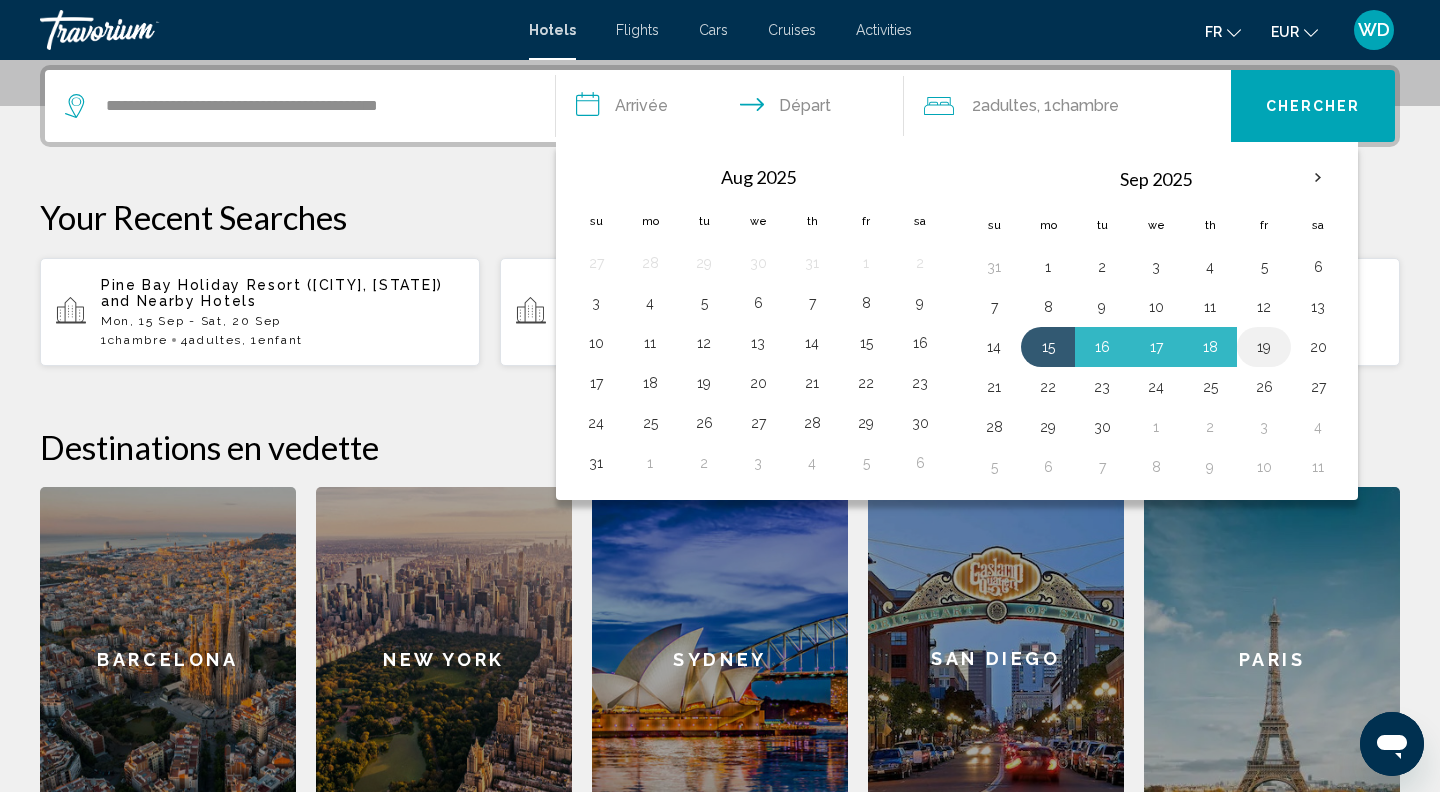 click on "19" at bounding box center (1264, 347) 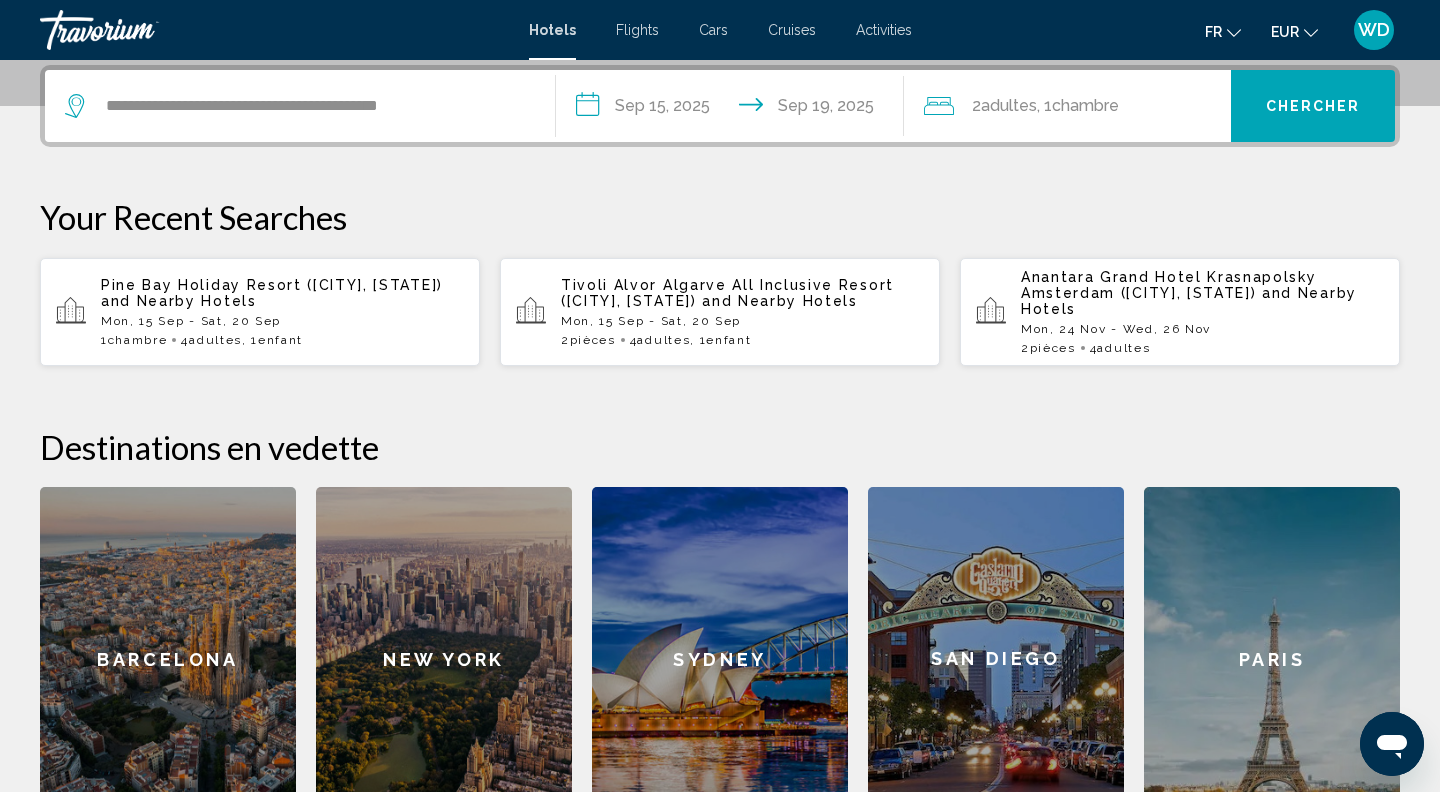 click on "2  Adulte Adultes , 1  Chambre pièces" 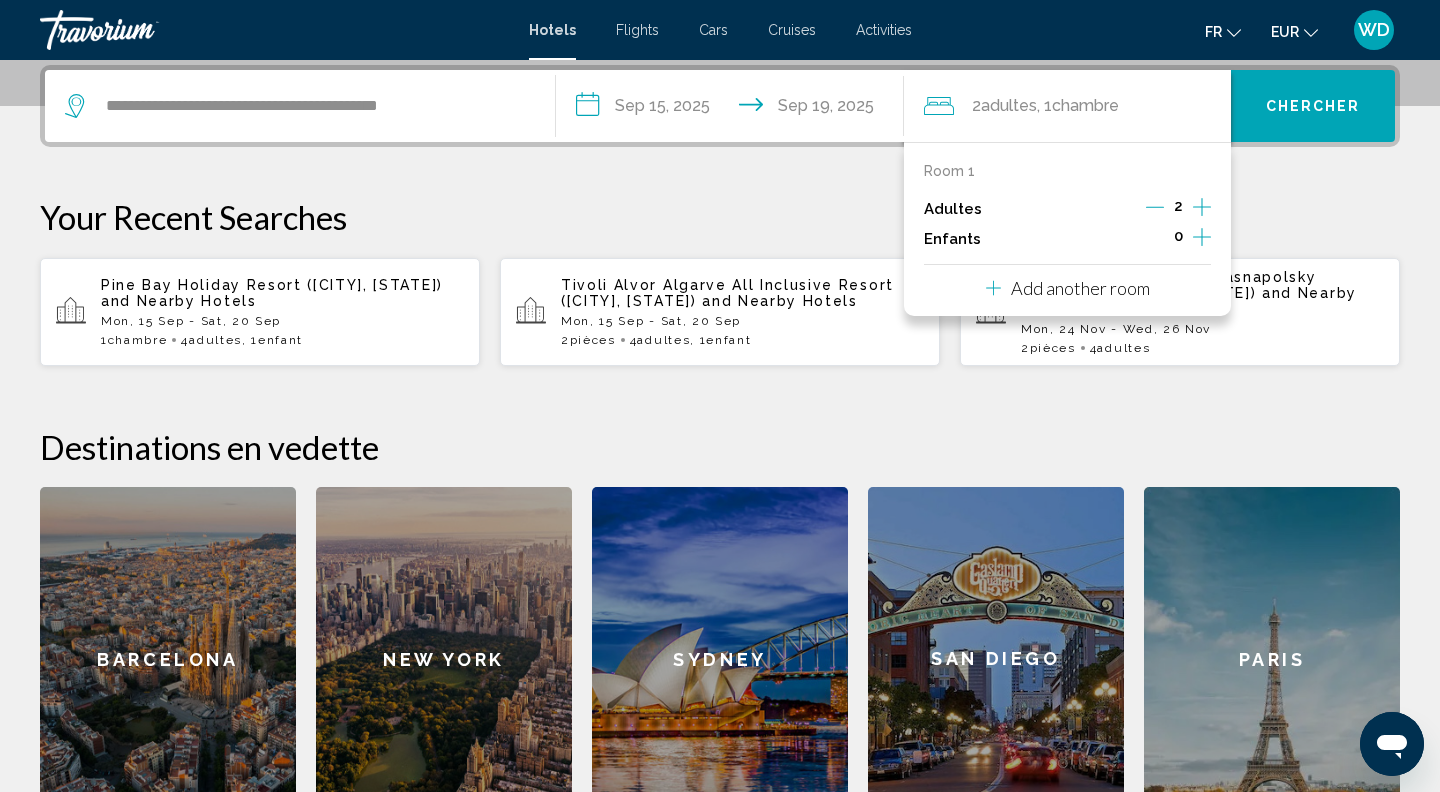 click 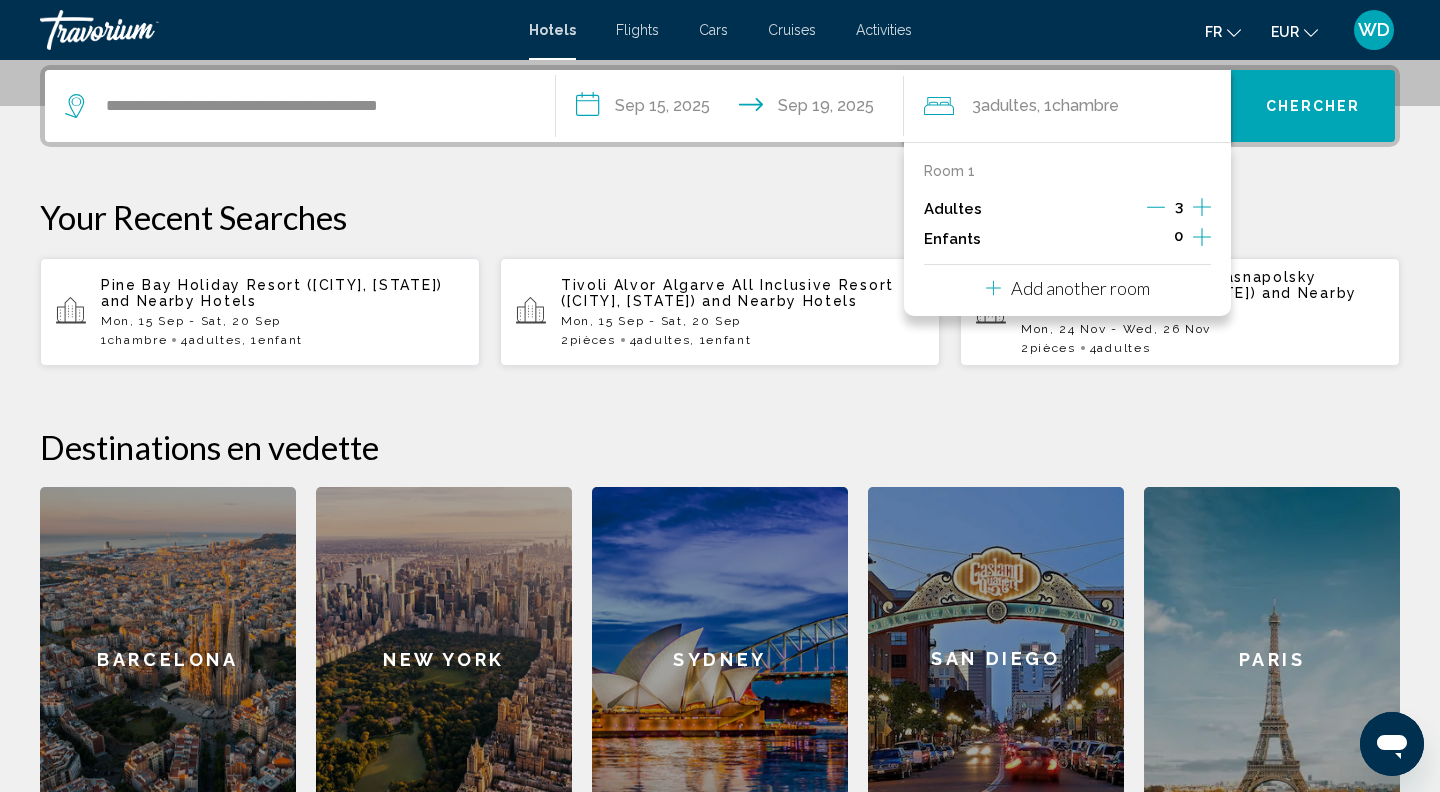 click 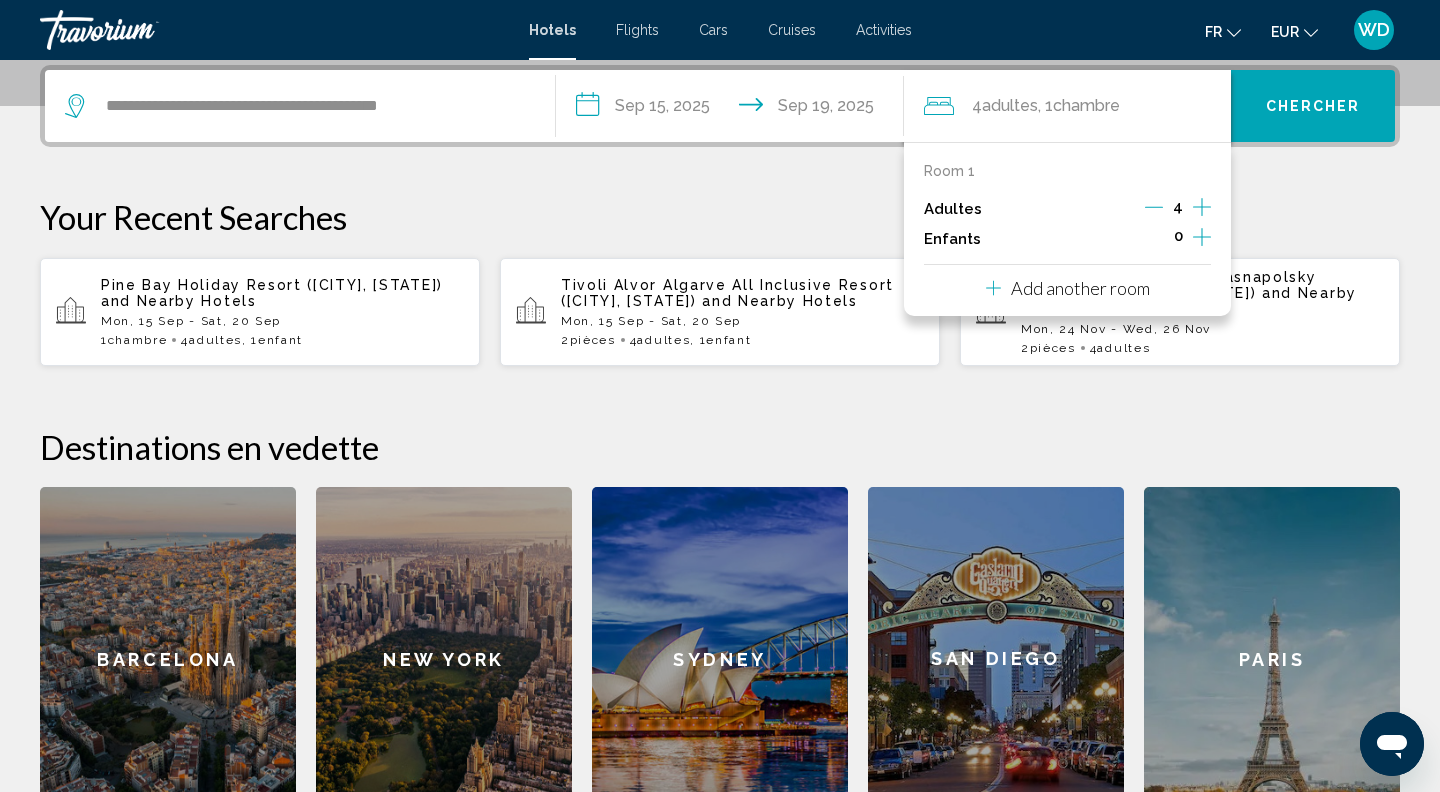 click 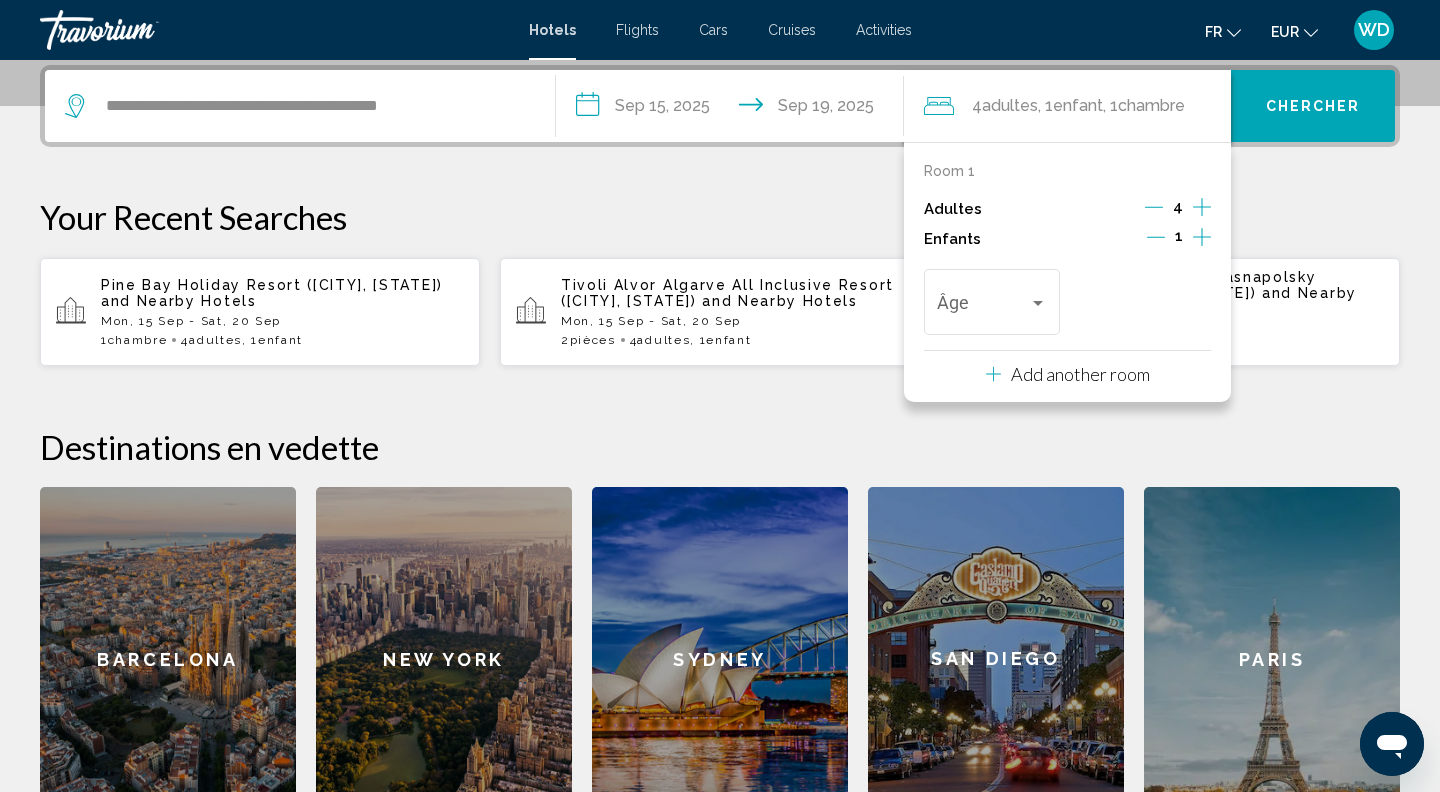 click on "Add another room" at bounding box center [1080, 374] 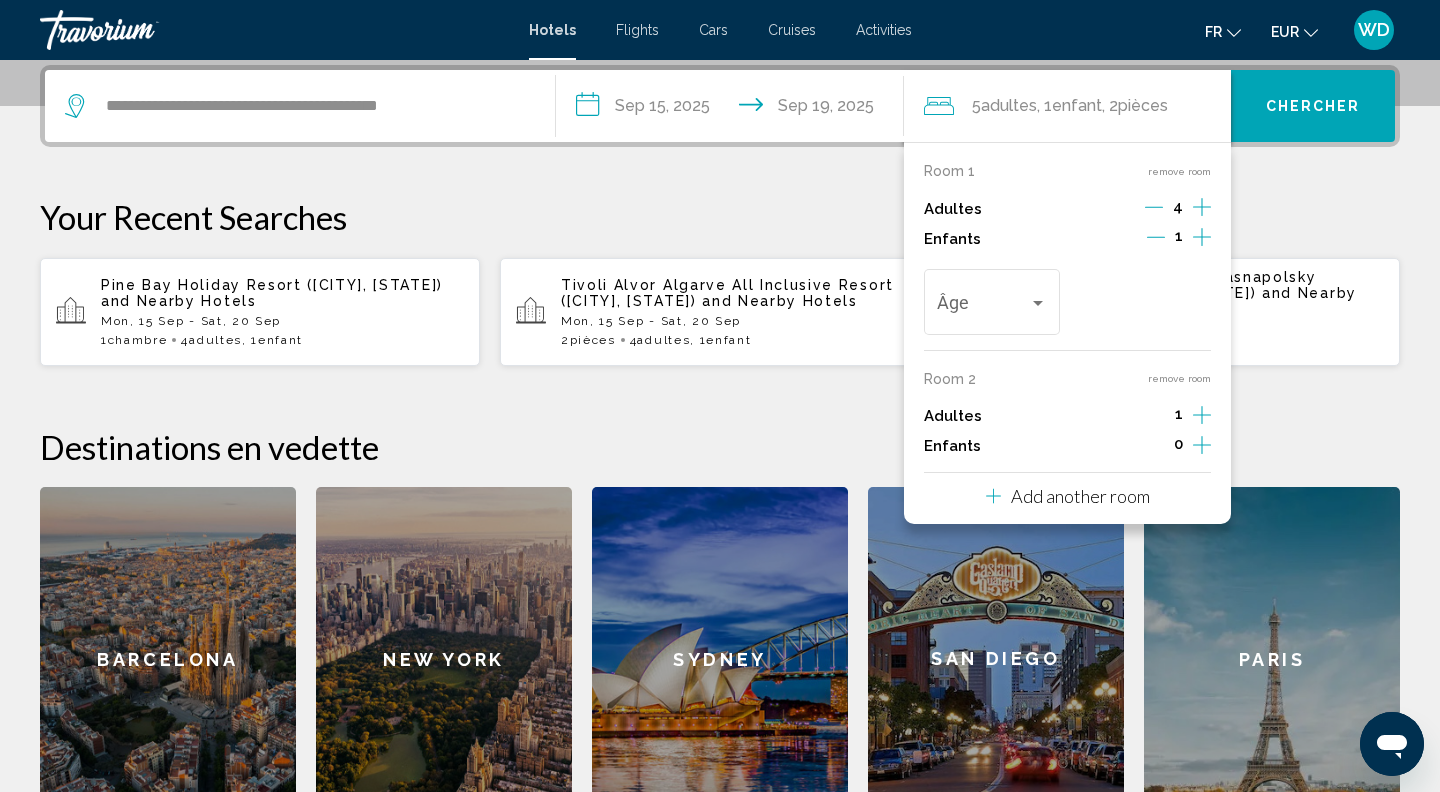 click 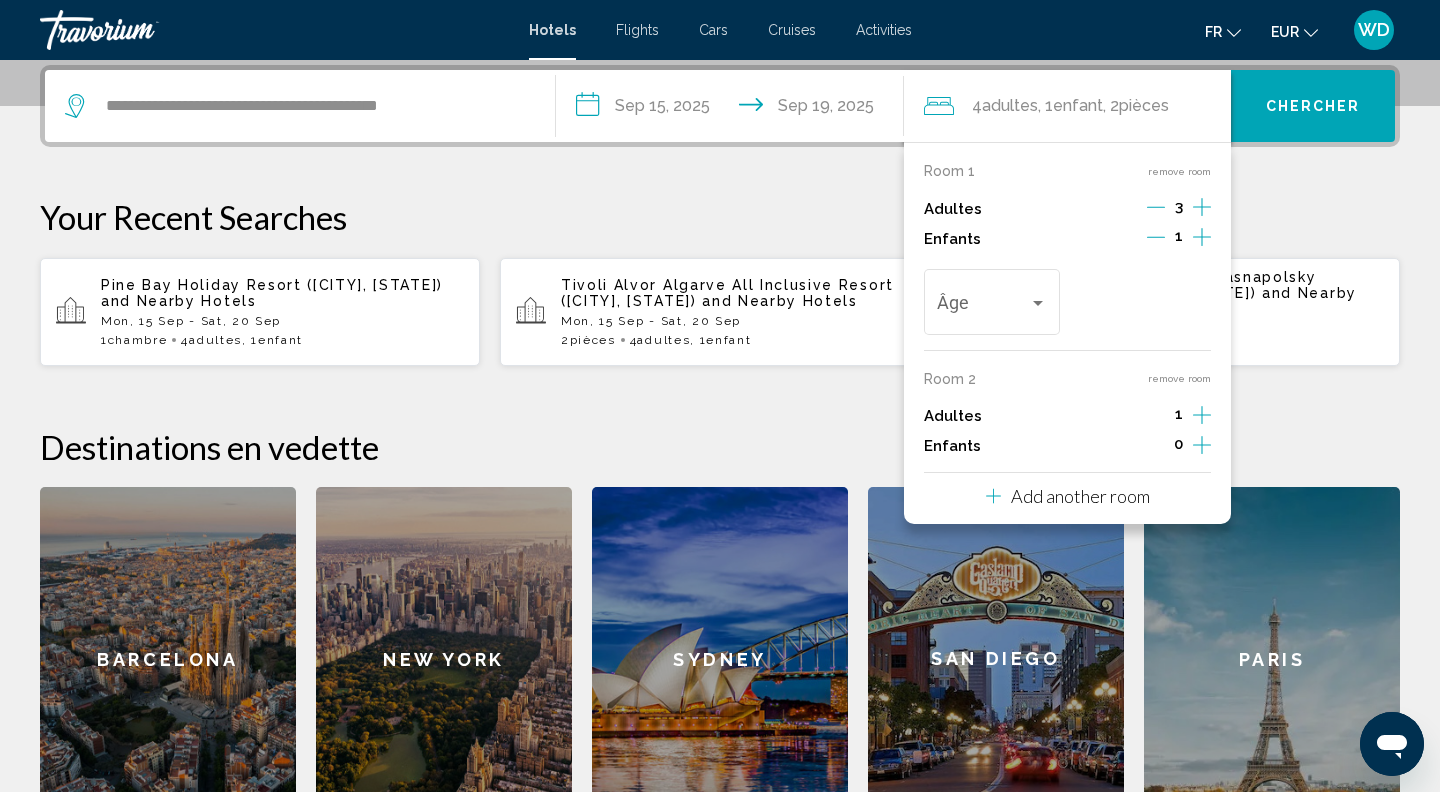 click 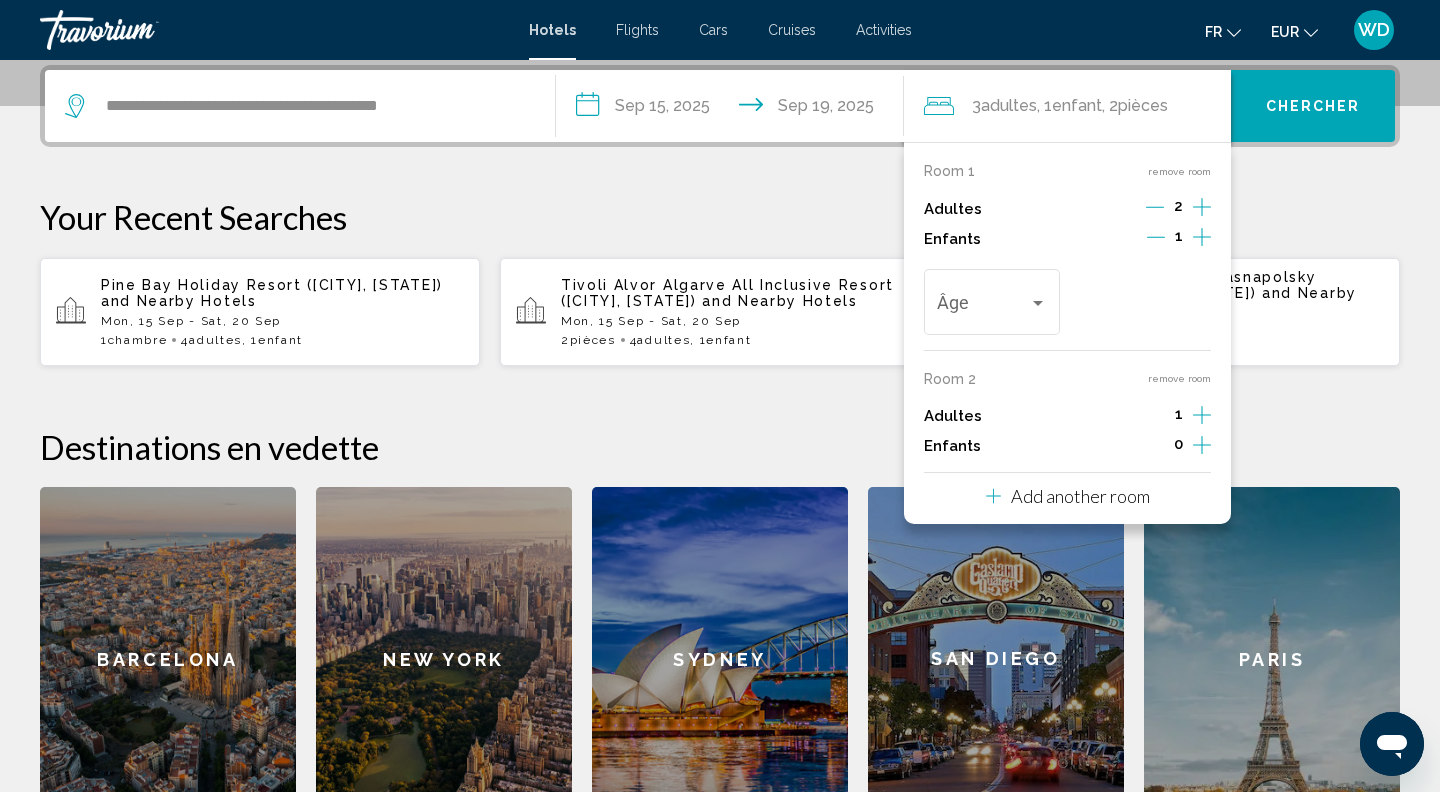 click 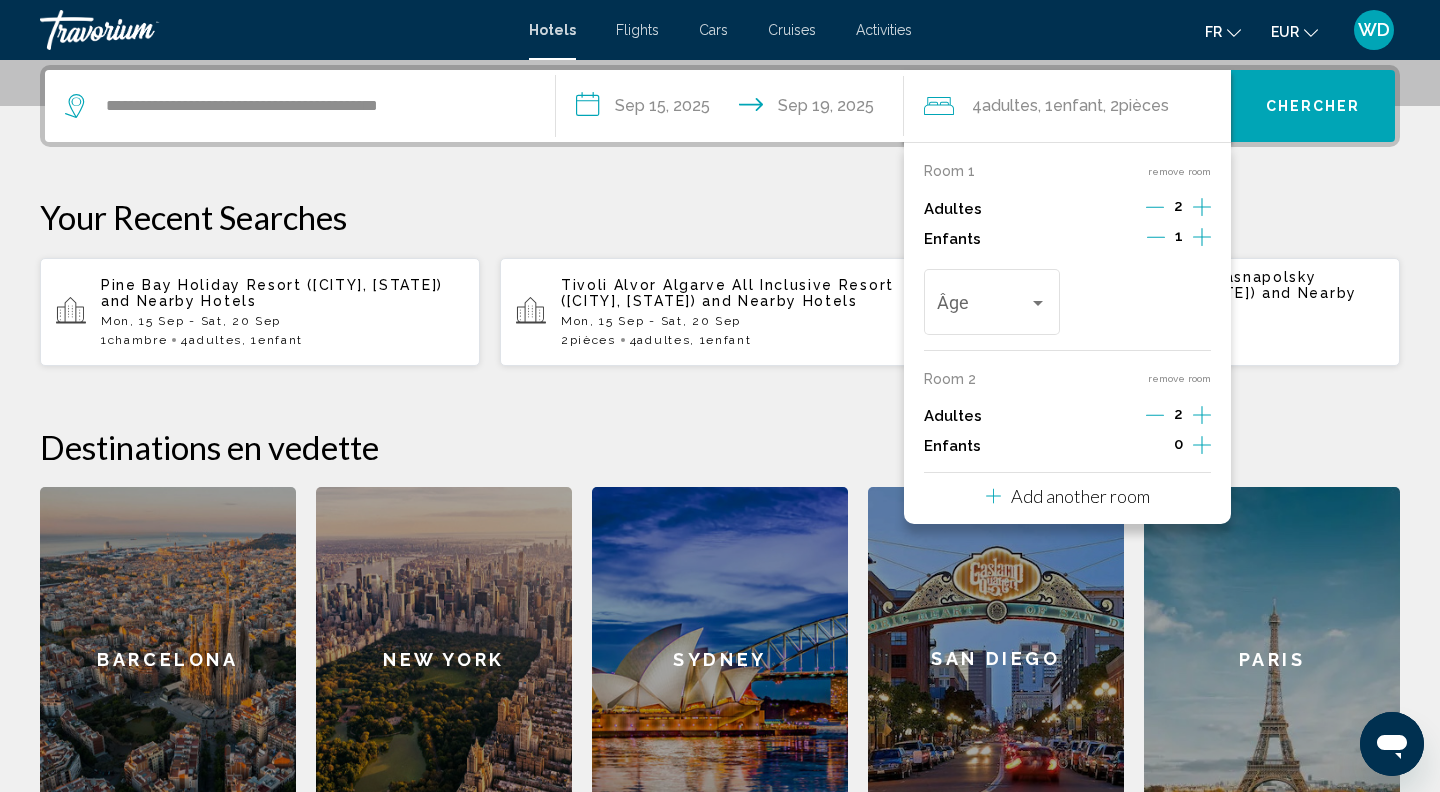 click on "Chercher" at bounding box center [1313, 107] 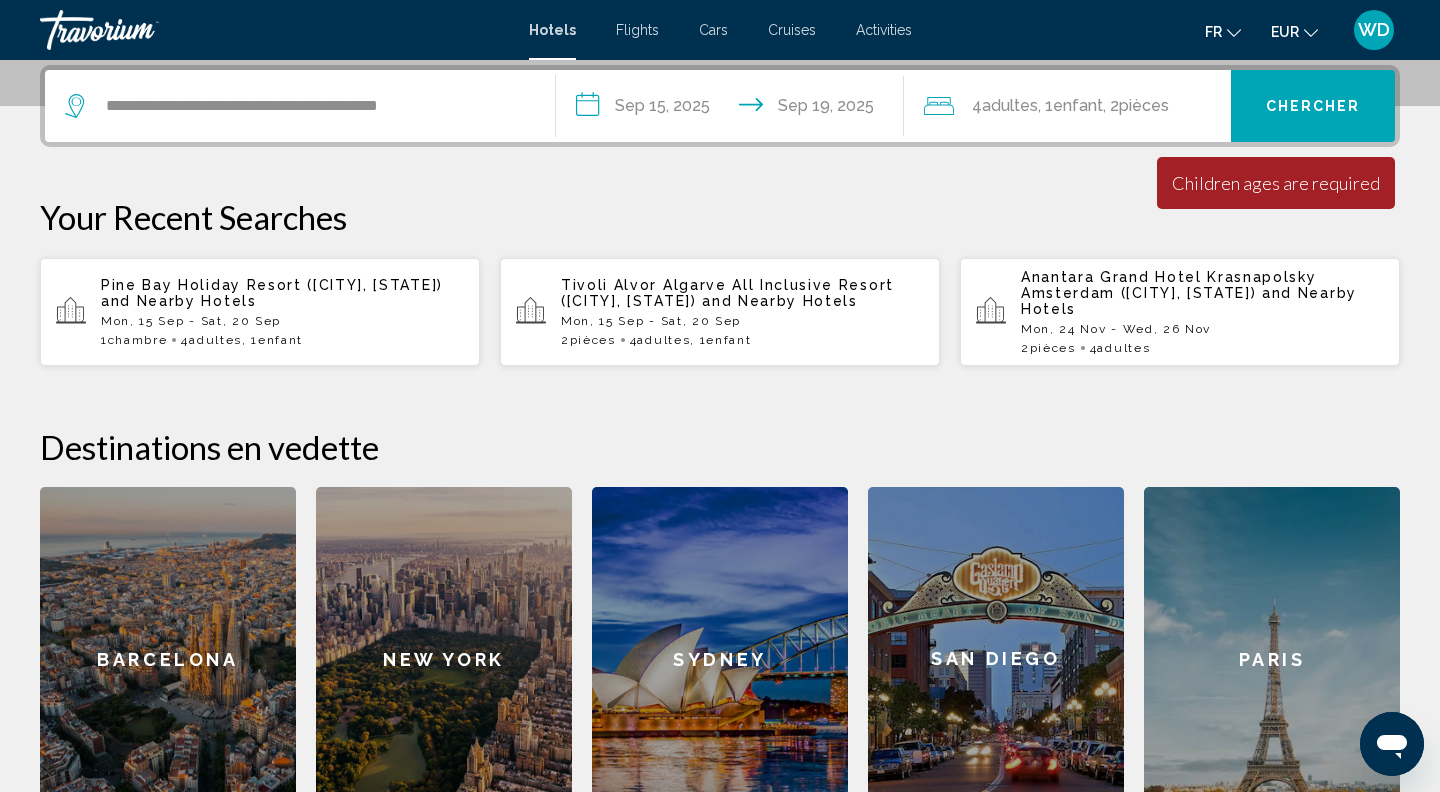 click on ", 2  Chambre pièces" 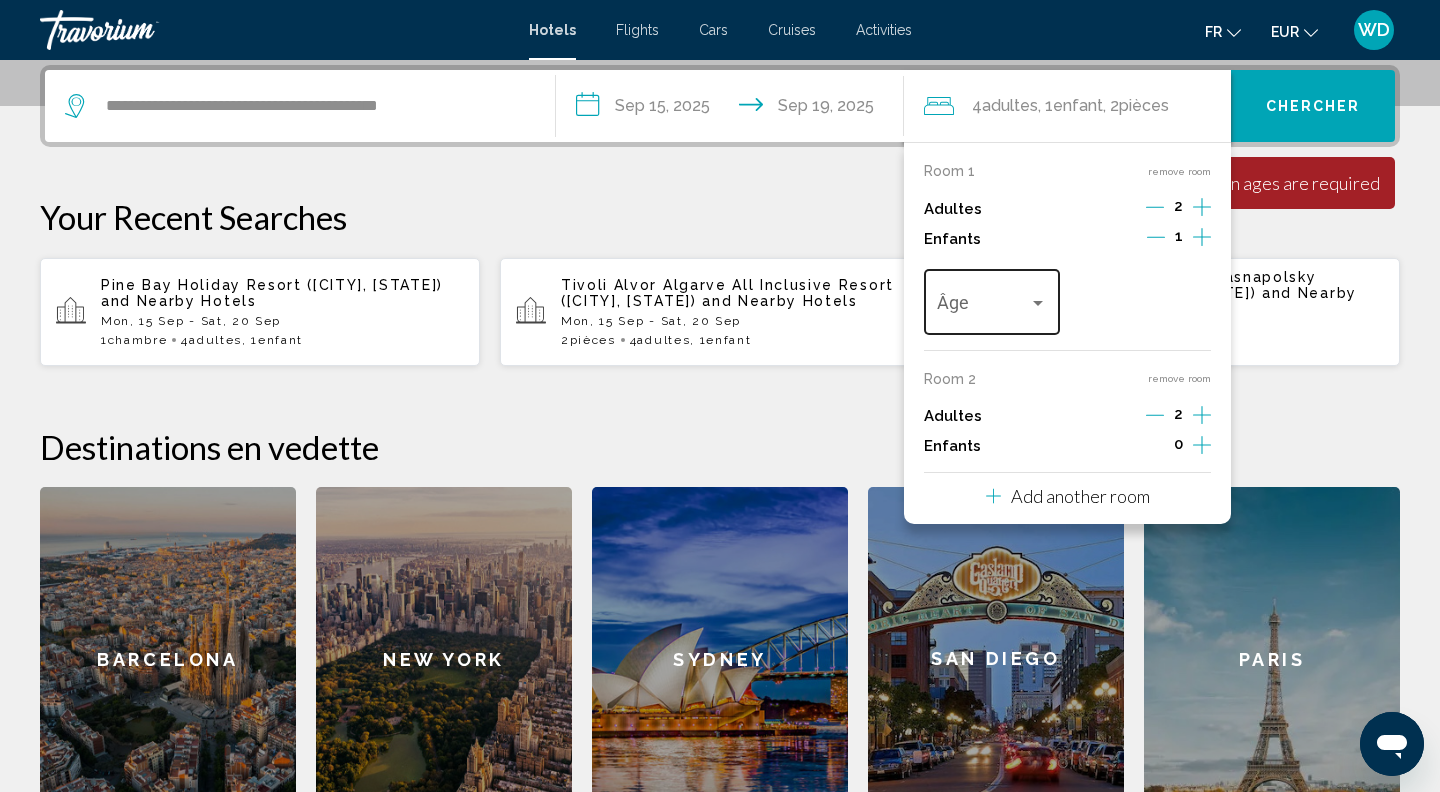 click on "Âge" at bounding box center [991, 299] 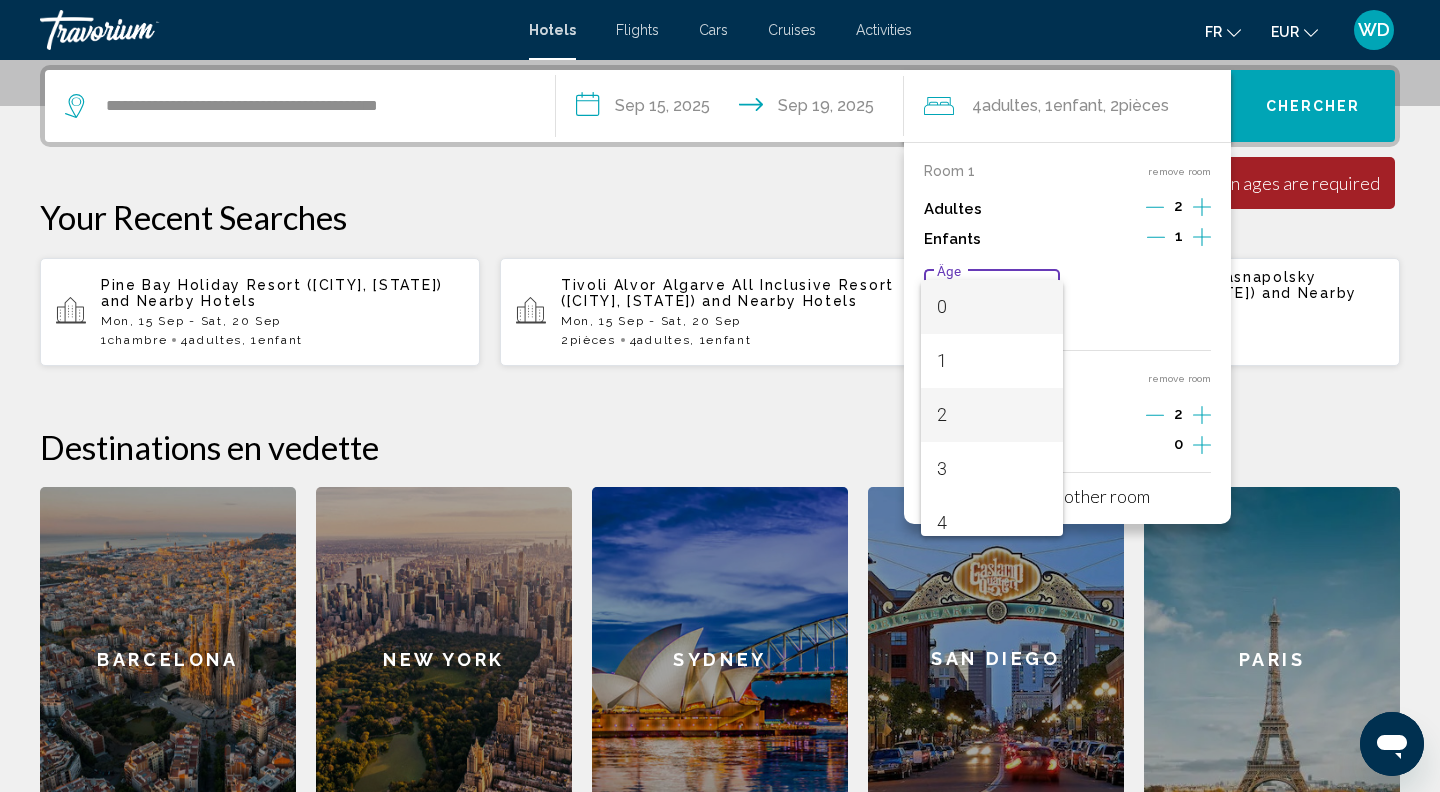 click on "2" at bounding box center (991, 415) 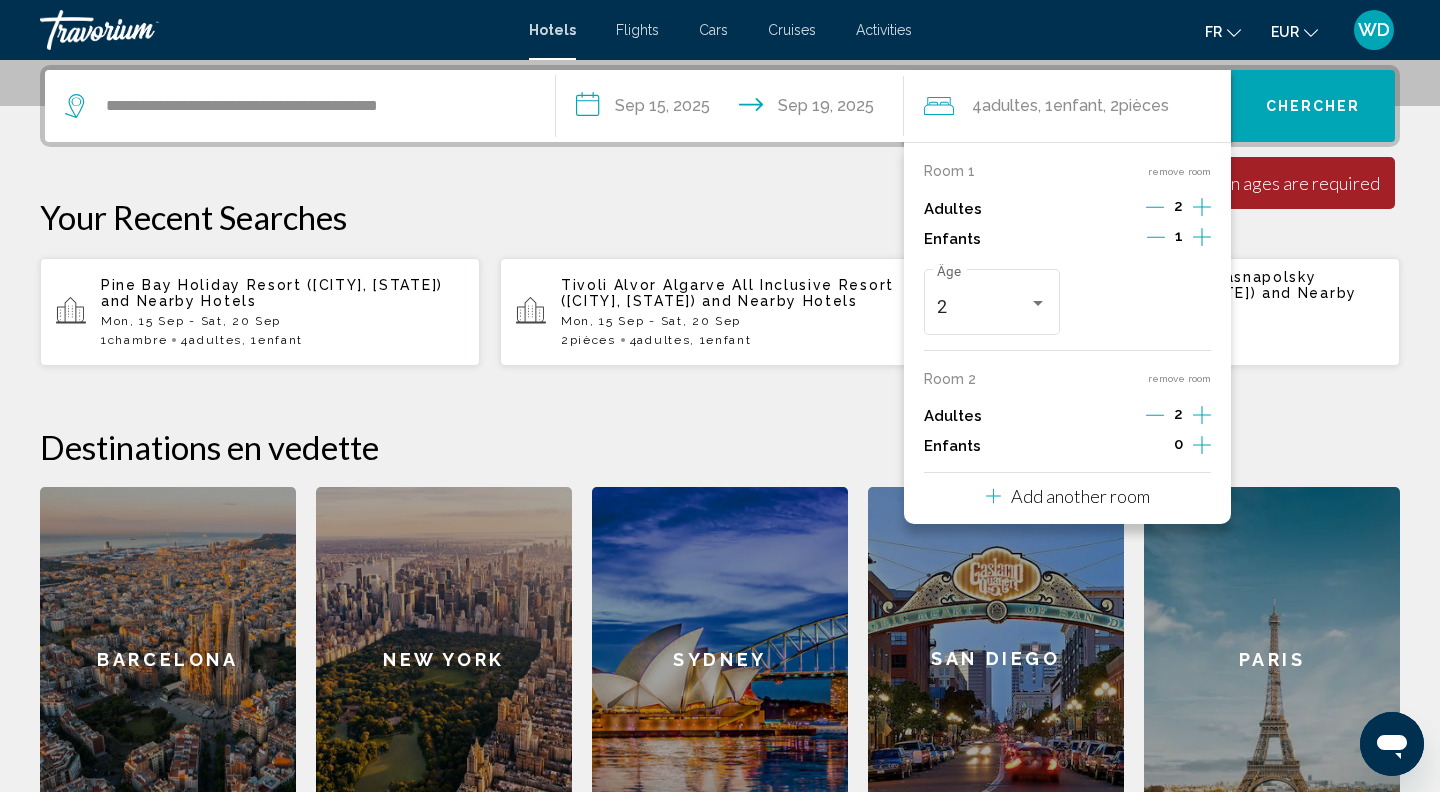 click on "Chercher" at bounding box center (1313, 106) 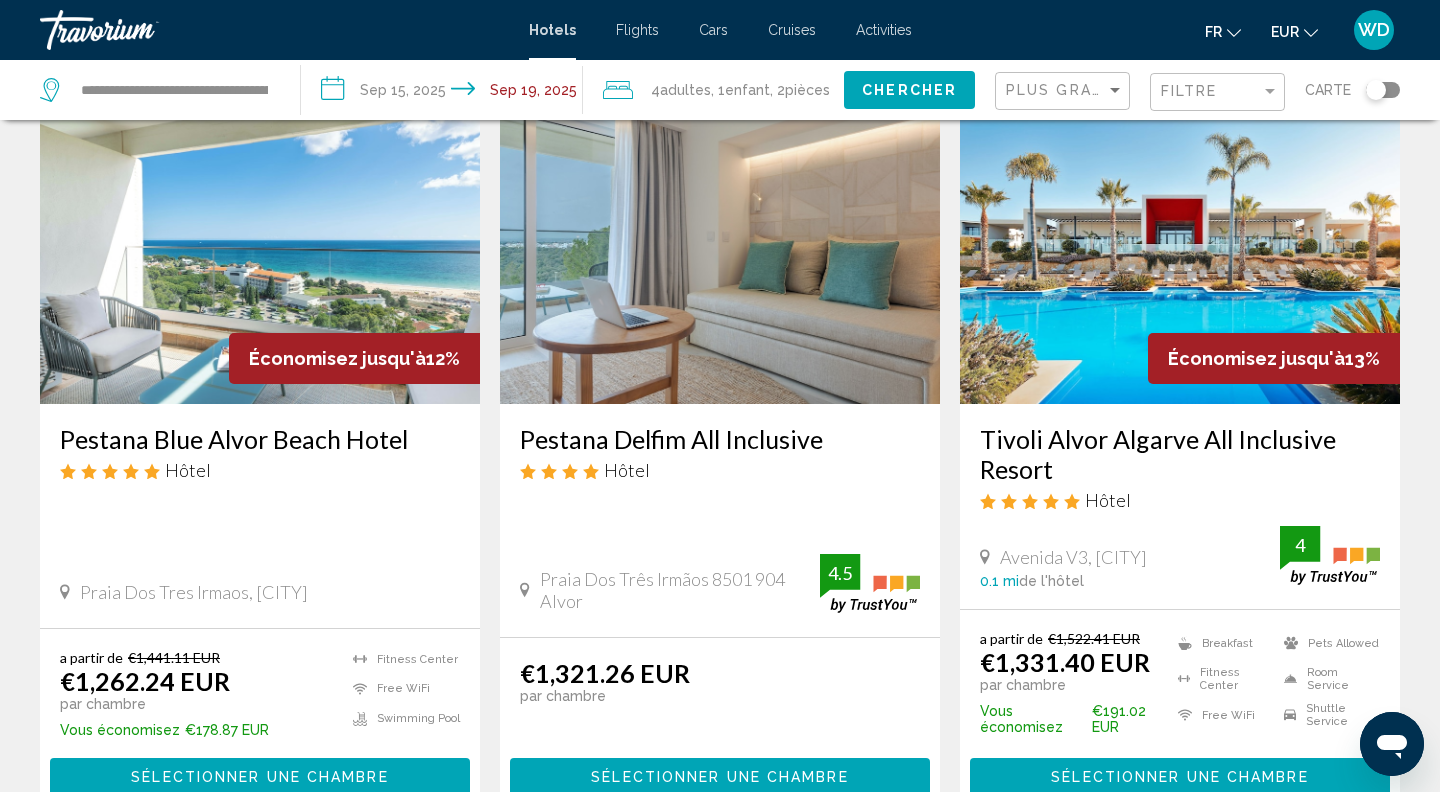 scroll, scrollTop: 110, scrollLeft: 0, axis: vertical 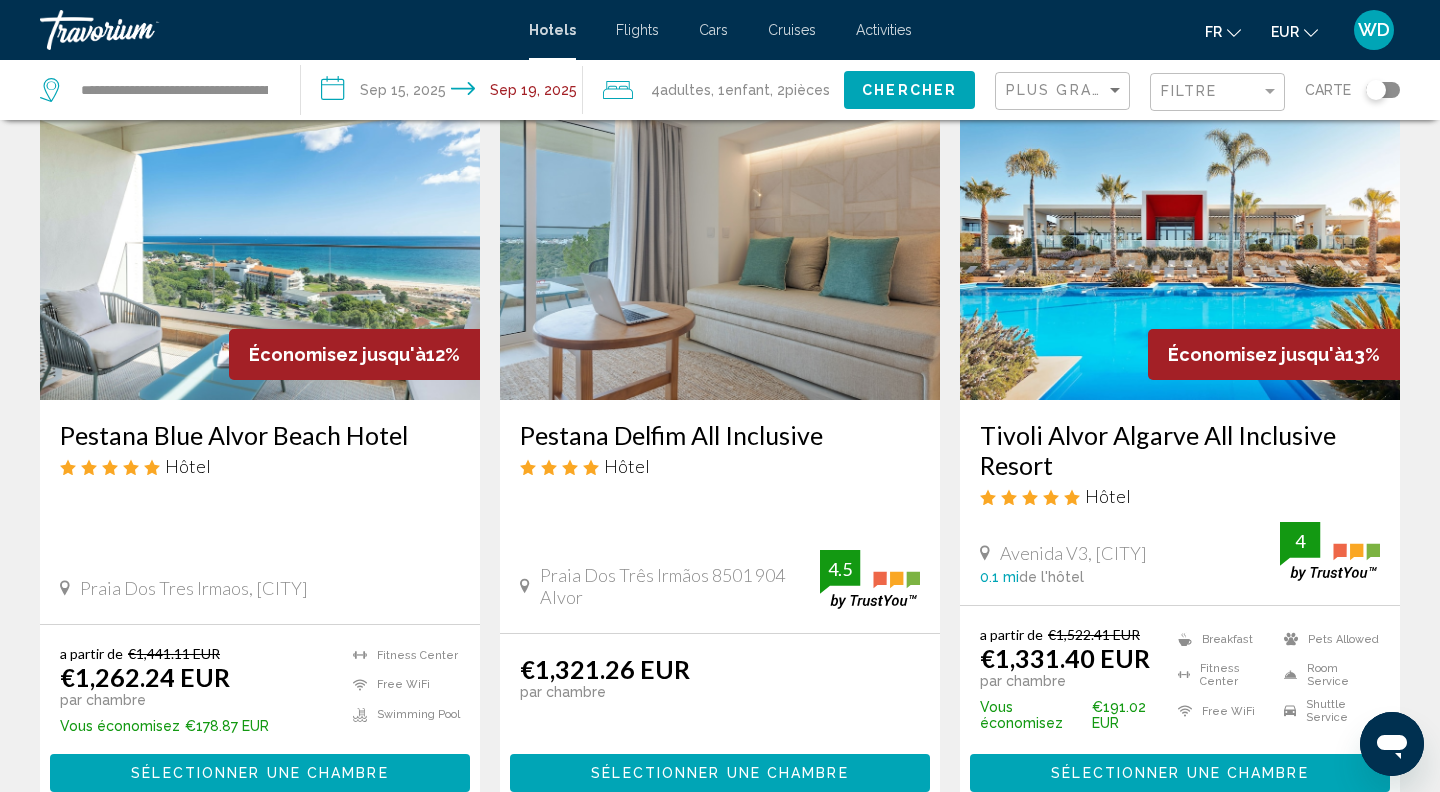 click at bounding box center (720, 240) 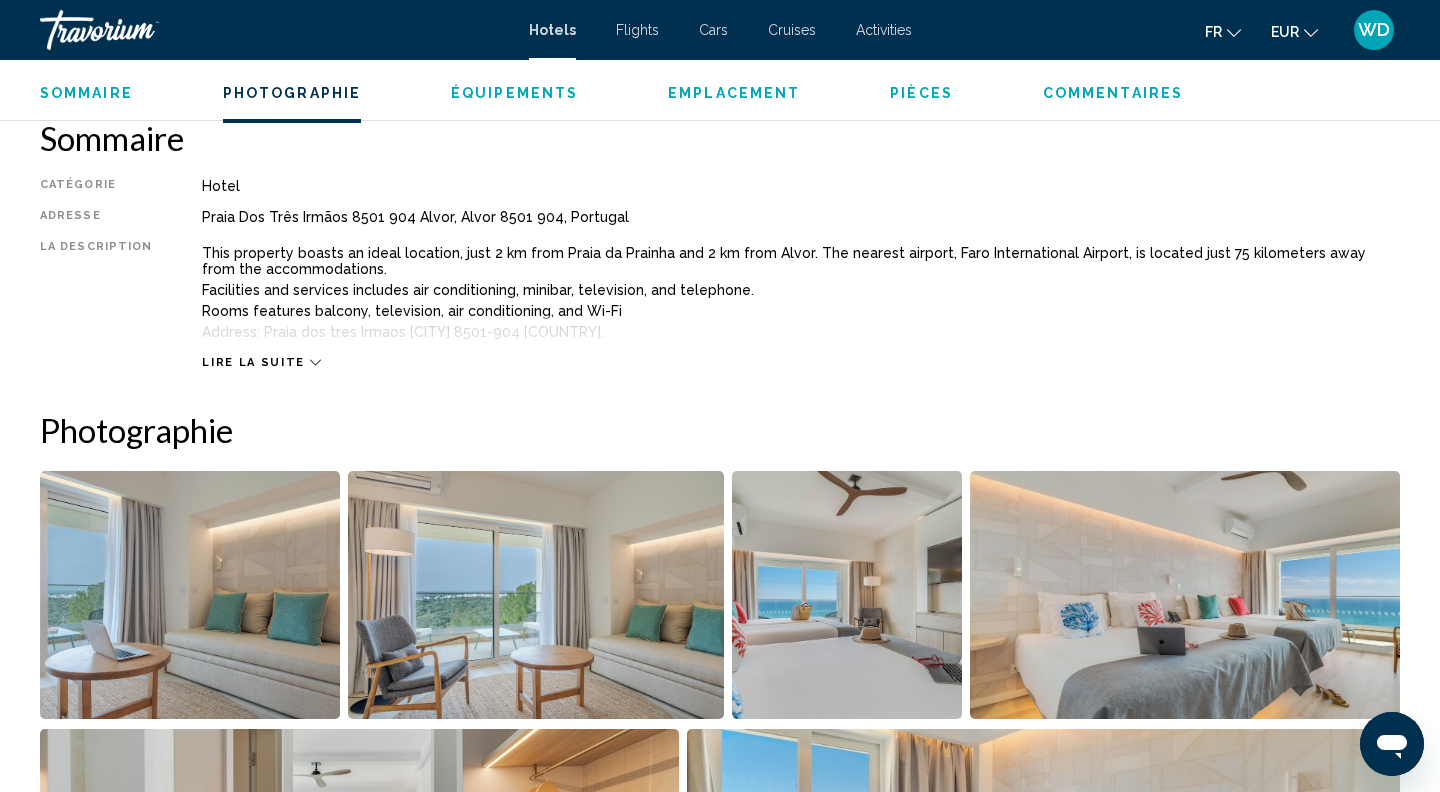 scroll, scrollTop: 0, scrollLeft: 0, axis: both 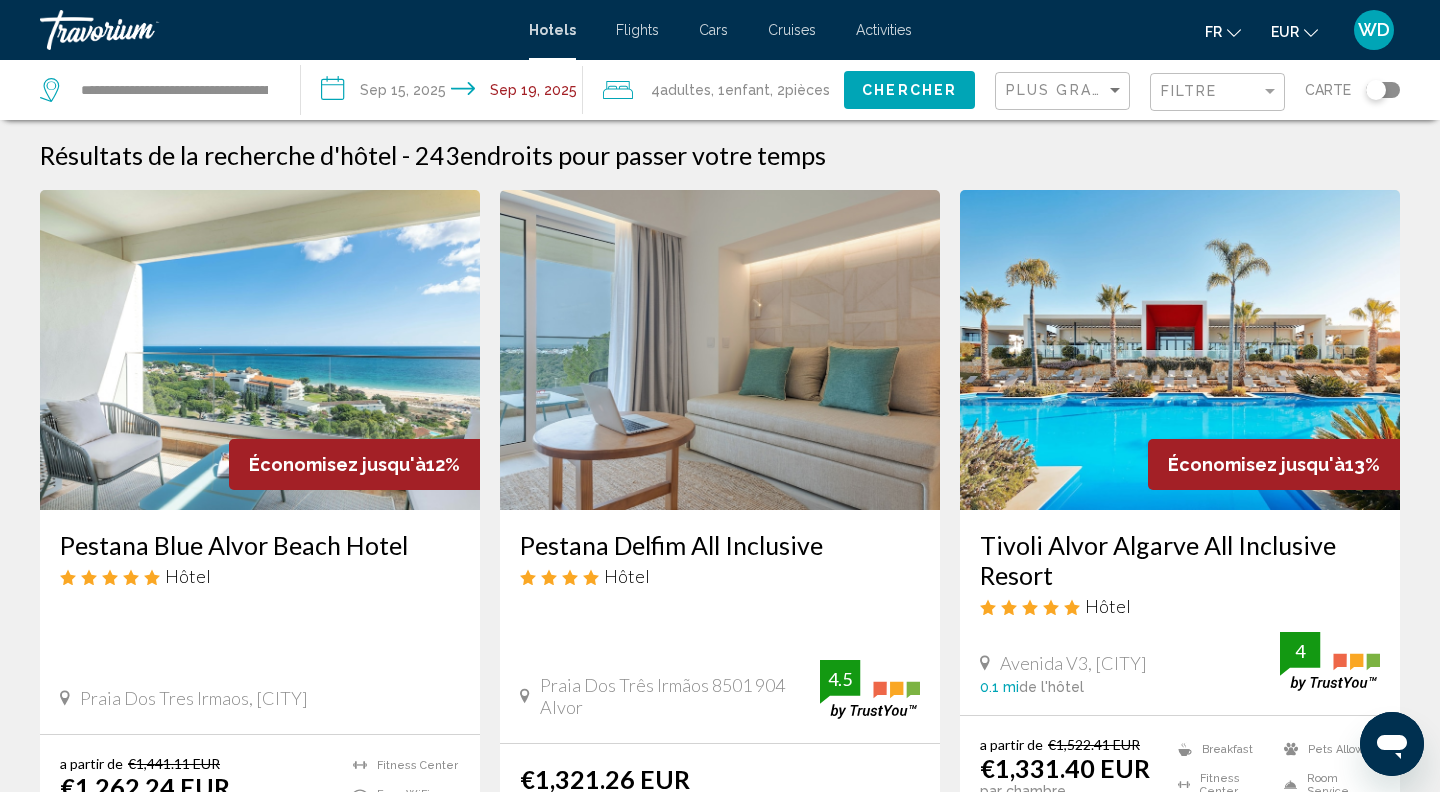 click on "Flights" at bounding box center (637, 30) 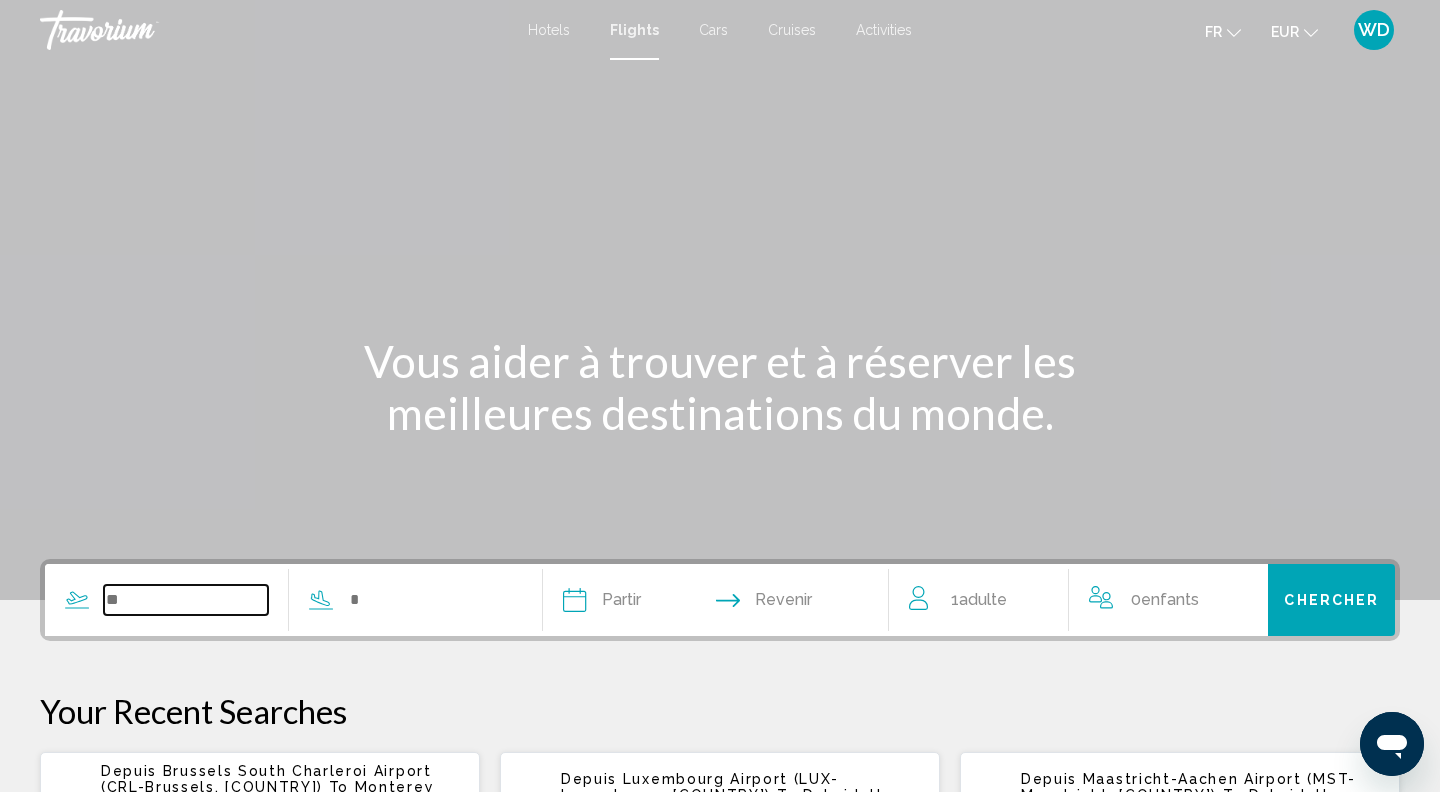 click at bounding box center [186, 600] 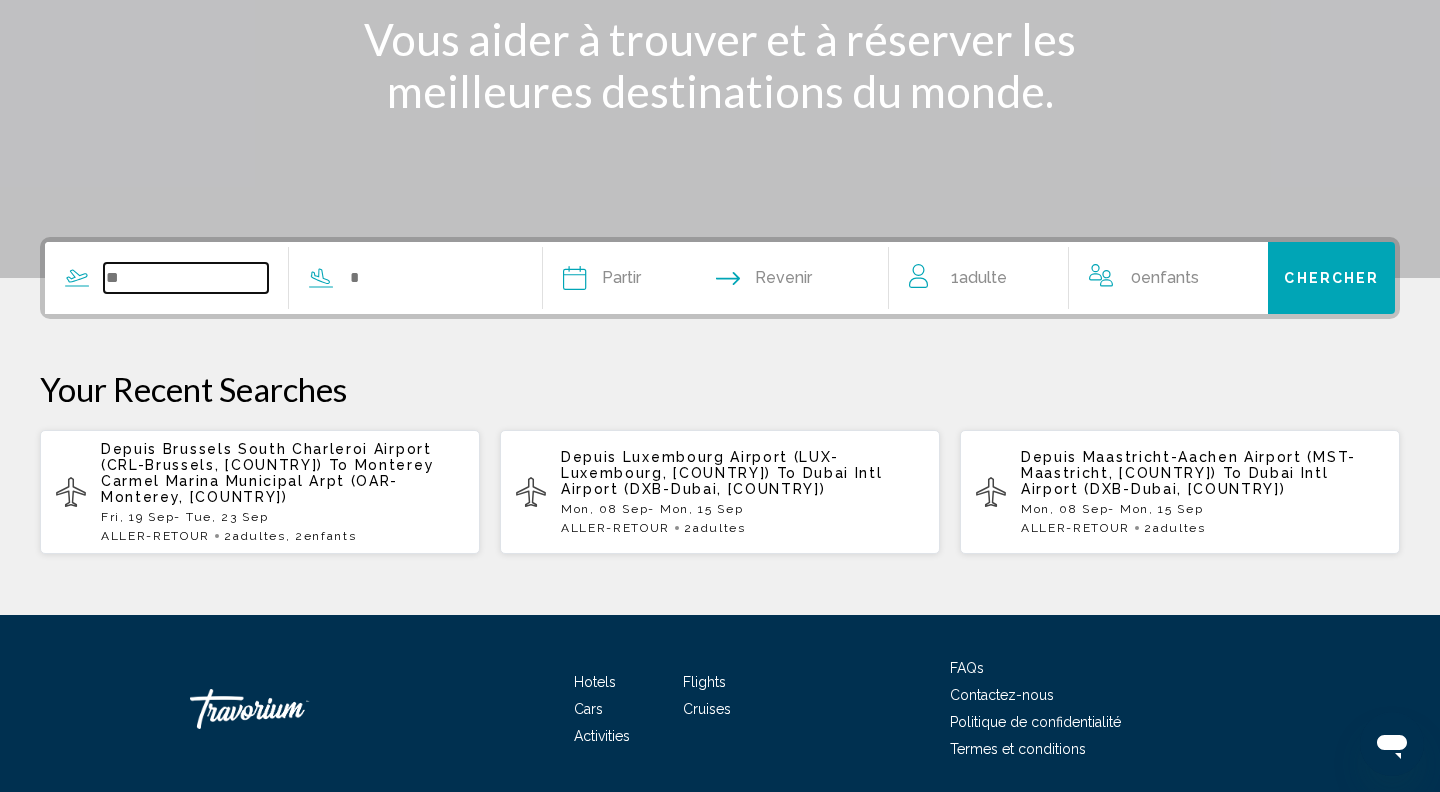 scroll, scrollTop: 390, scrollLeft: 0, axis: vertical 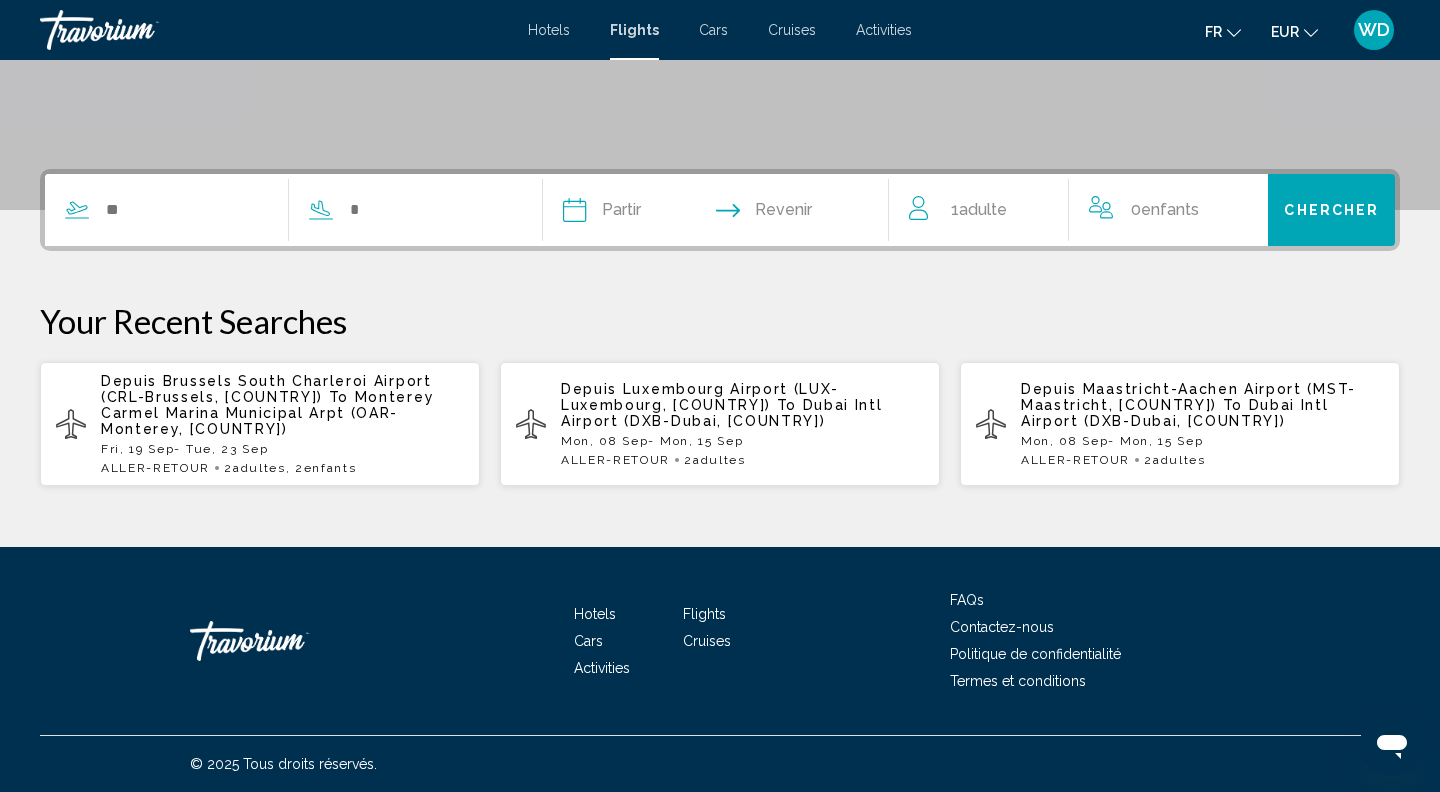 click at bounding box center [278, 210] 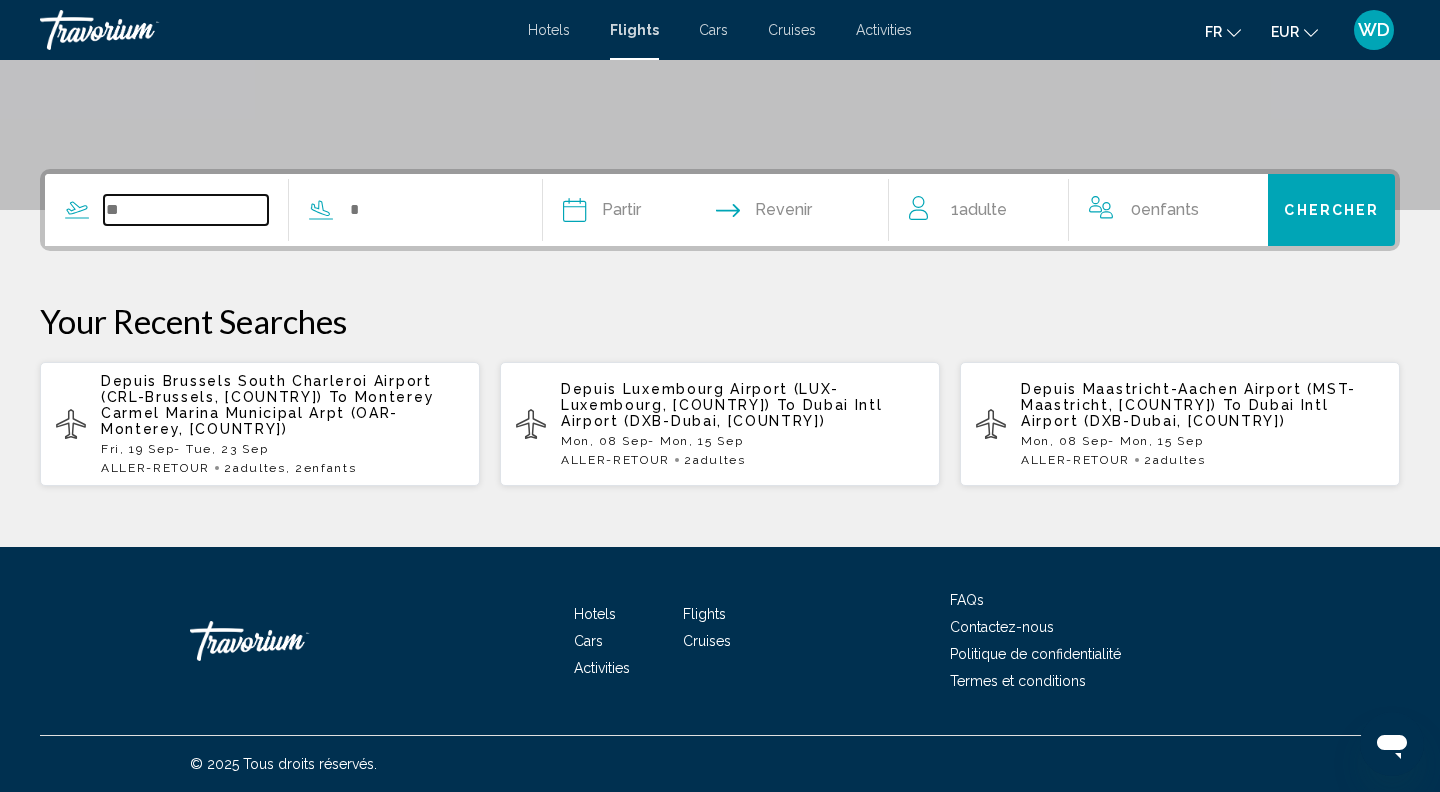 click at bounding box center [186, 210] 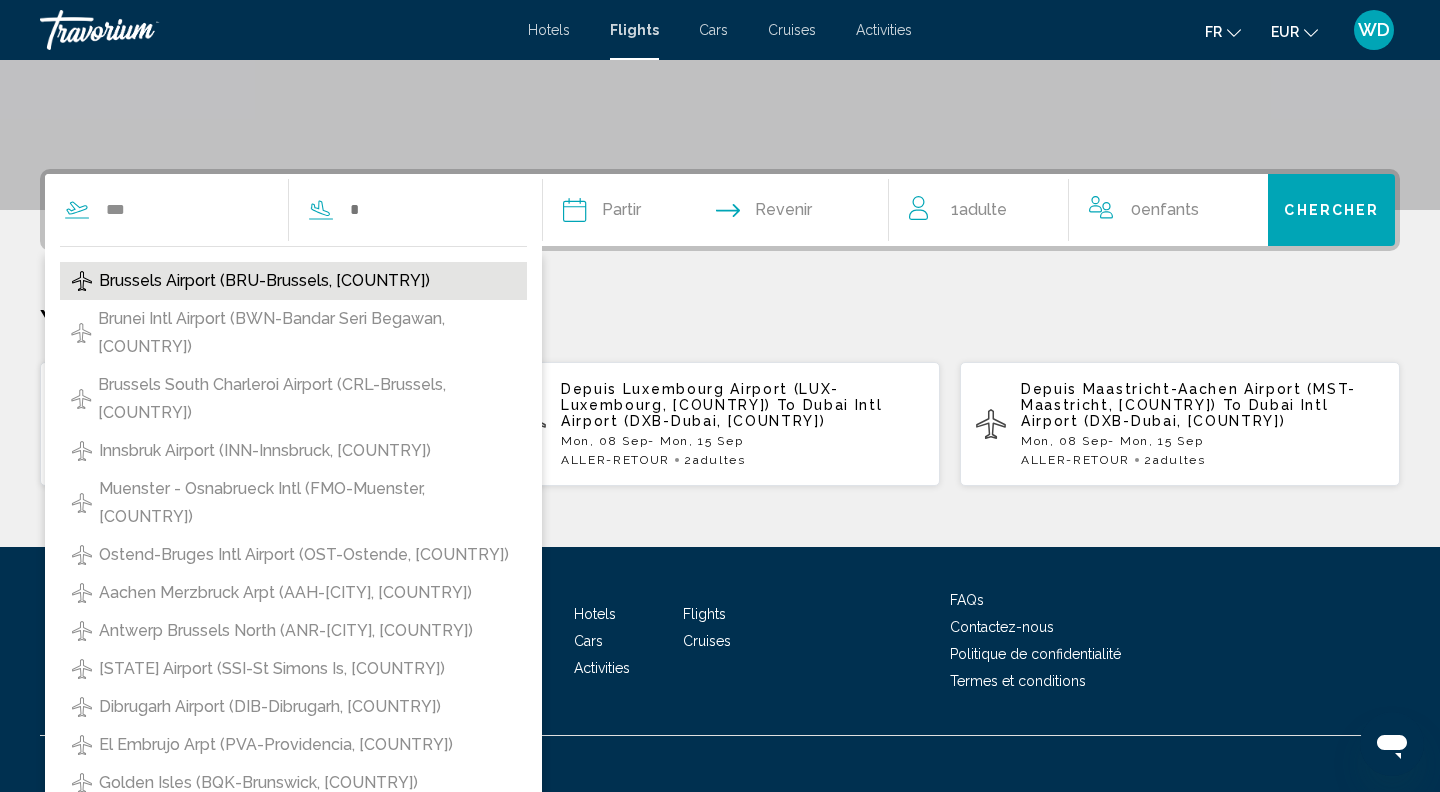 click on "Brussels Airport (BRU-Brussels, [COUNTRY])" at bounding box center [264, 281] 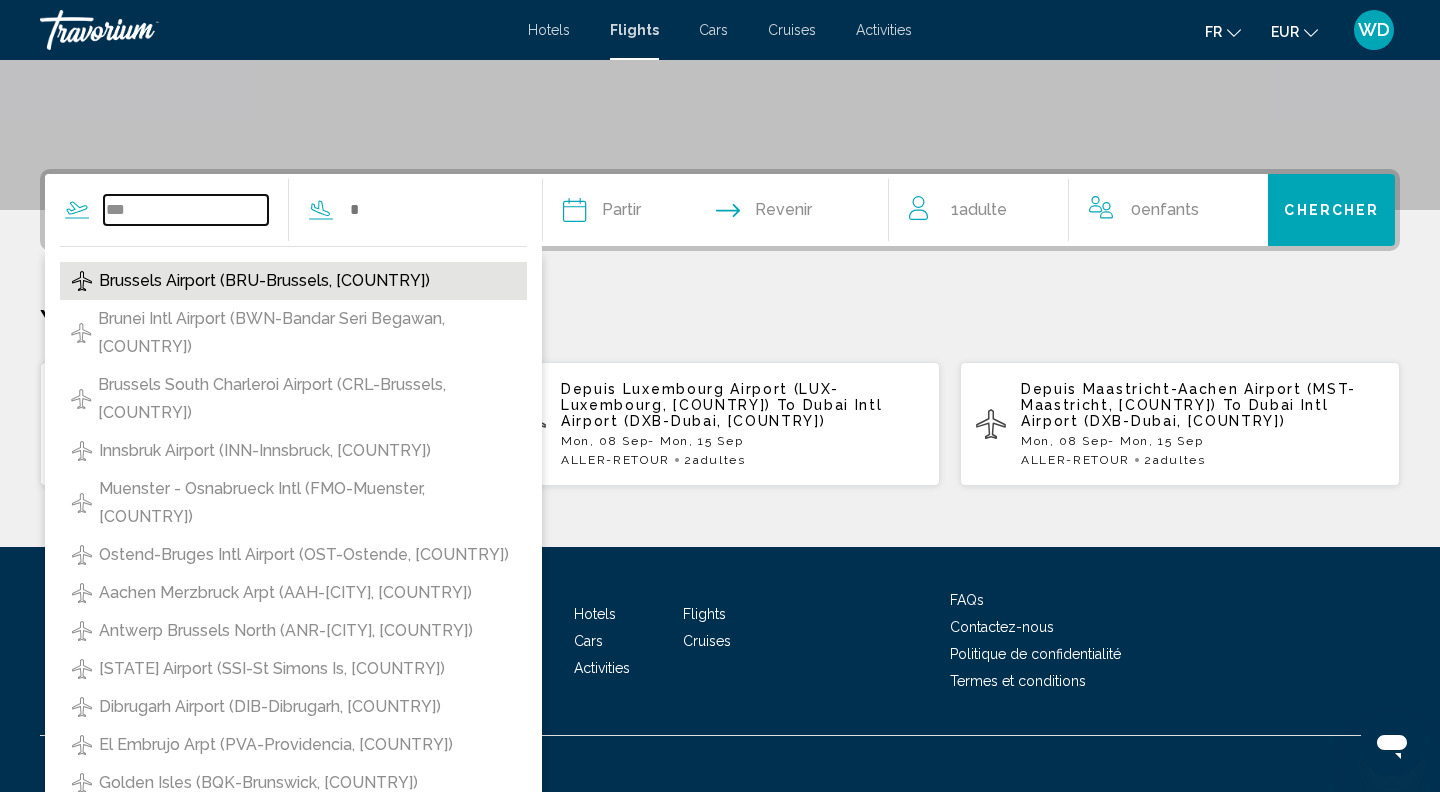 type on "**********" 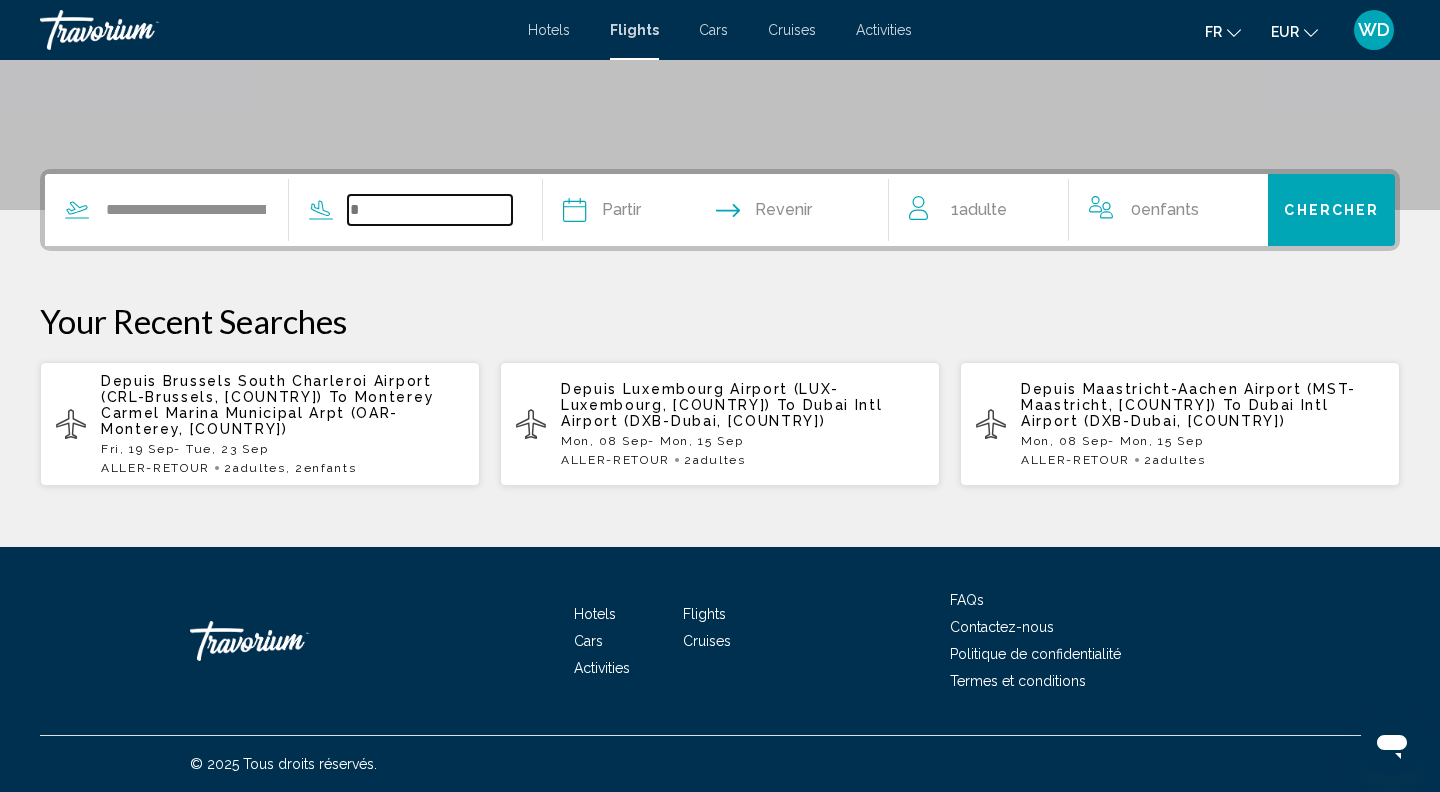 click at bounding box center (430, 210) 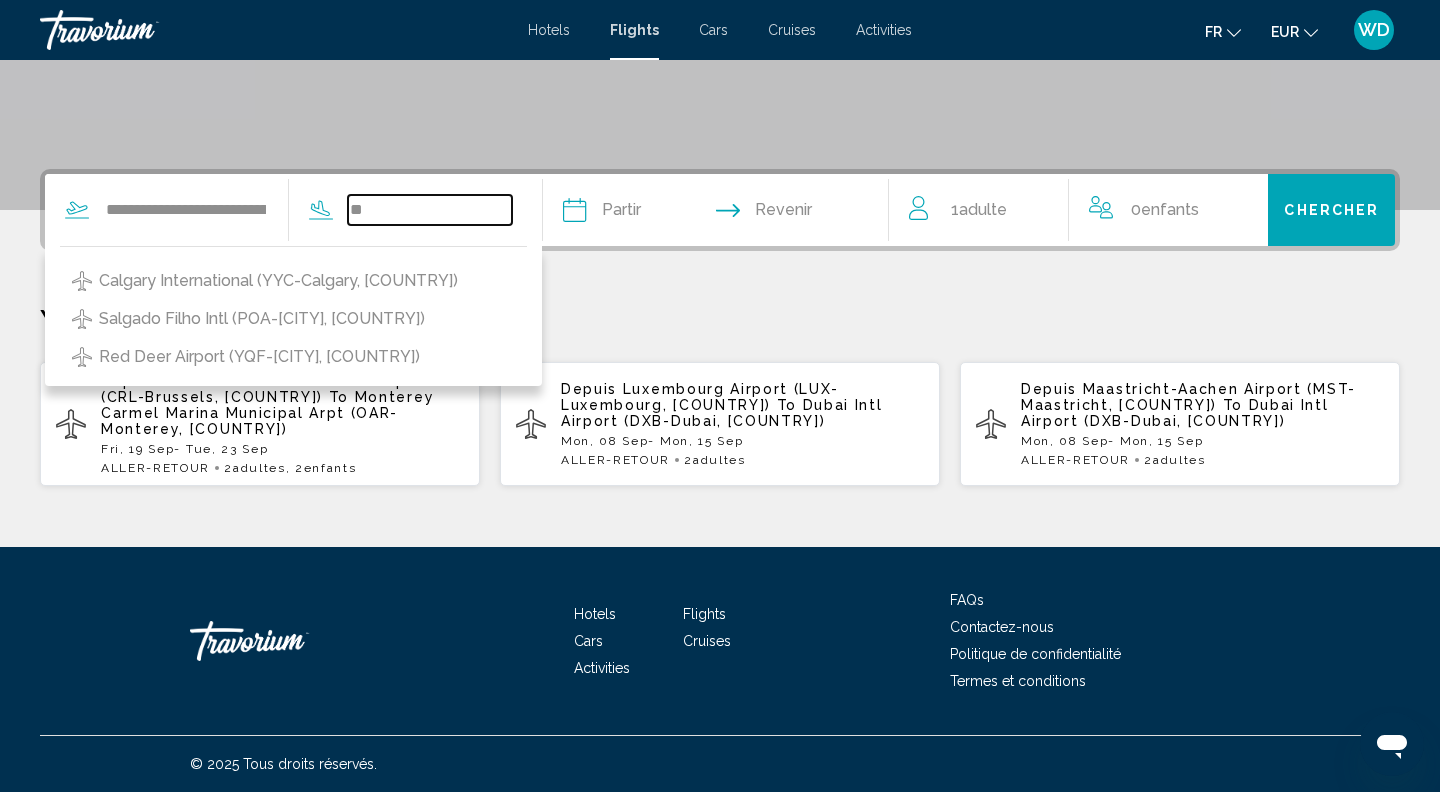 type on "*" 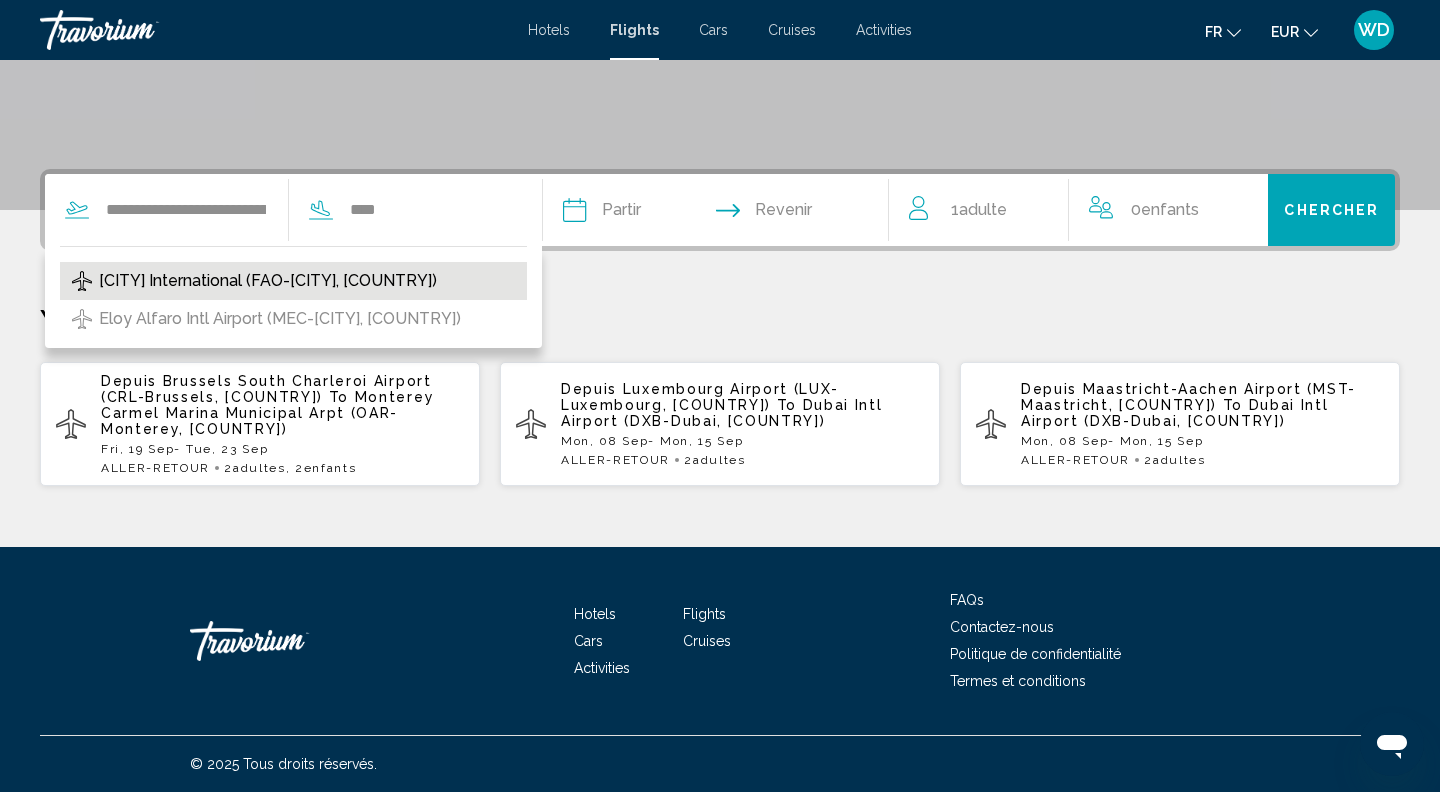 click on "[CITY] International (FAO-[CITY], [COUNTRY])" at bounding box center (268, 281) 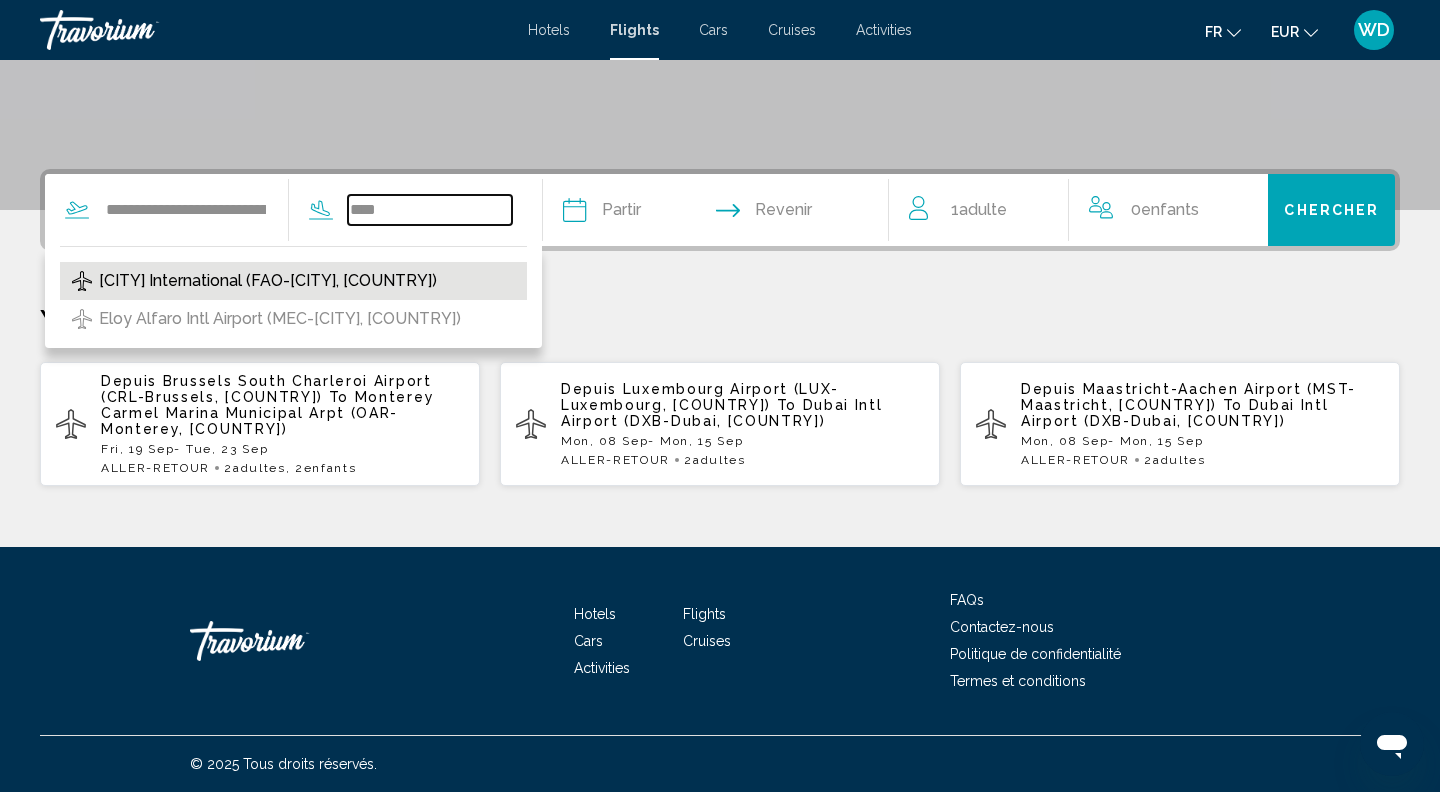 type on "**********" 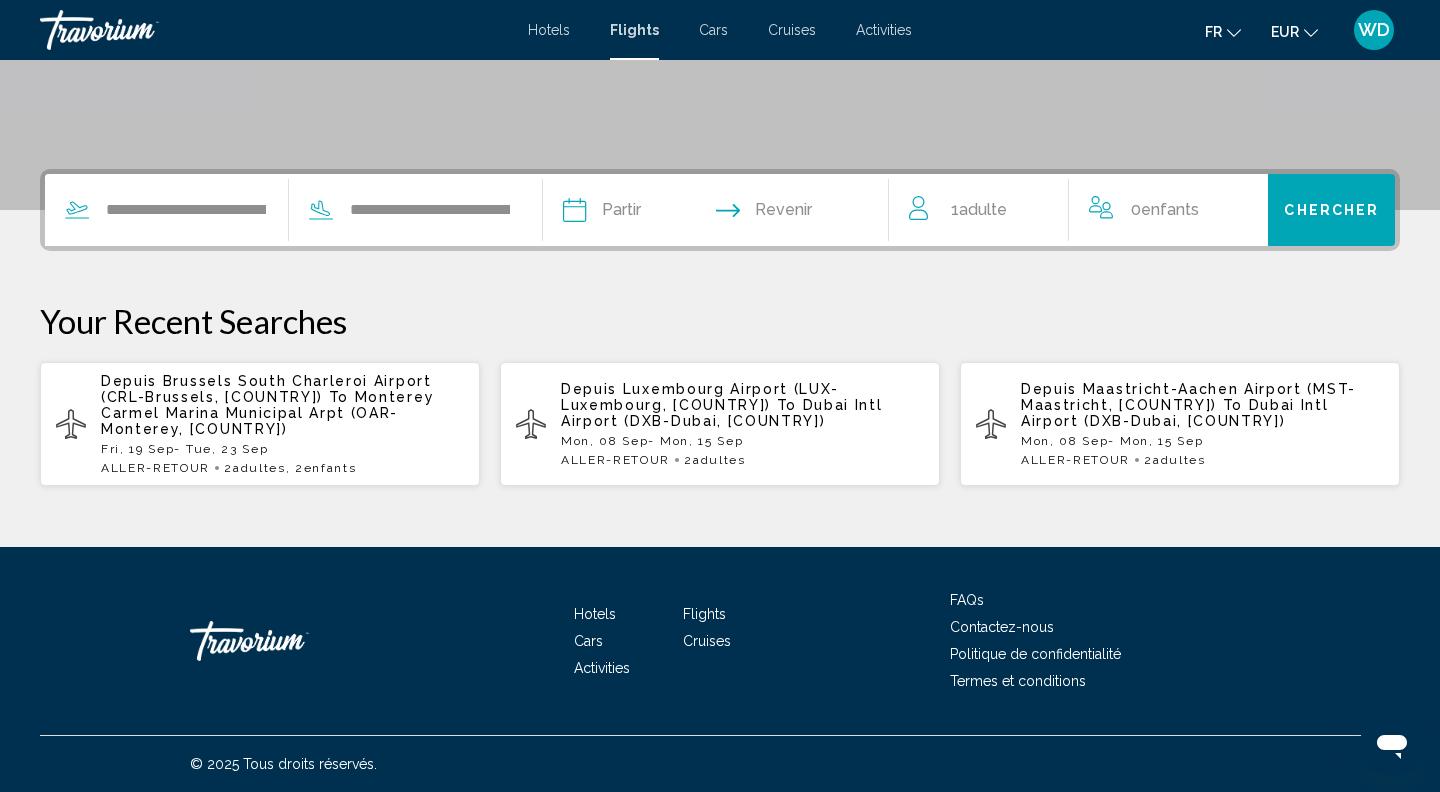 click at bounding box center [643, 213] 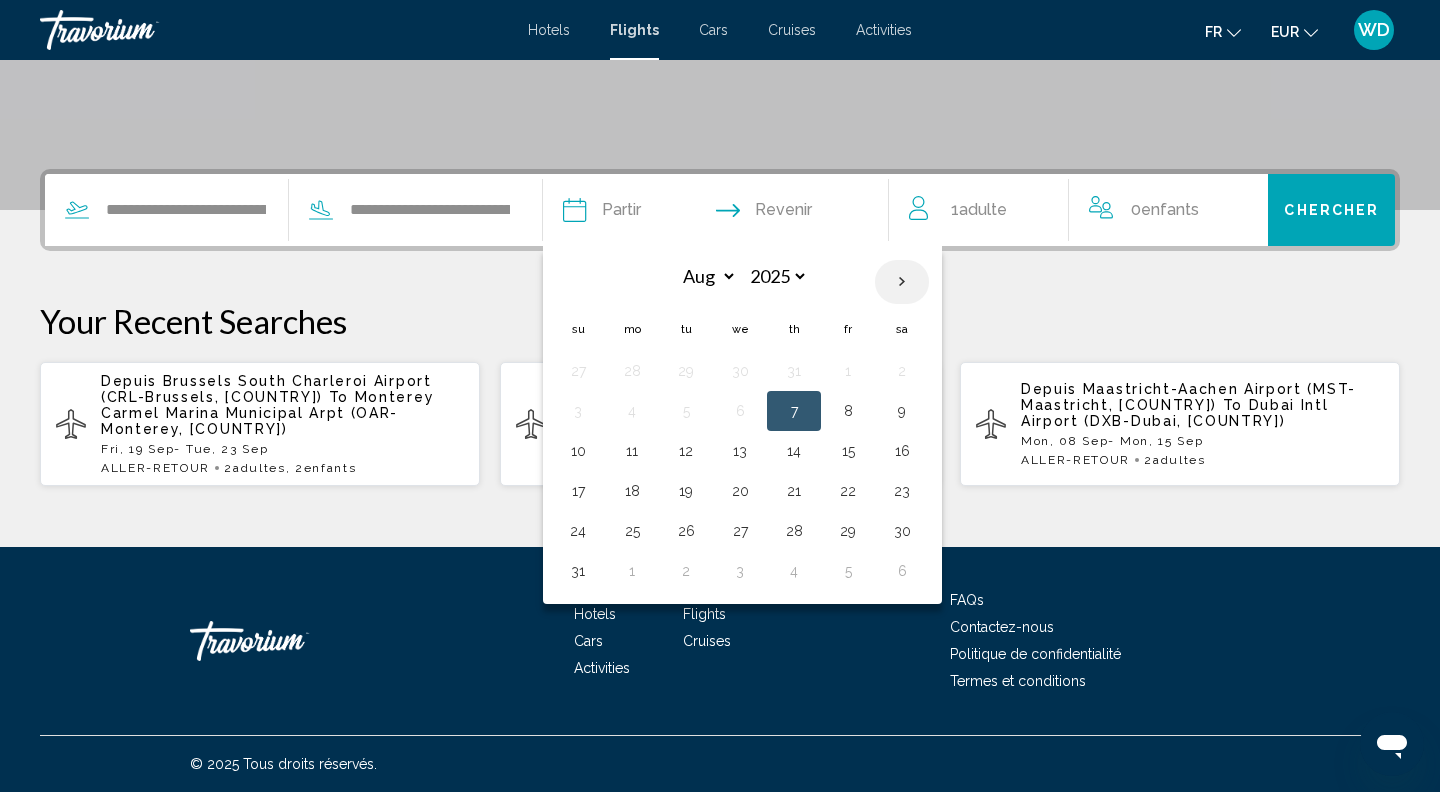 click at bounding box center [902, 282] 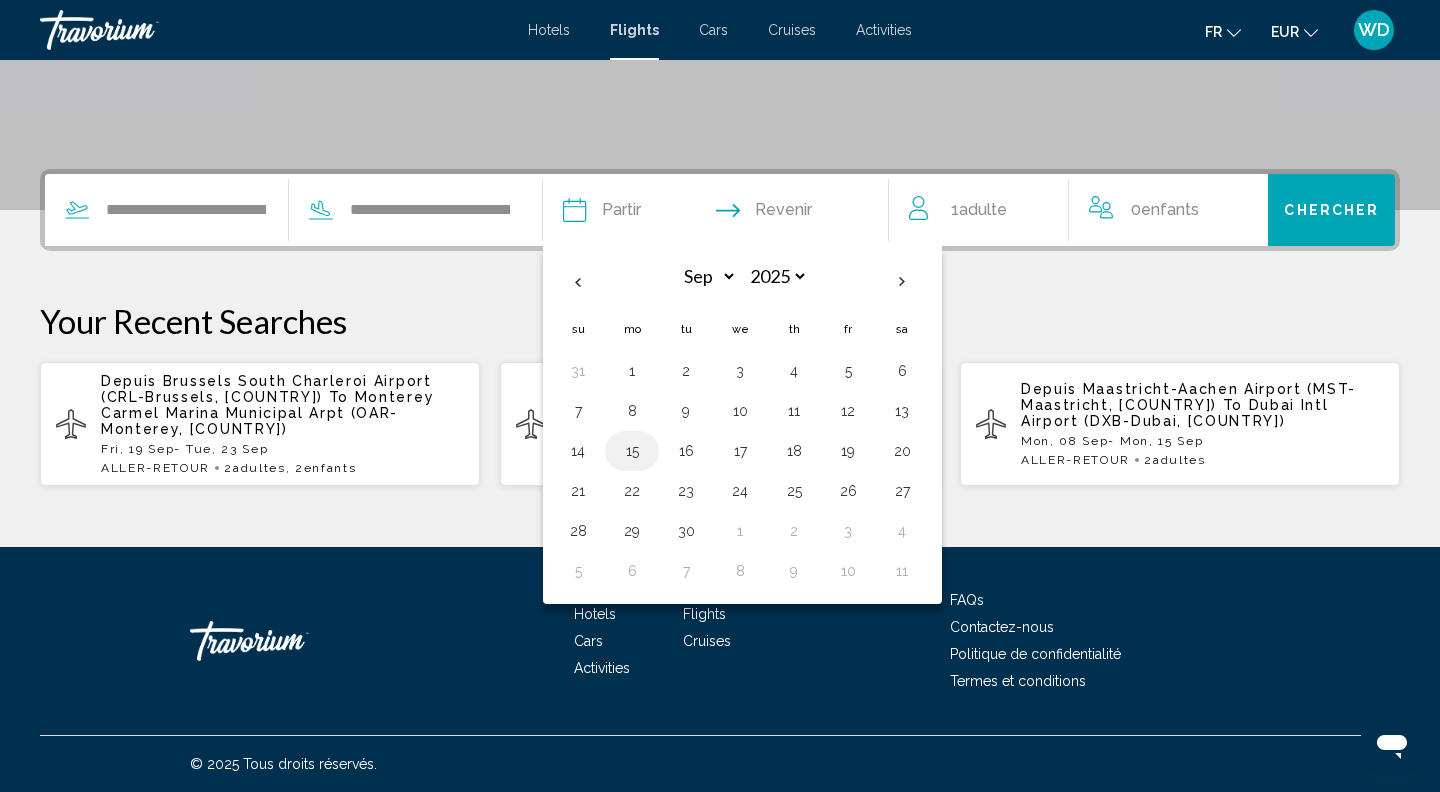 click on "15" at bounding box center (632, 451) 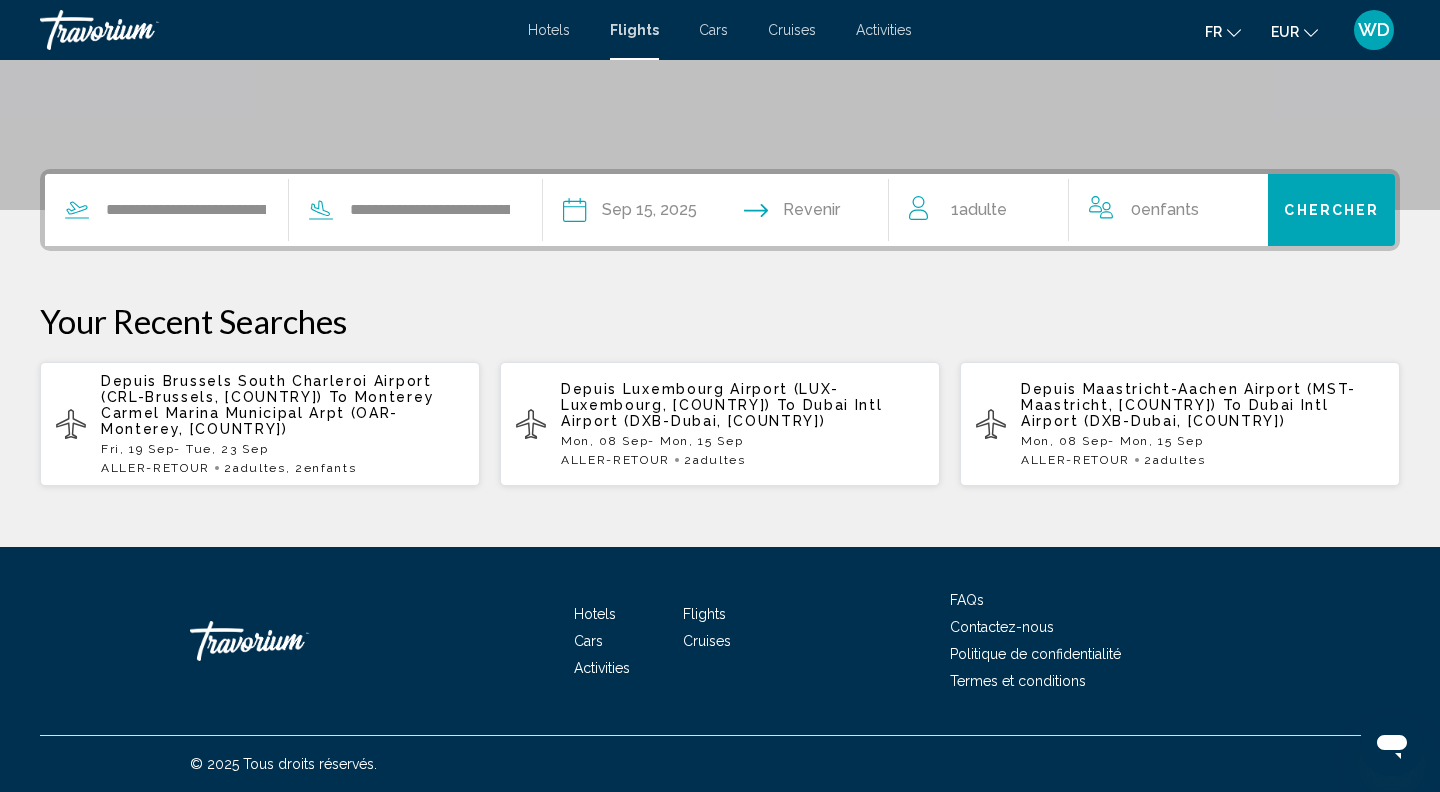 click at bounding box center (811, 213) 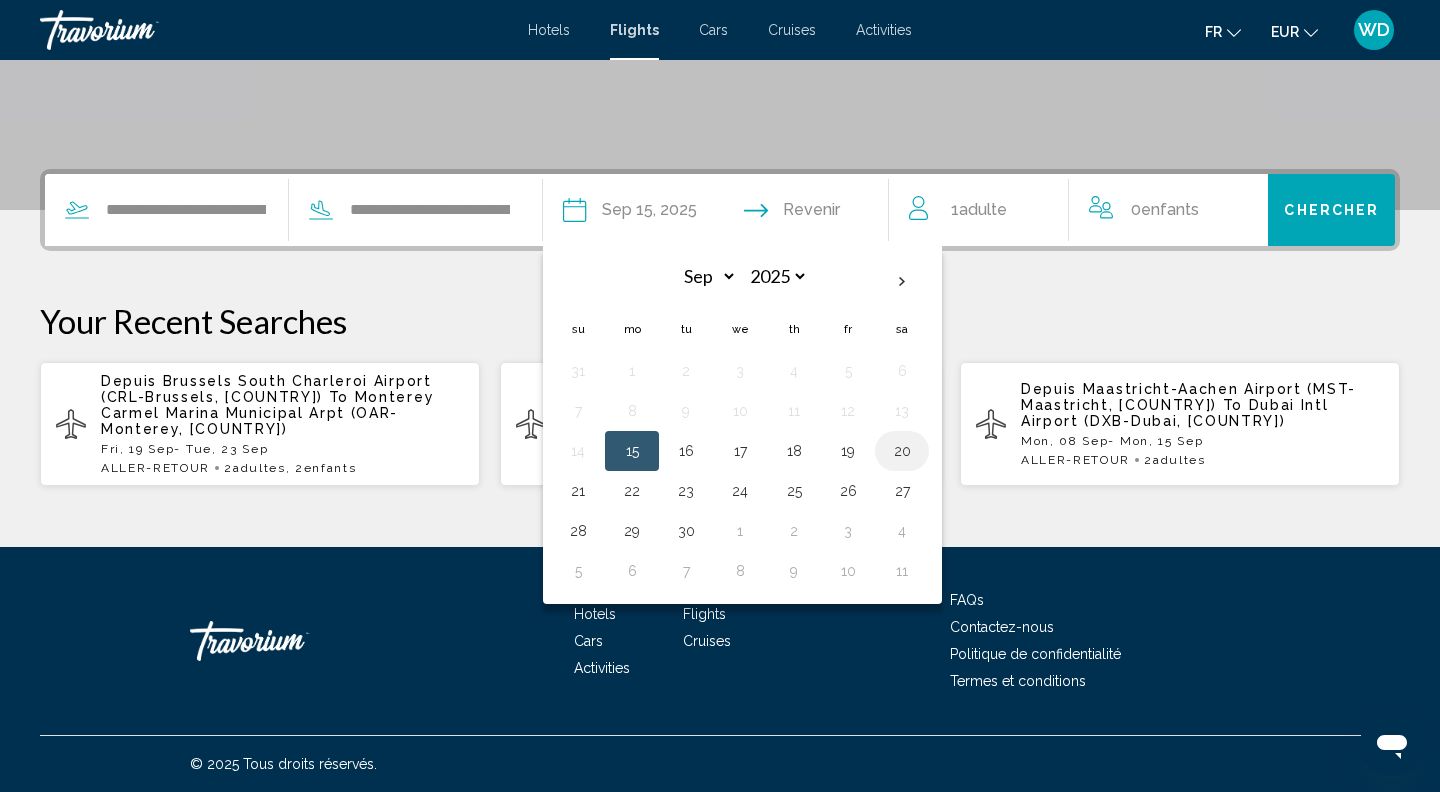click on "20" at bounding box center [902, 451] 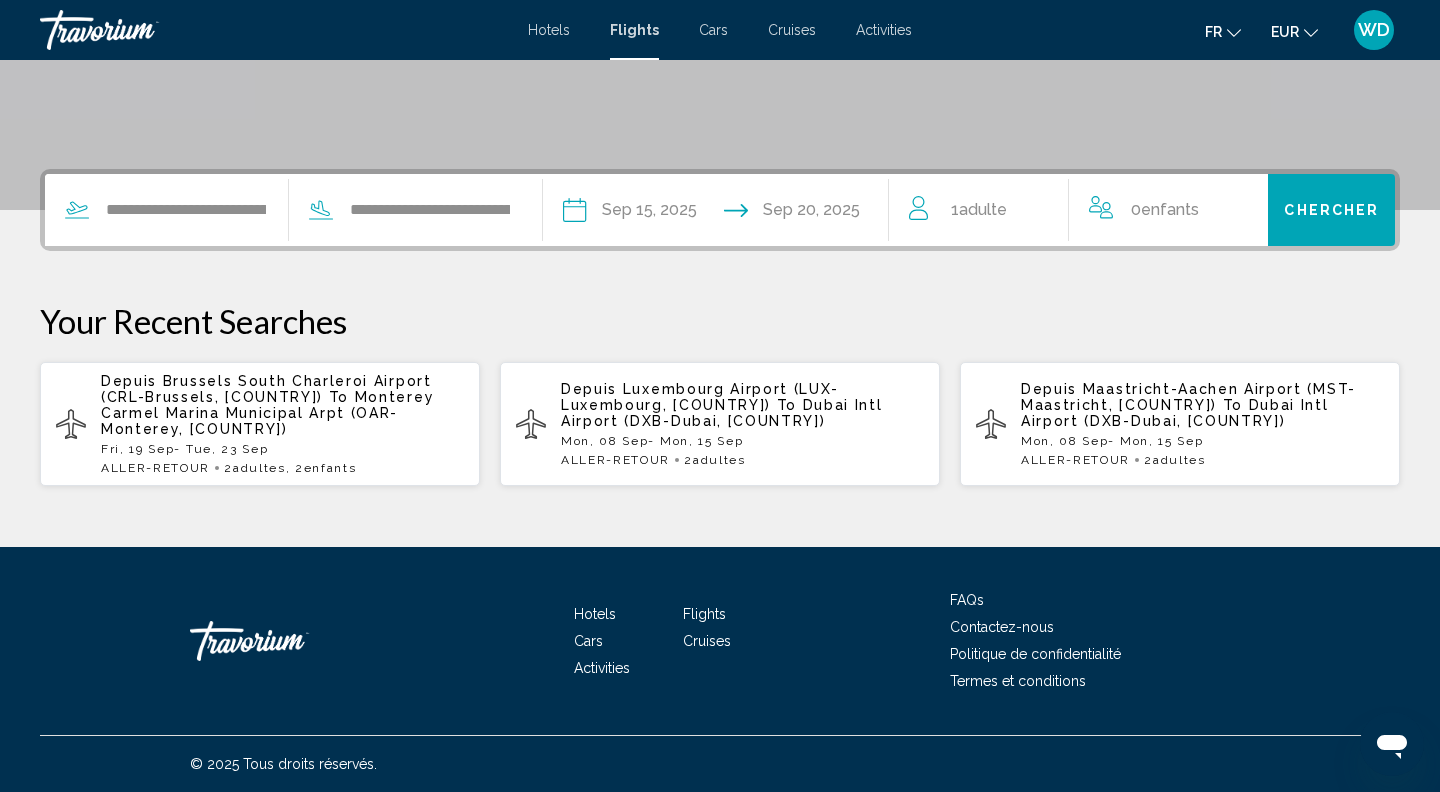 click on "Adulte" at bounding box center [983, 209] 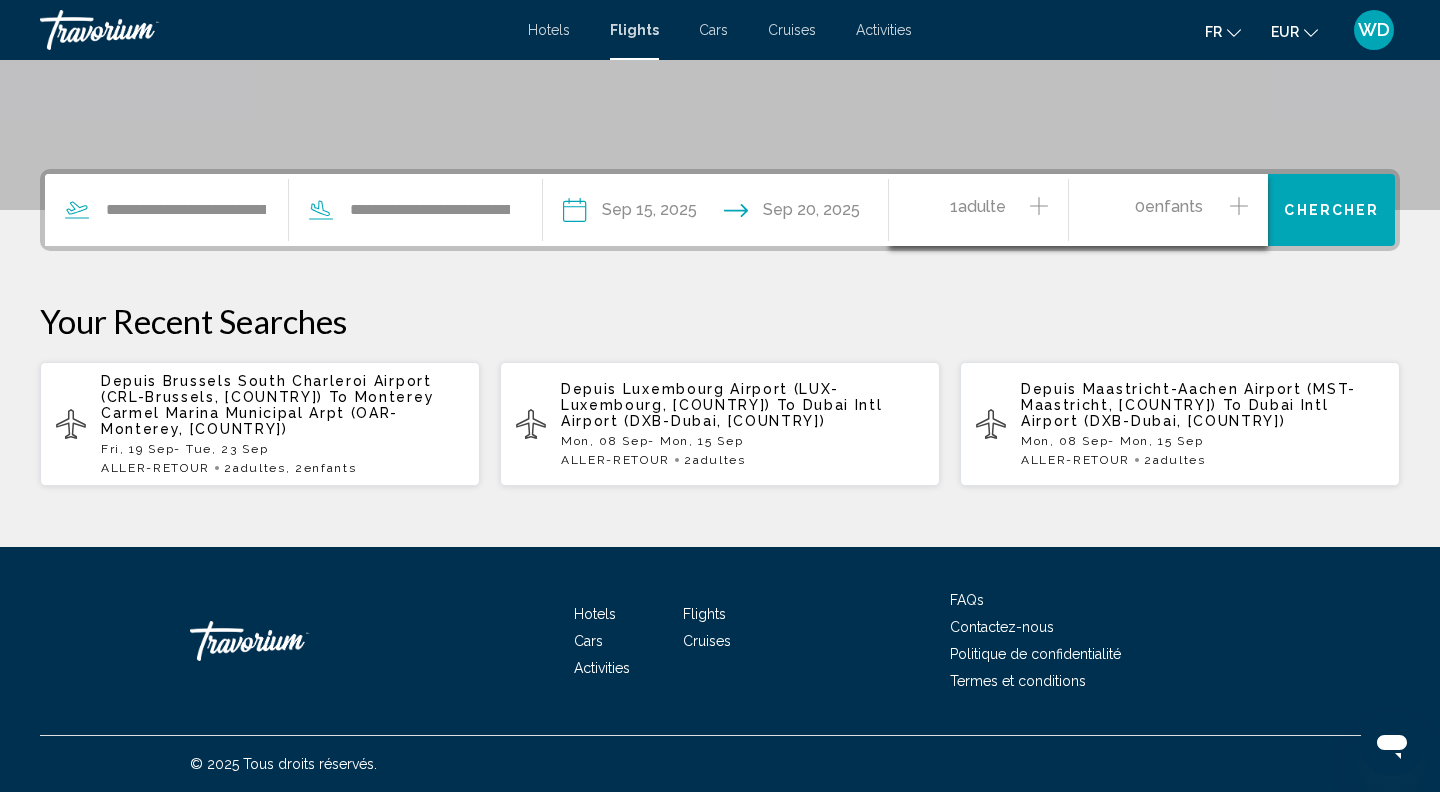 click on "1  Adulte Adultes" at bounding box center (988, 210) 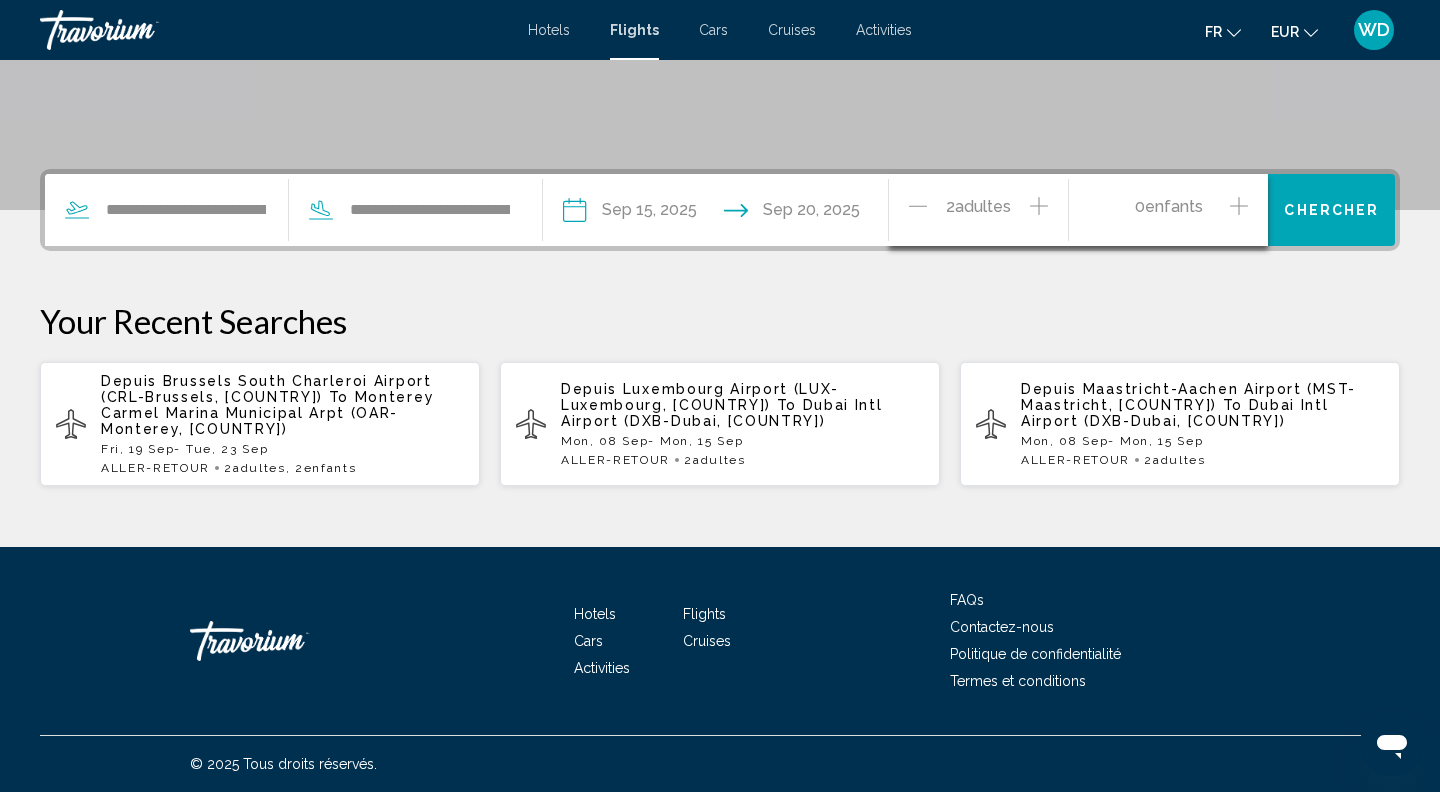 click 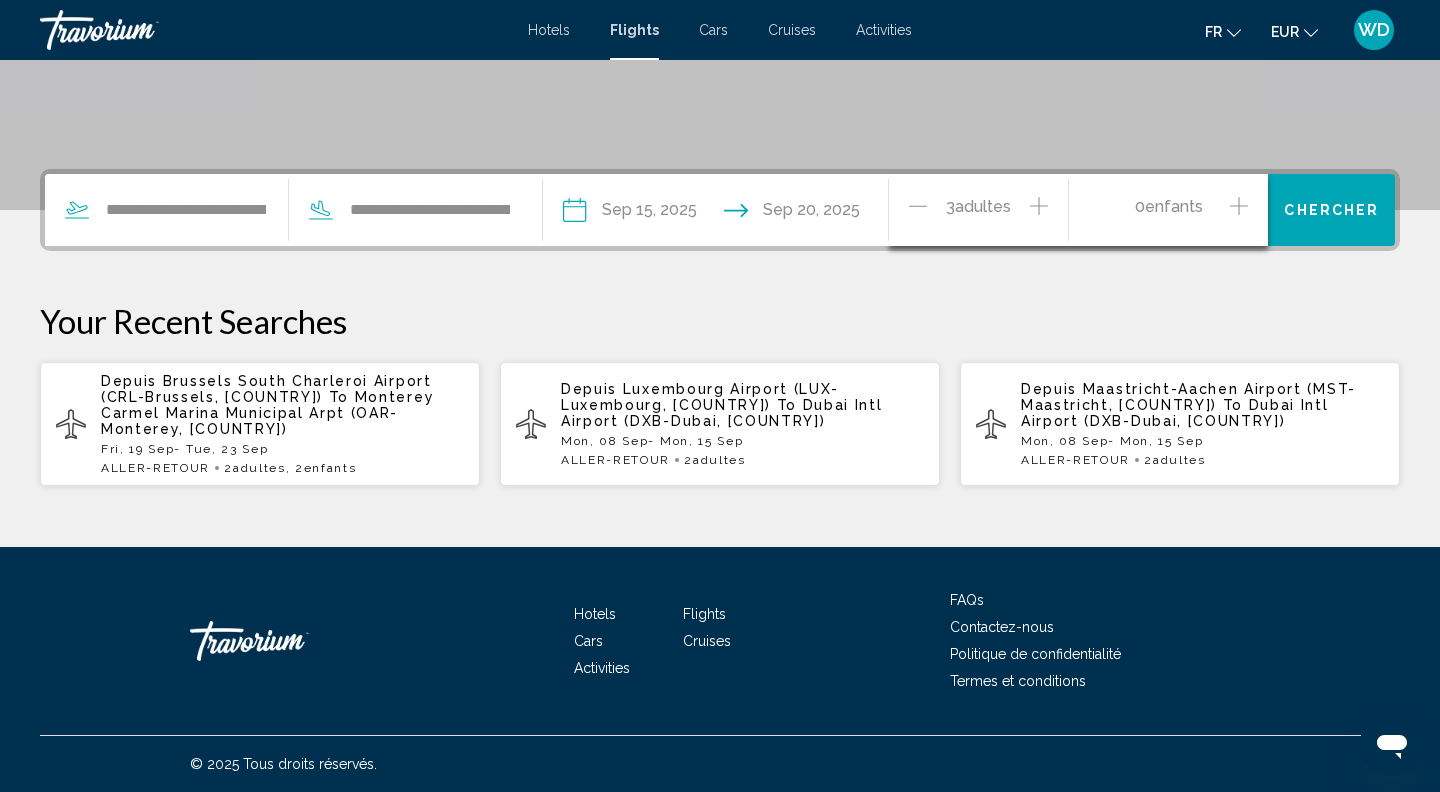 click 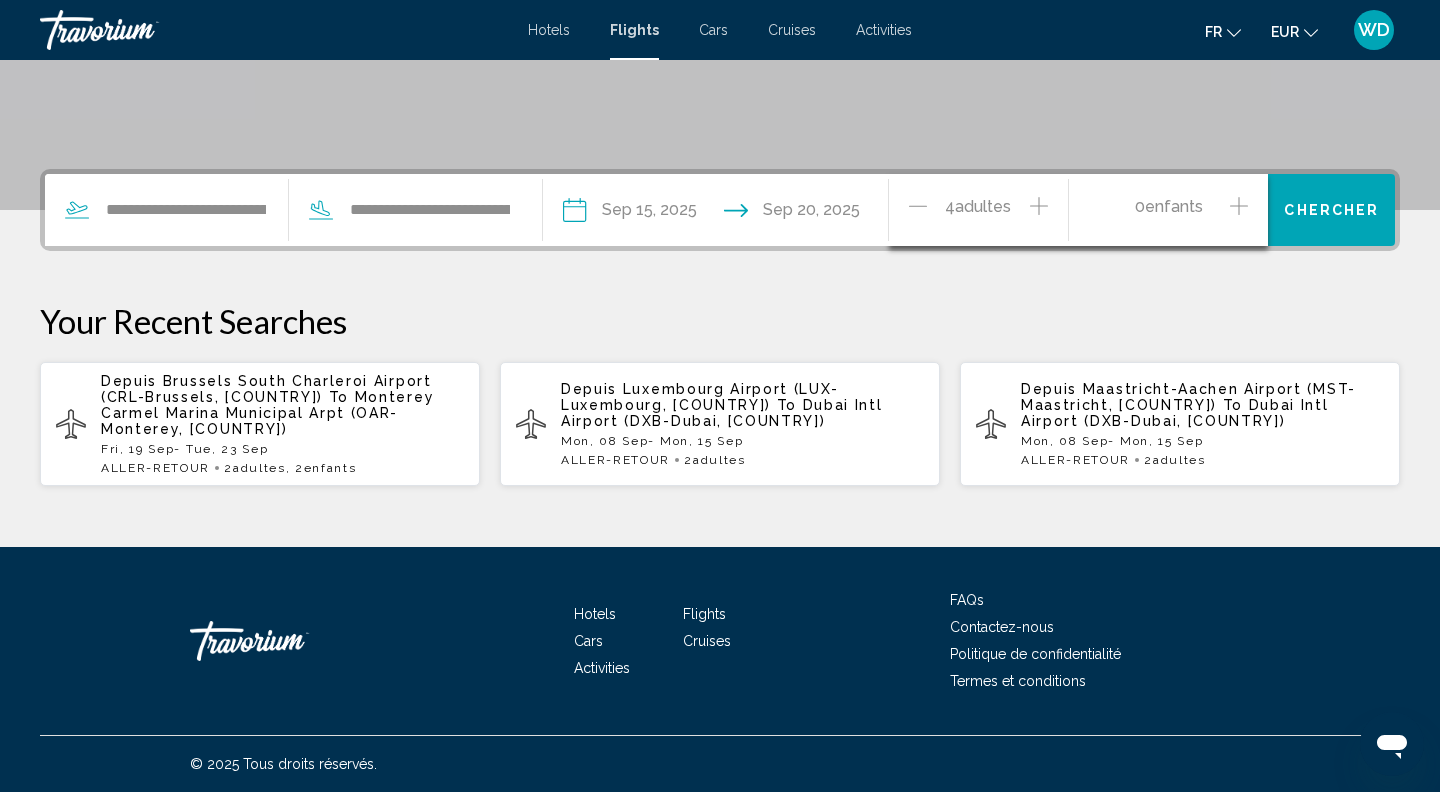 click 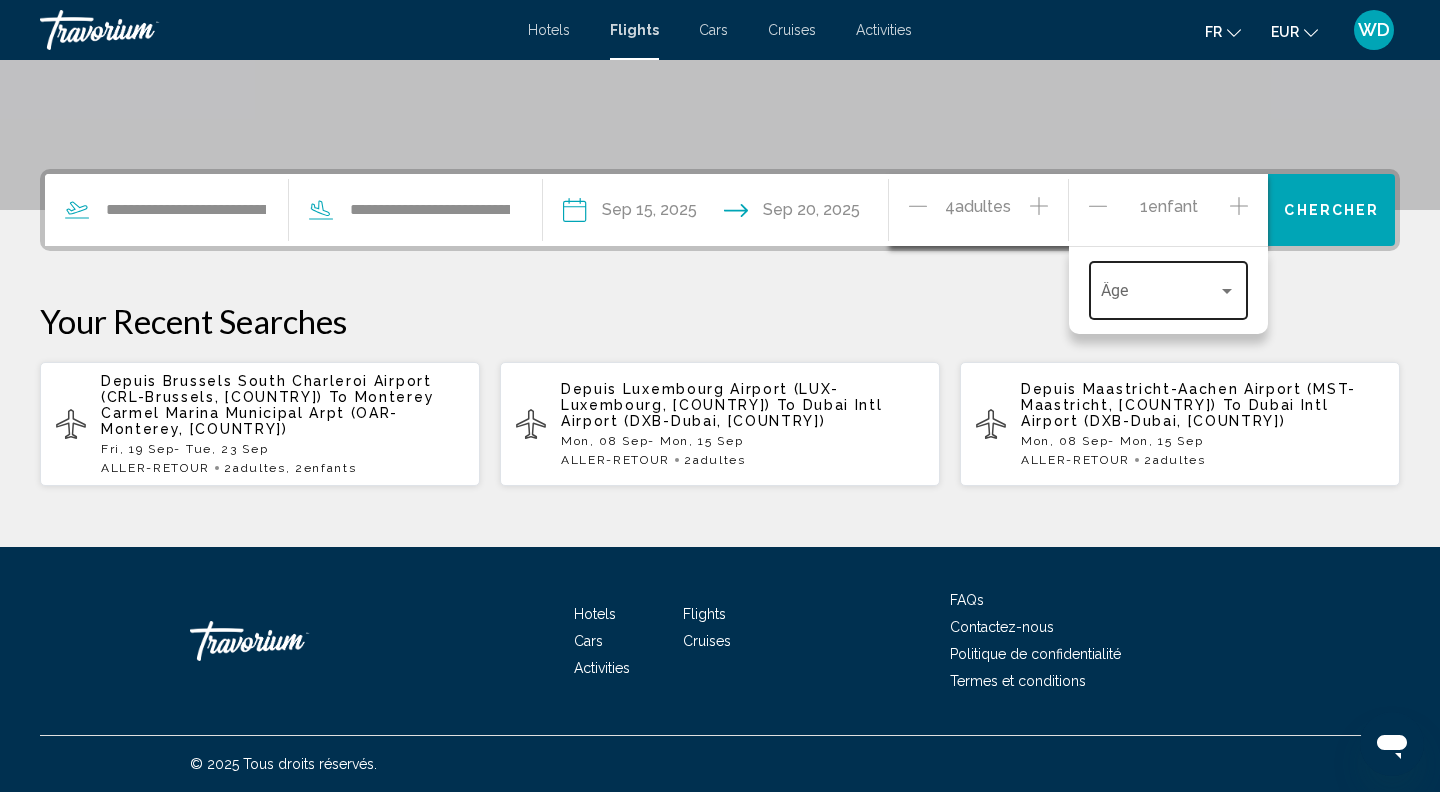 click at bounding box center (1160, 295) 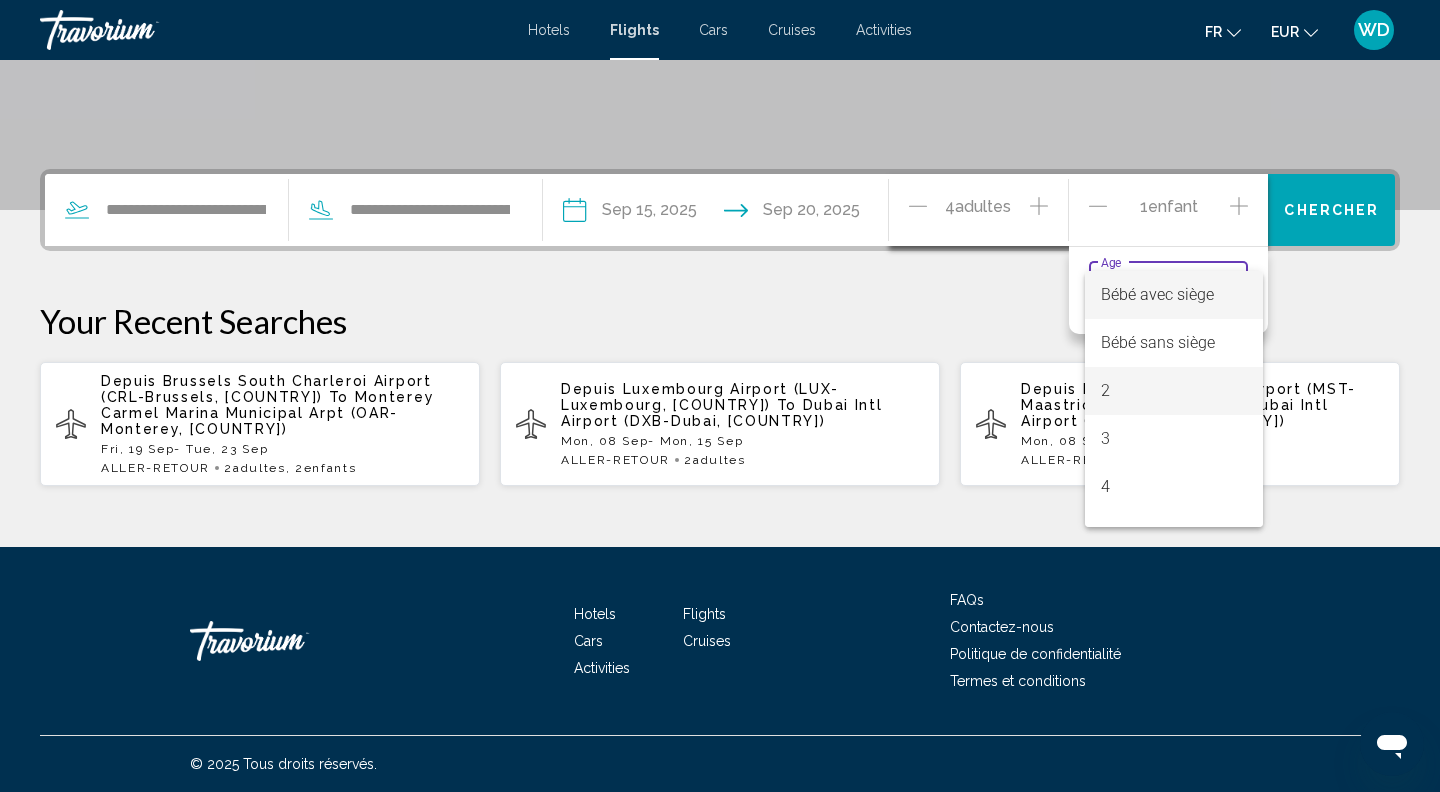 click on "2" at bounding box center (1174, 391) 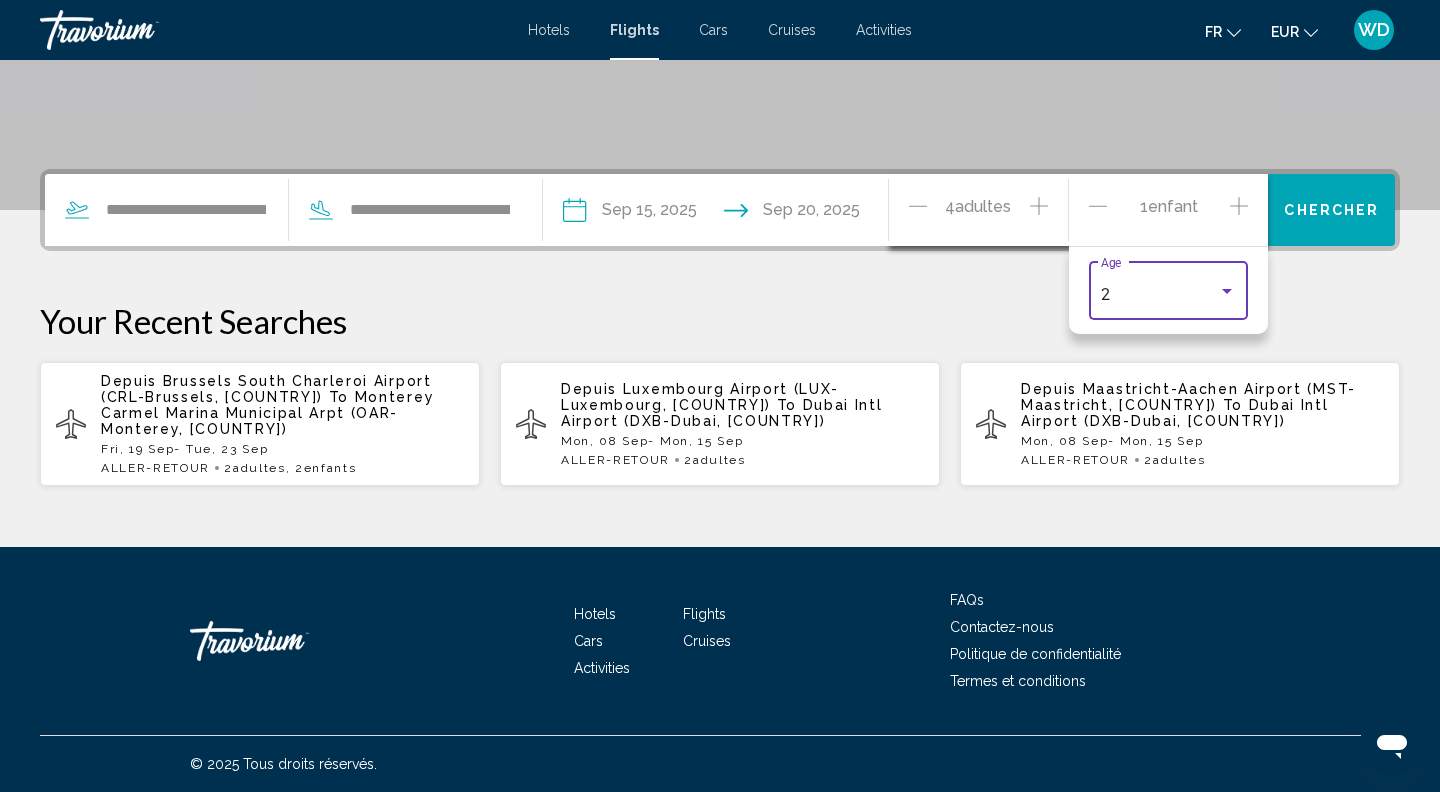 click on "Chercher" at bounding box center (1331, 211) 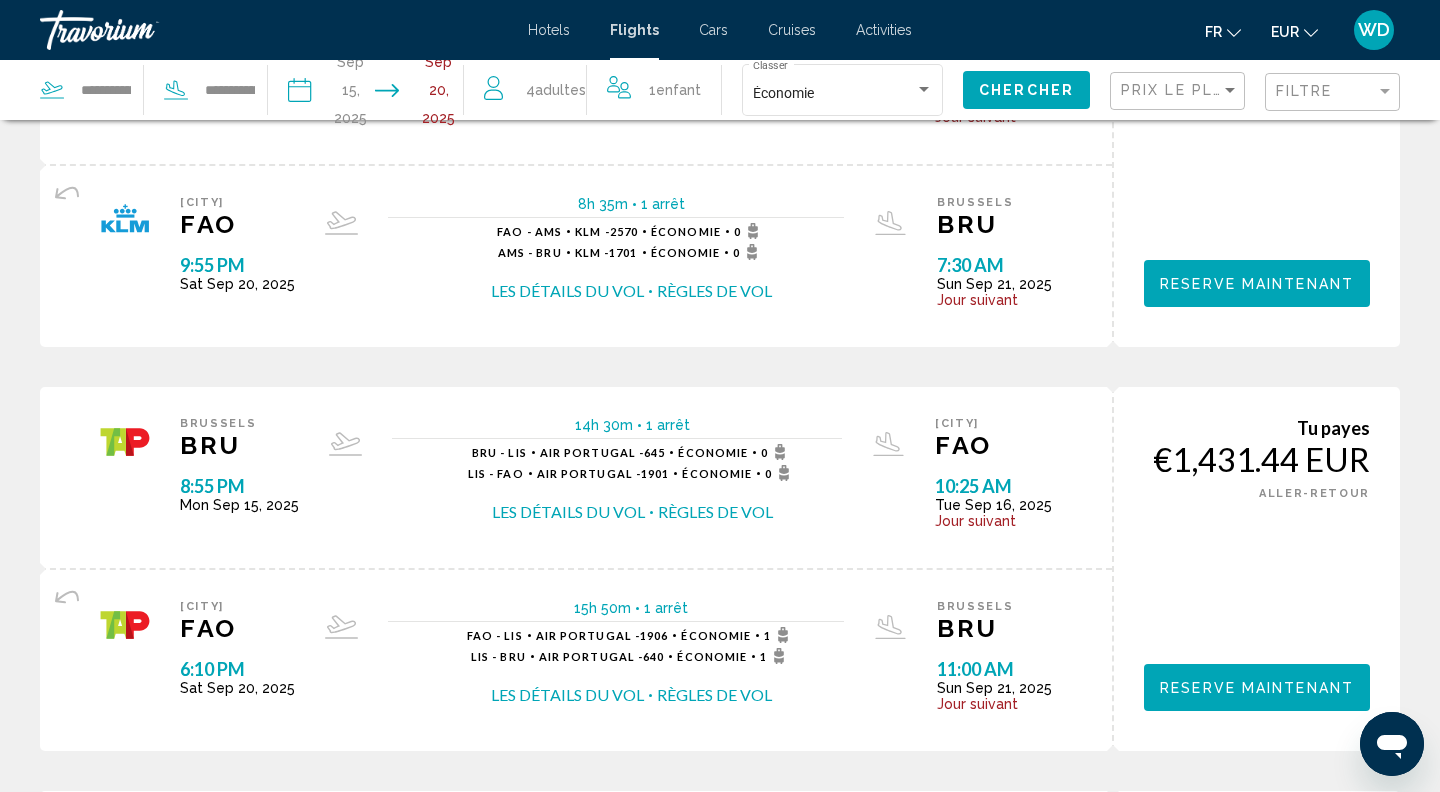 scroll, scrollTop: 0, scrollLeft: 0, axis: both 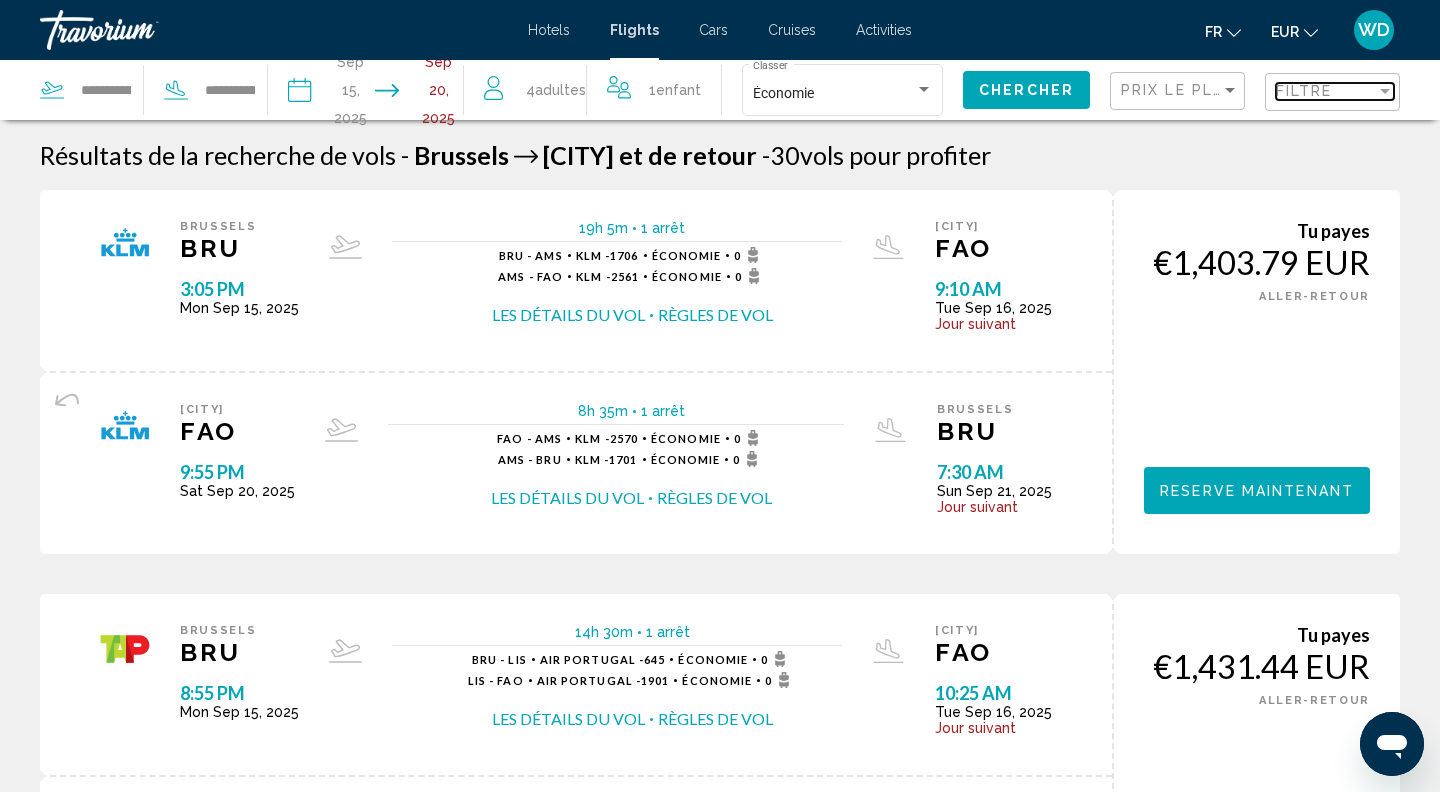 click on "Filtre" at bounding box center (1304, 91) 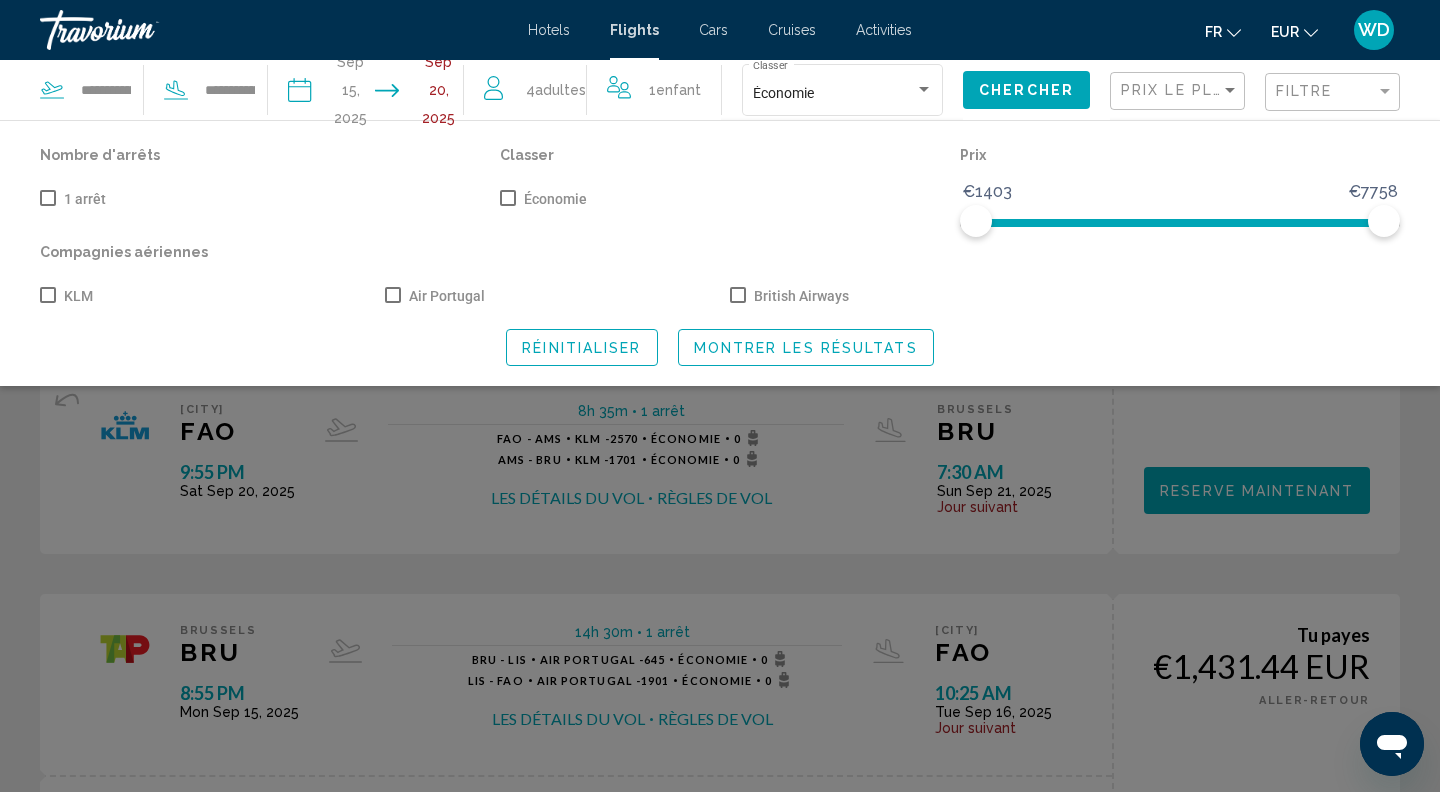 click 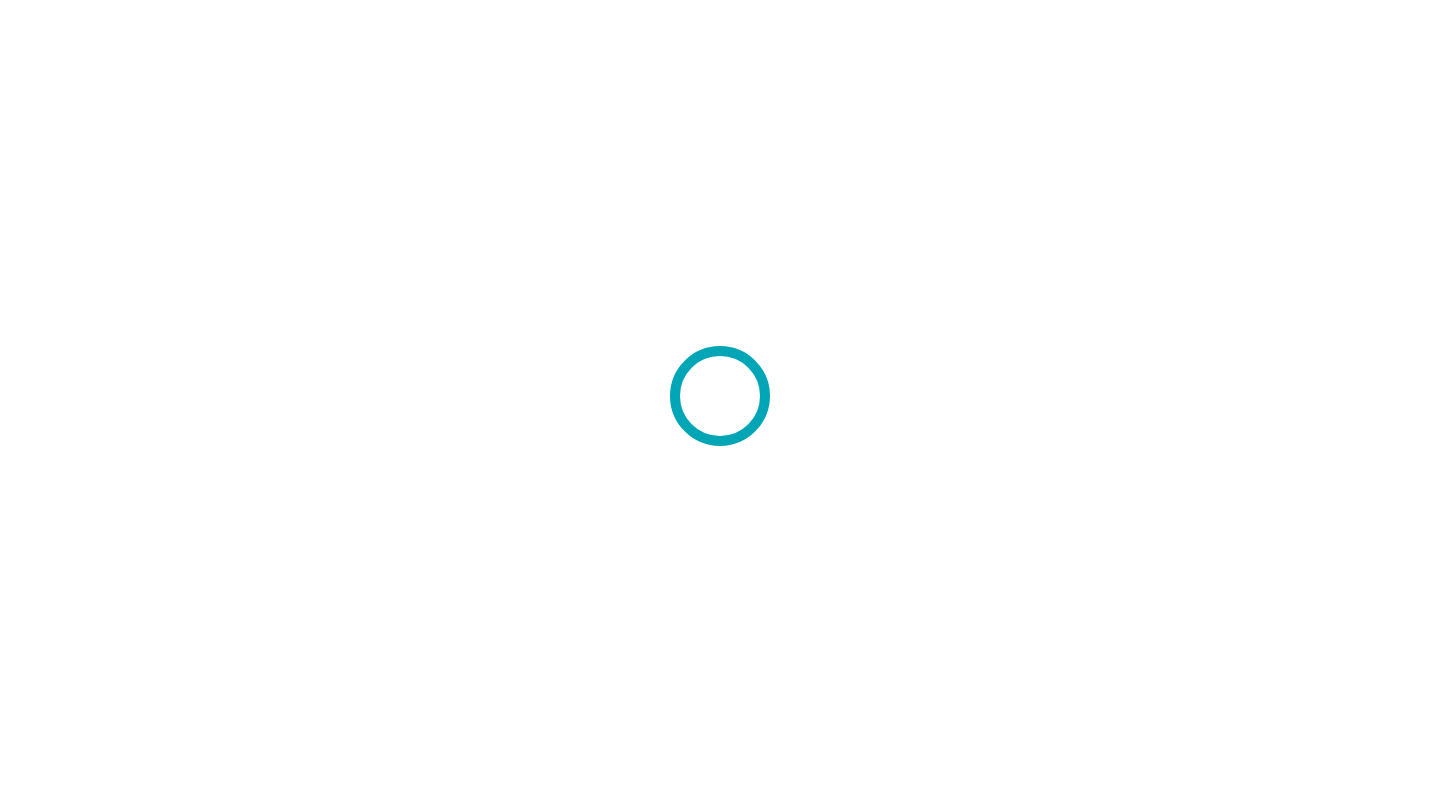 scroll, scrollTop: 0, scrollLeft: 0, axis: both 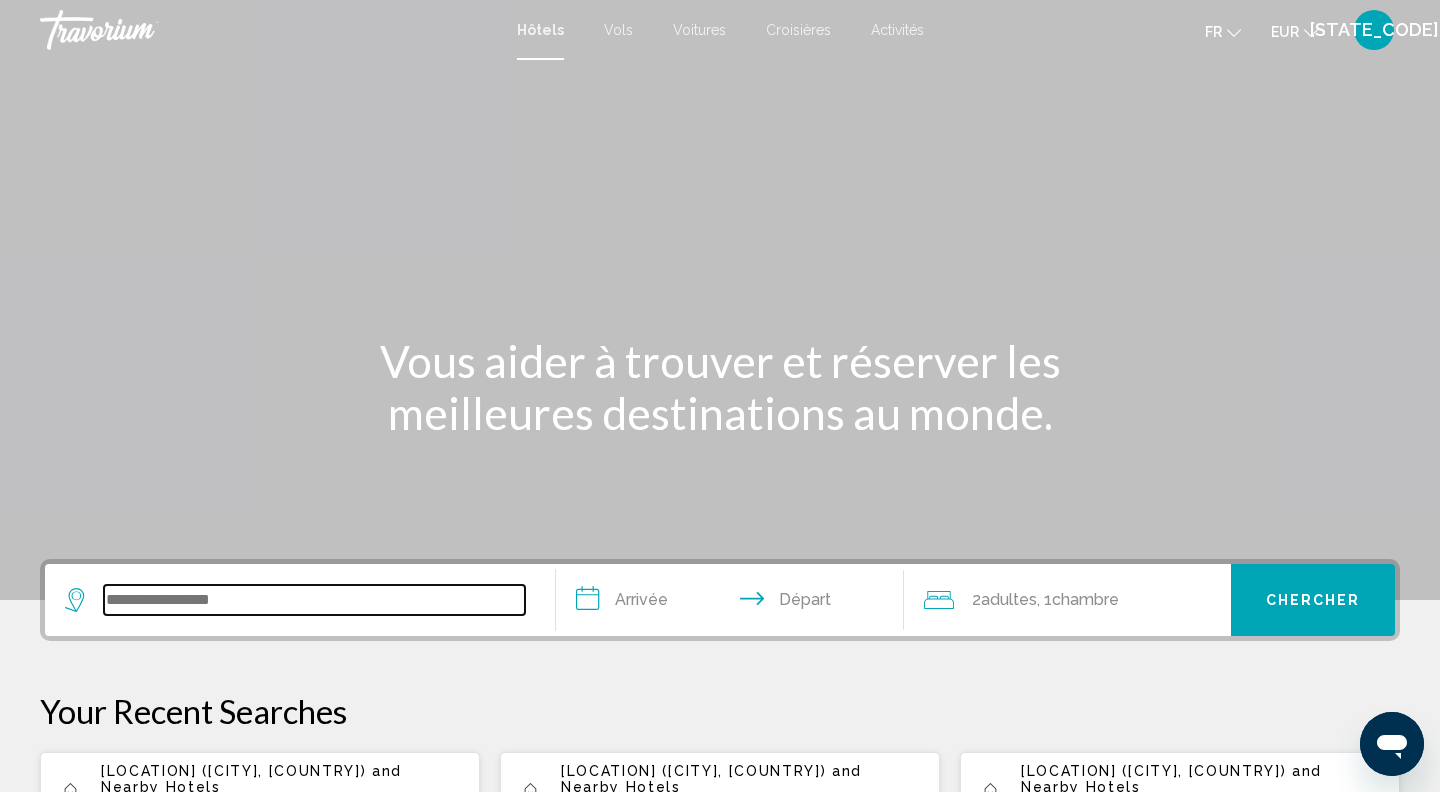 click at bounding box center (314, 600) 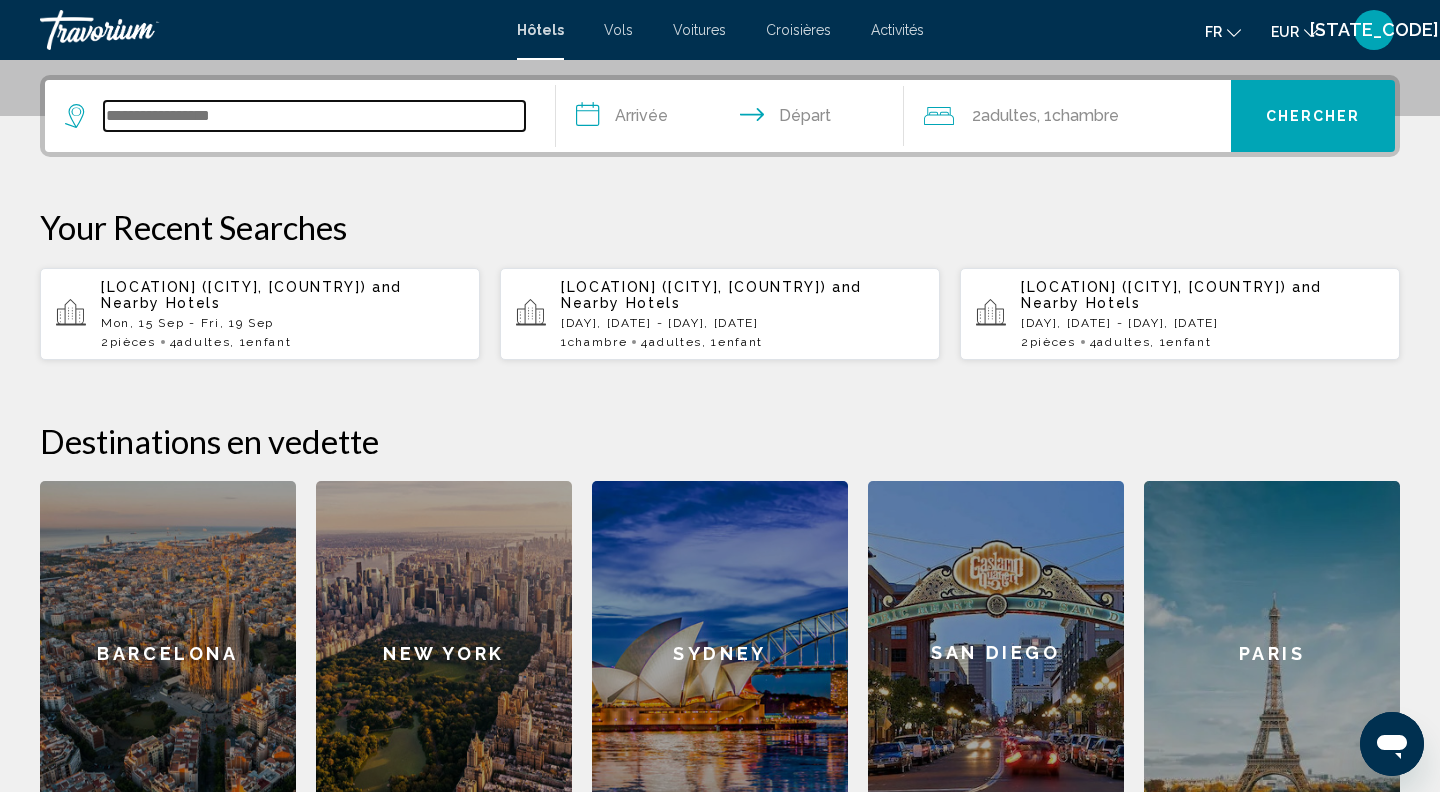 scroll, scrollTop: 494, scrollLeft: 0, axis: vertical 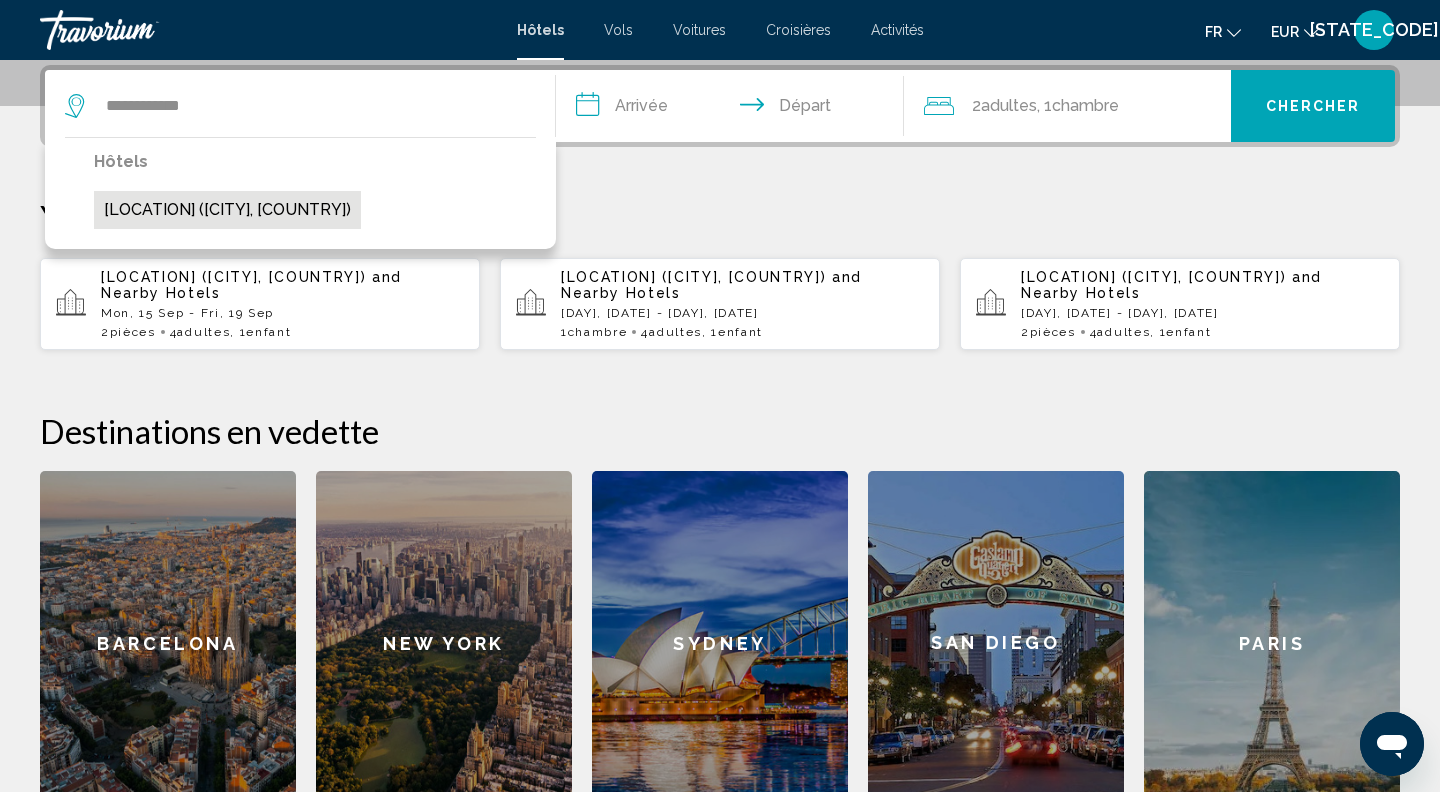click on "[LOCATION] ([CITY], [COUNTRY])" at bounding box center [227, 210] 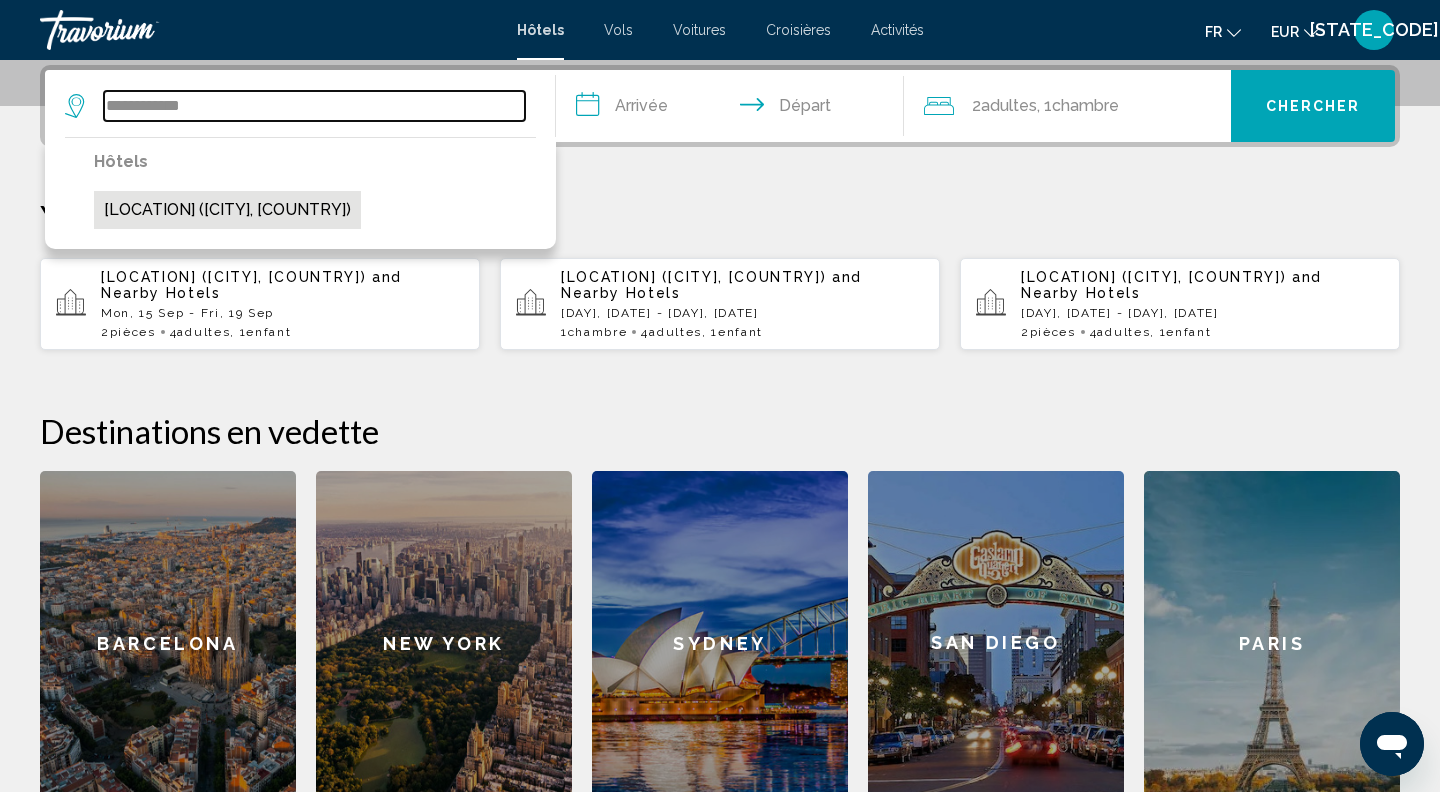 type on "**********" 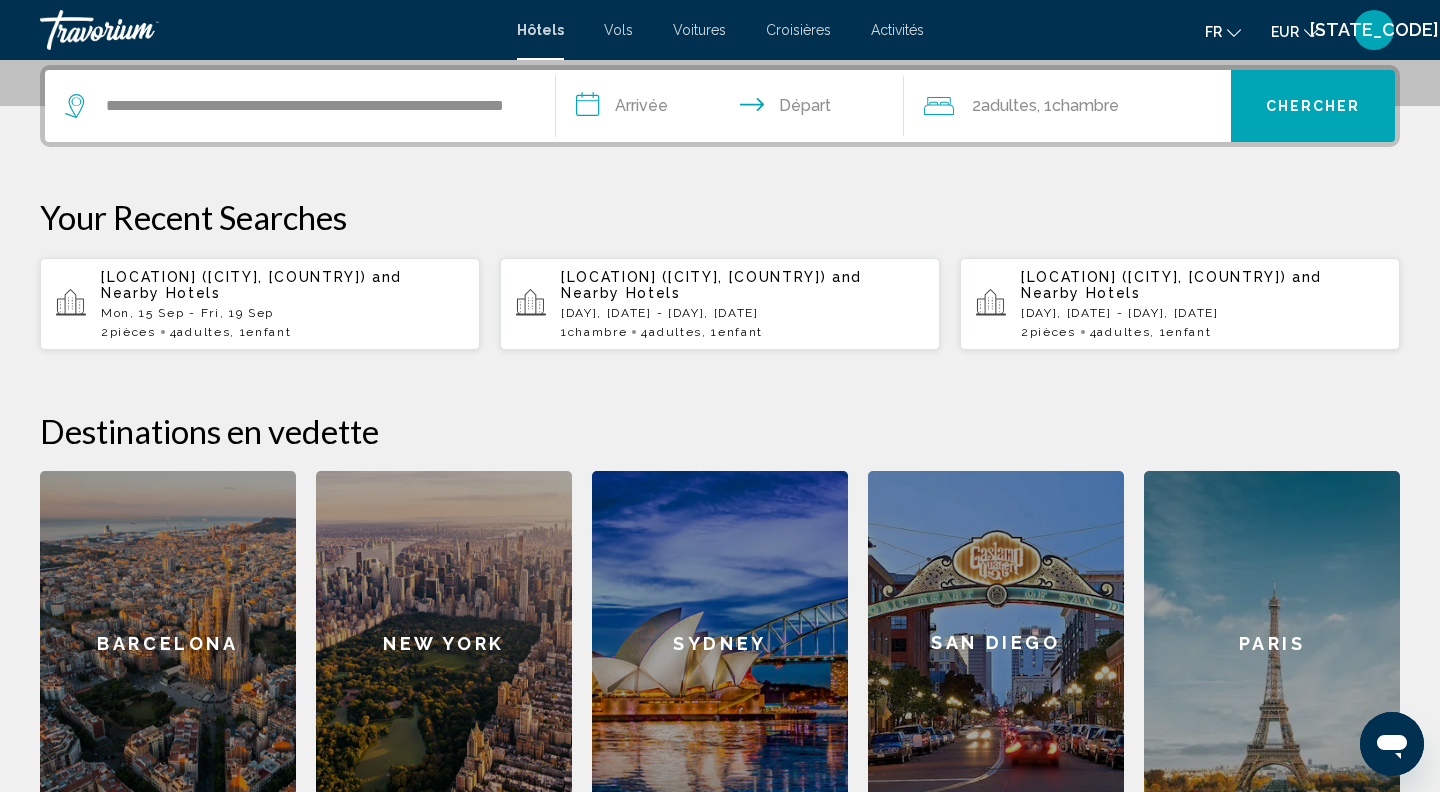 click on "**********" at bounding box center (734, 109) 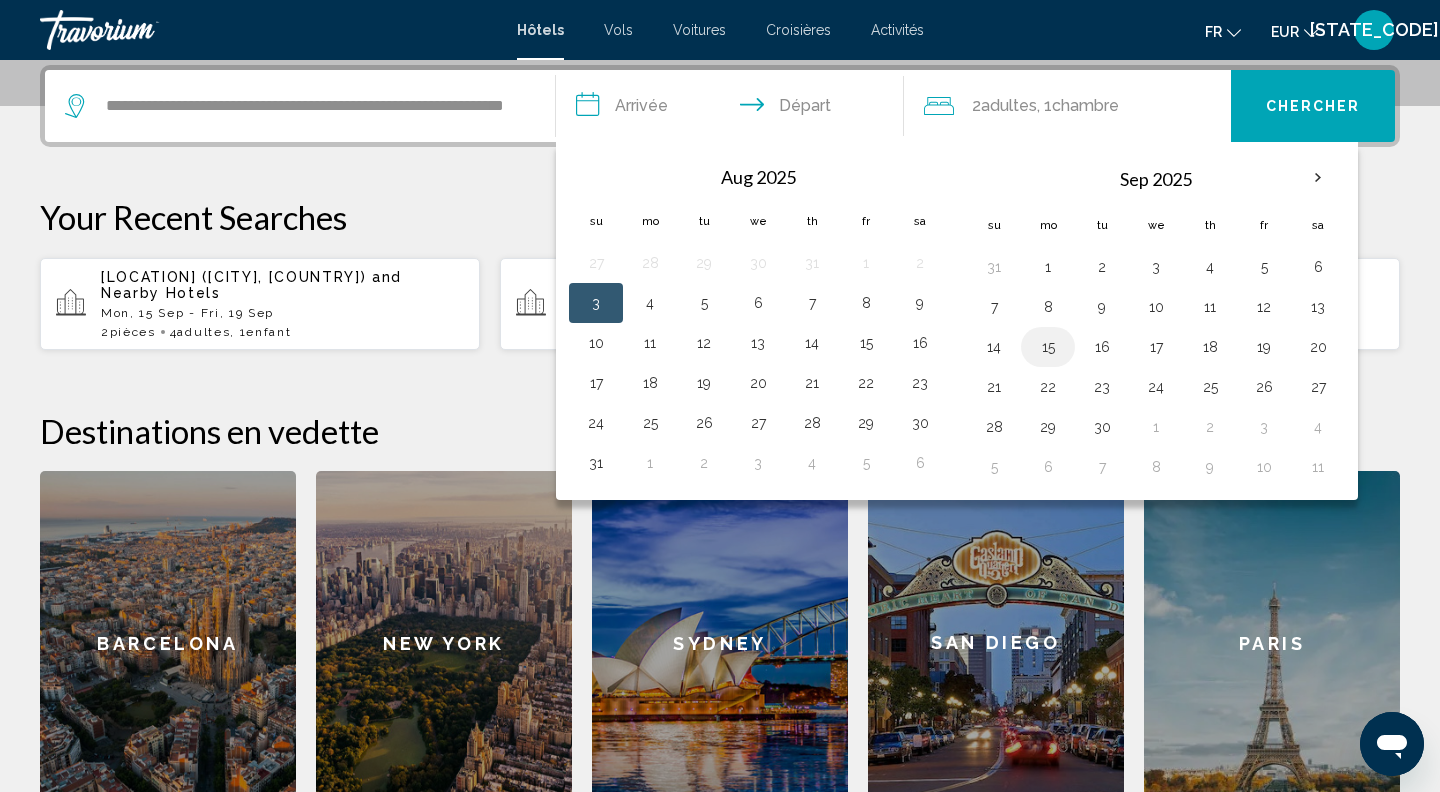 click on "15" at bounding box center [1048, 347] 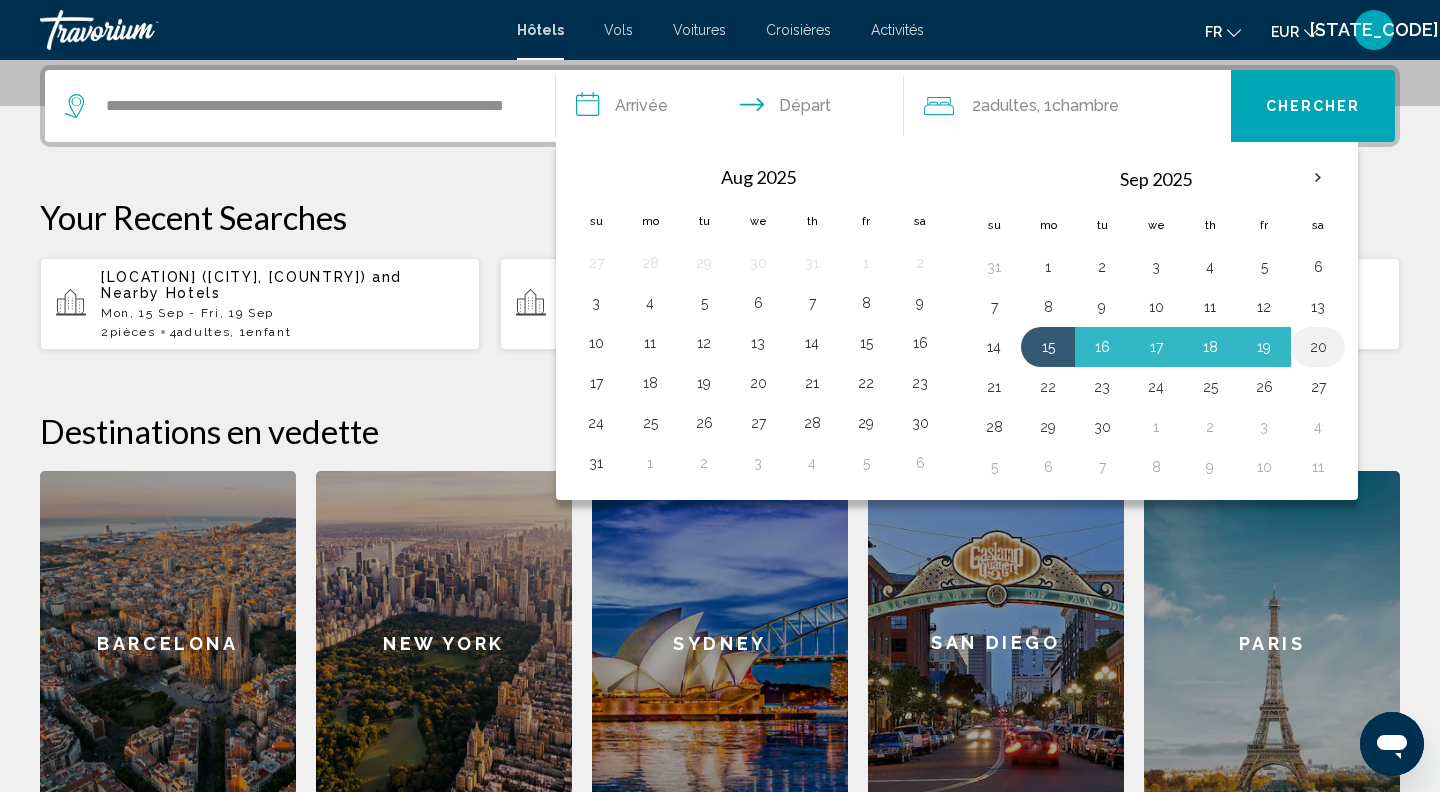 click on "20" at bounding box center [1318, 347] 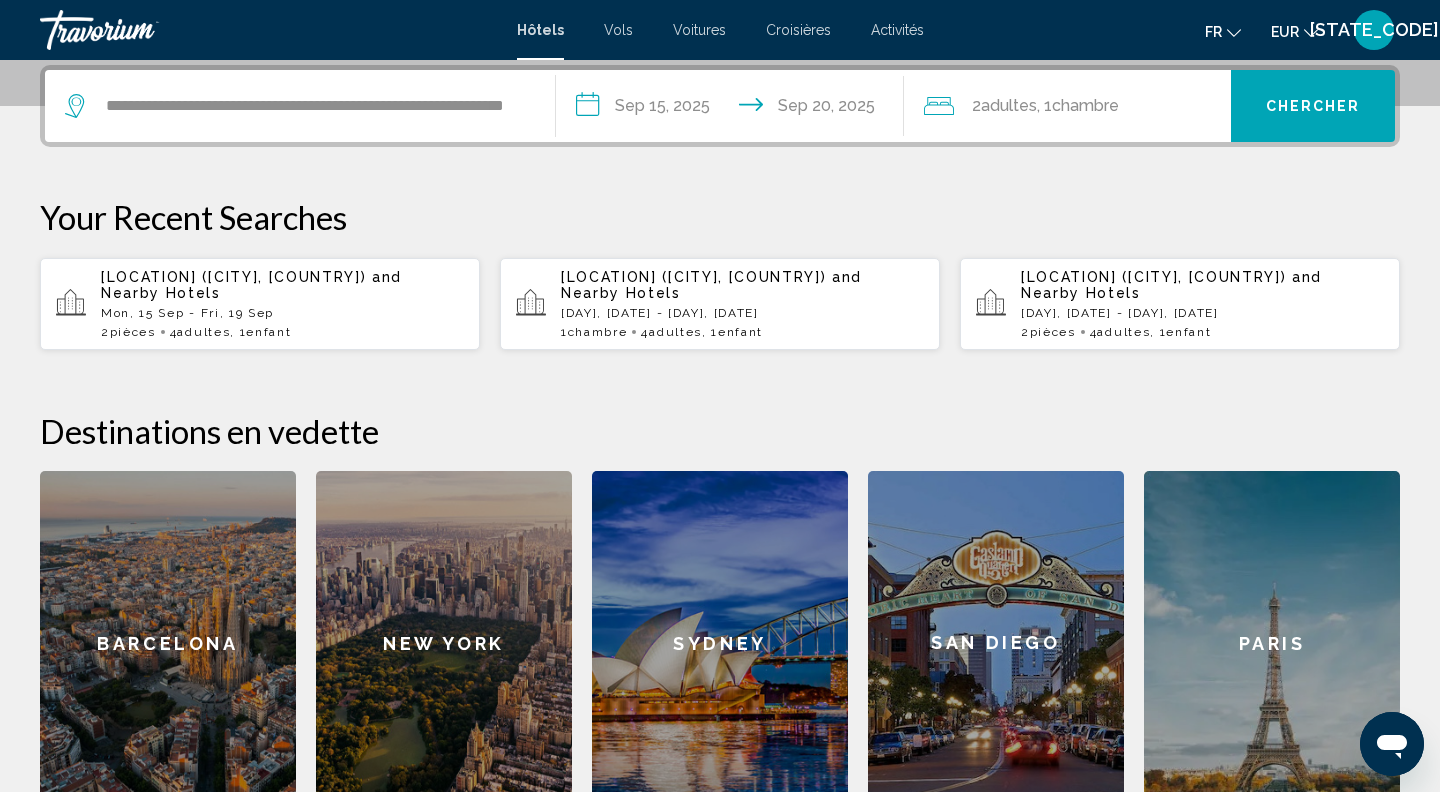 click on ", 1  Chambre pièces" 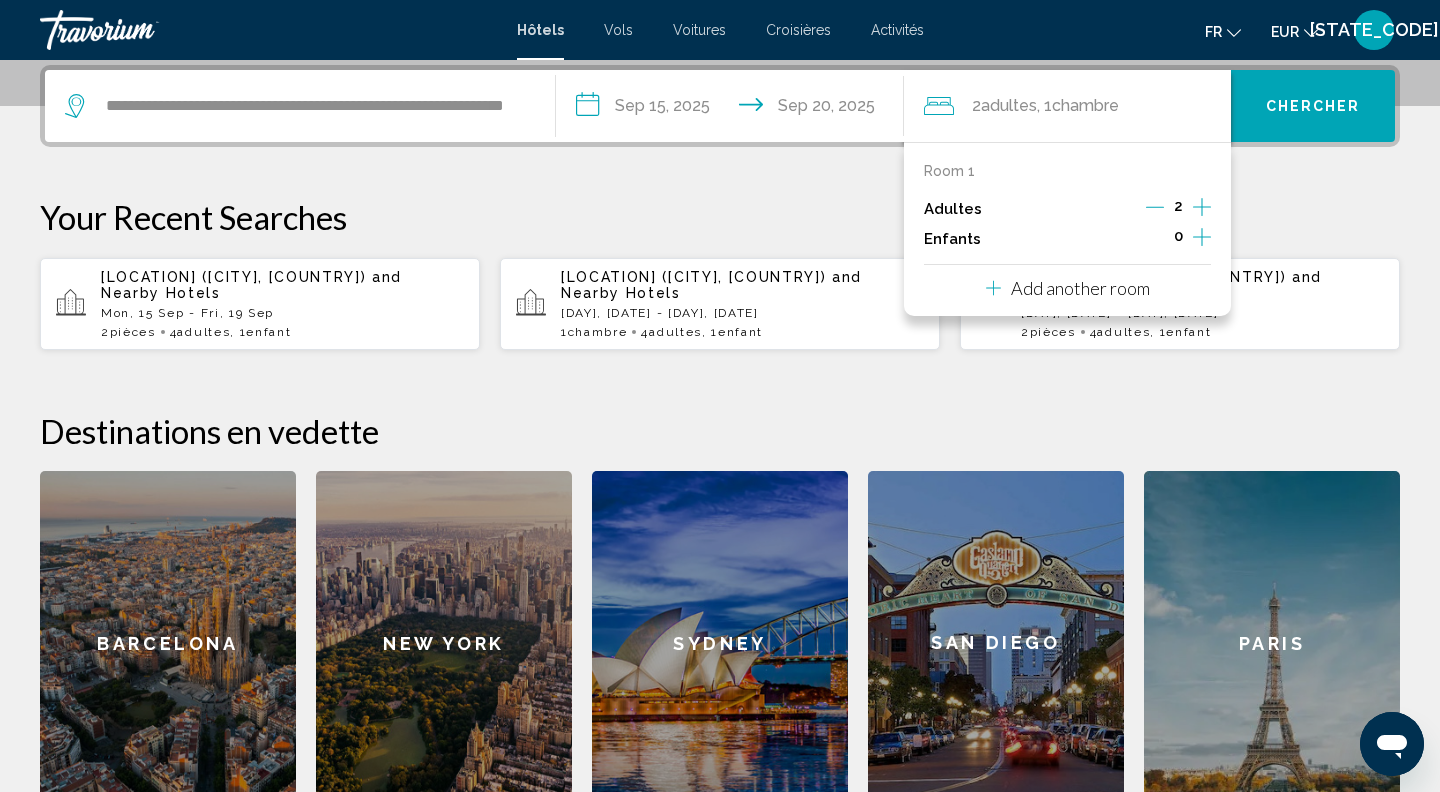 click 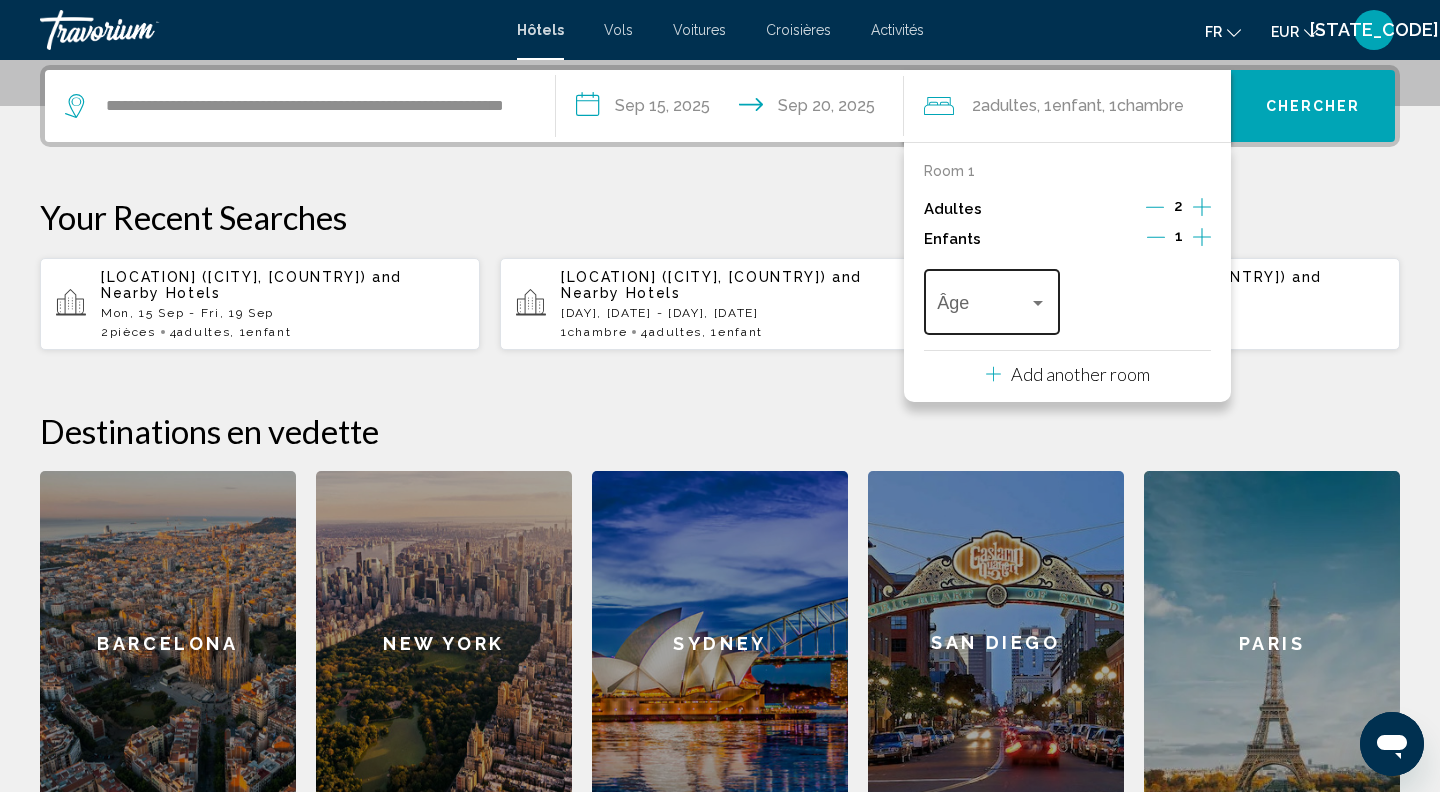 click on "Âge" at bounding box center [991, 299] 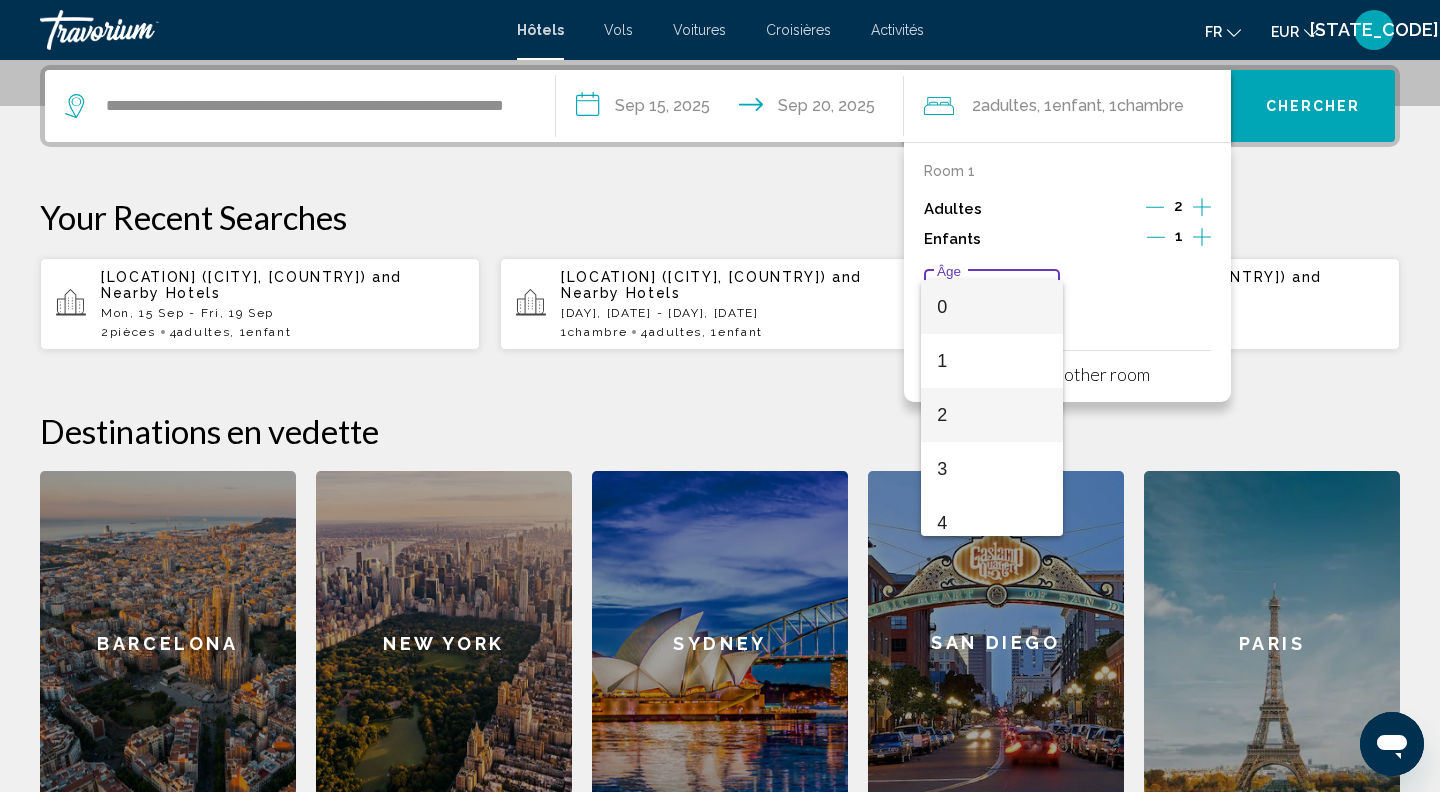 click on "2" at bounding box center (991, 415) 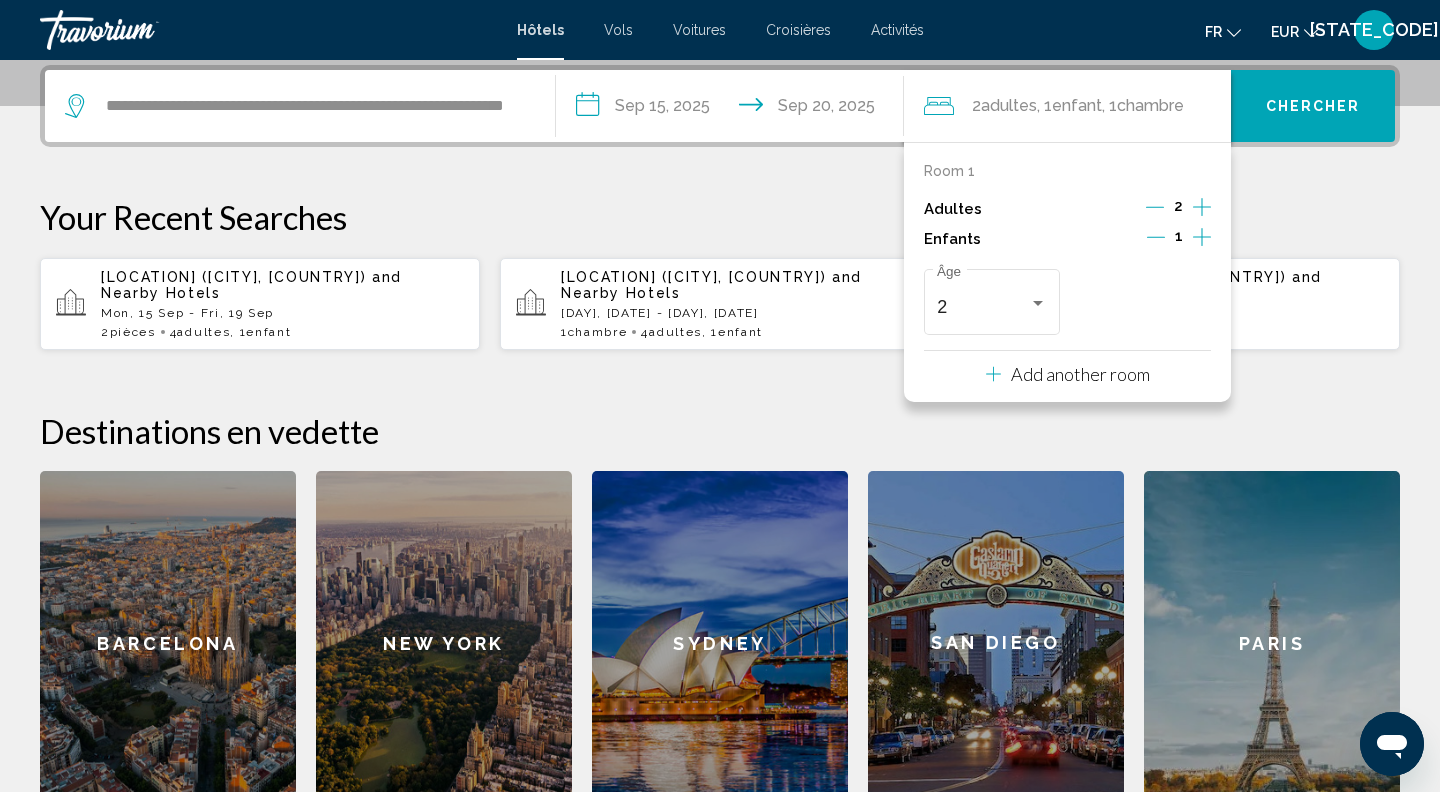 click on "Add another room" at bounding box center [1080, 374] 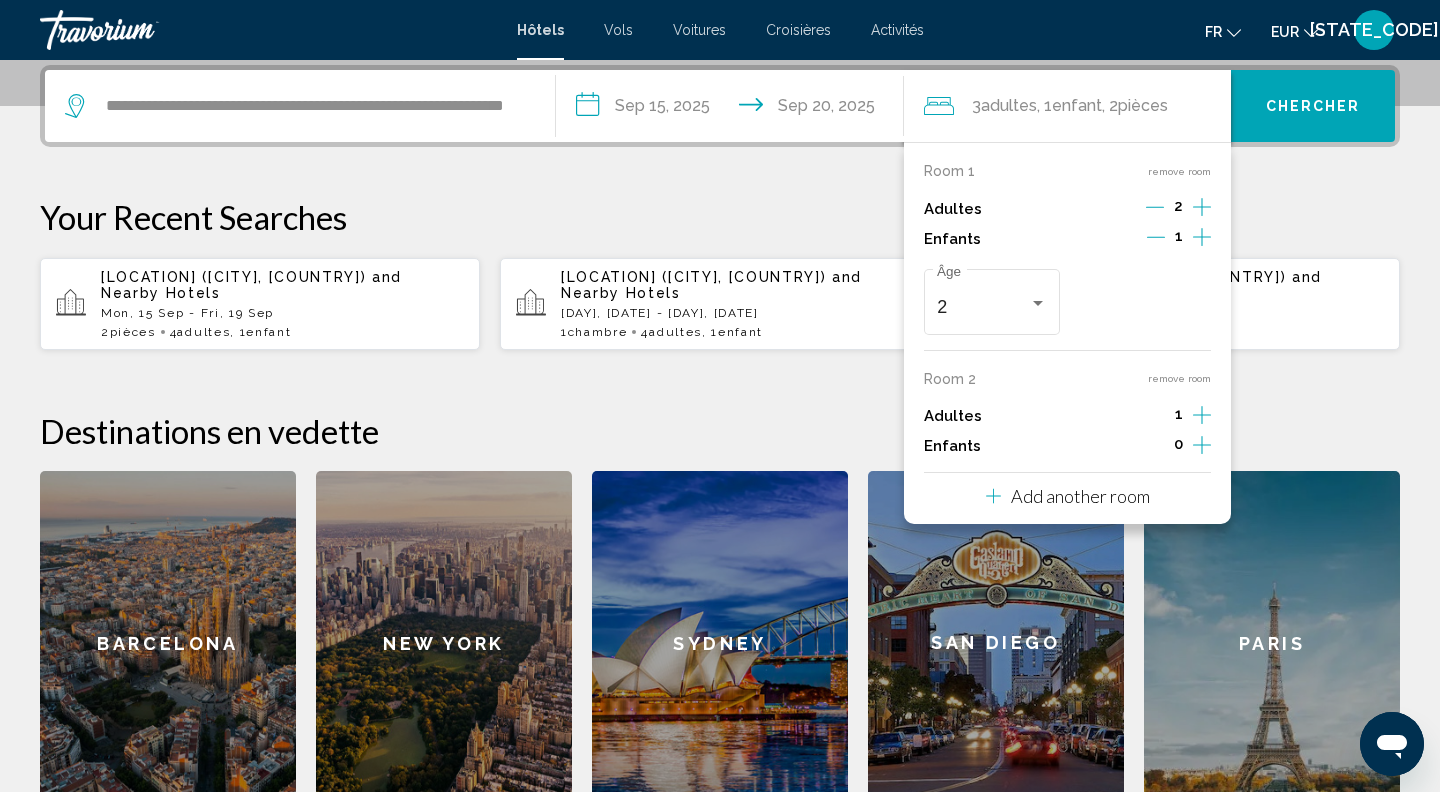 click 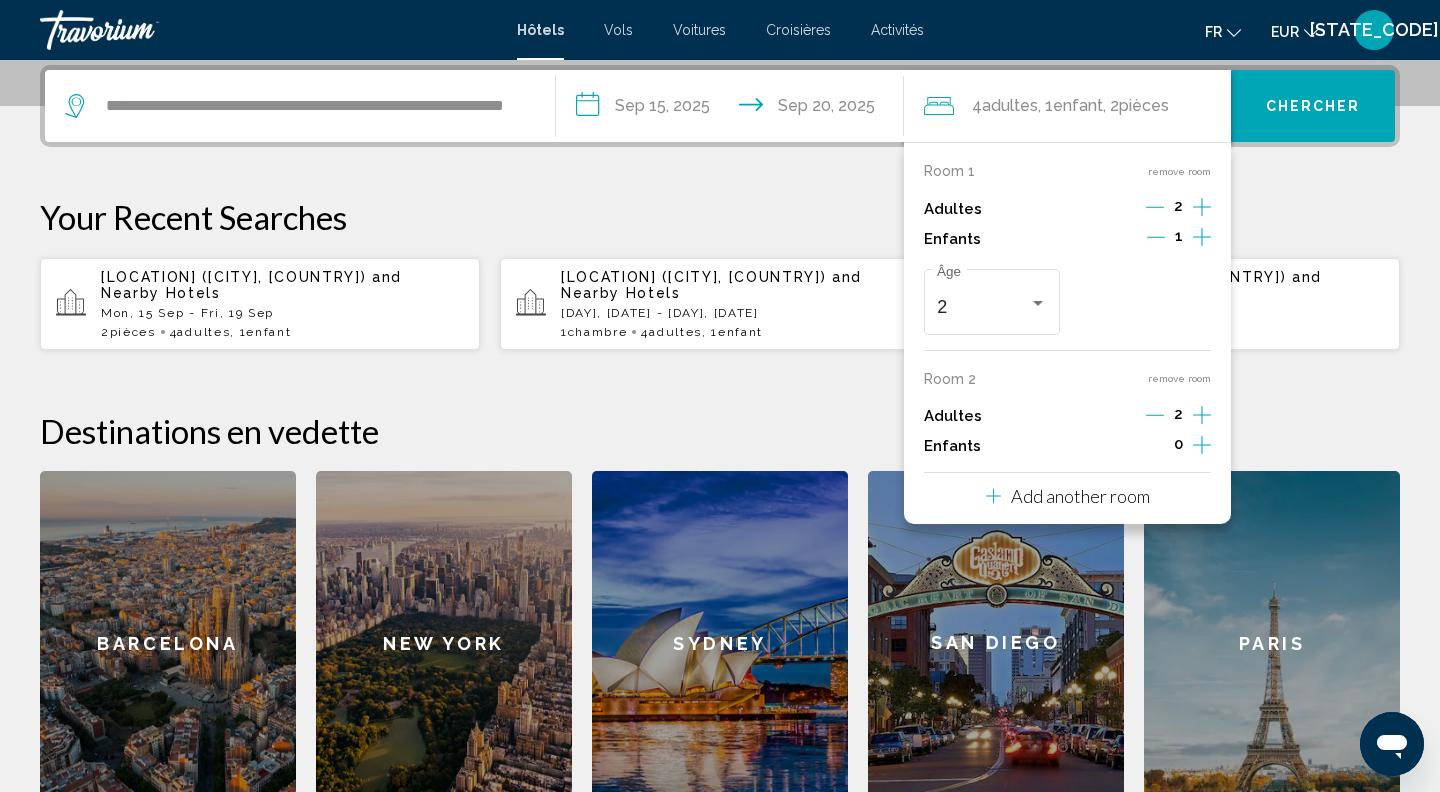 click on "Chercher" at bounding box center (1313, 107) 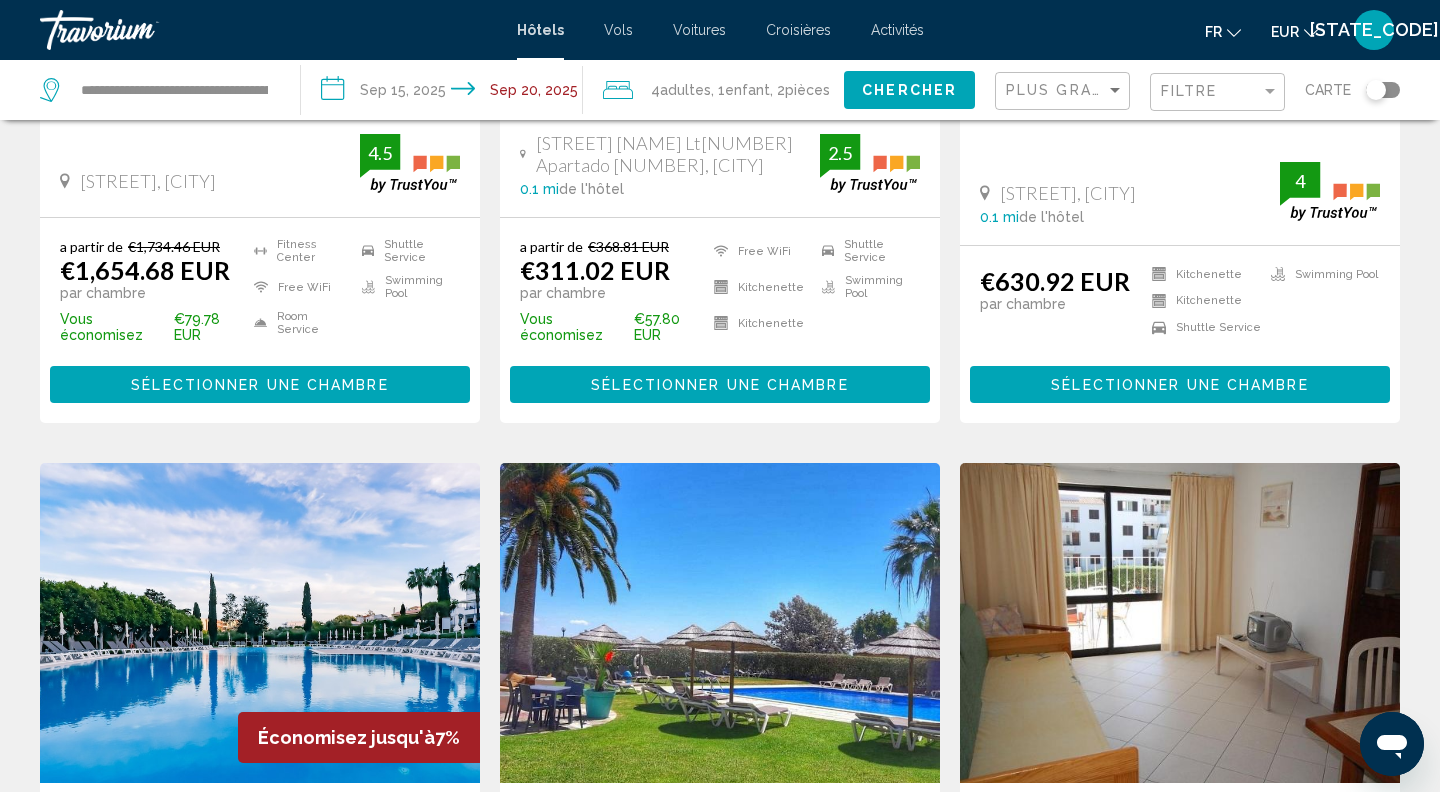 scroll, scrollTop: 0, scrollLeft: 0, axis: both 